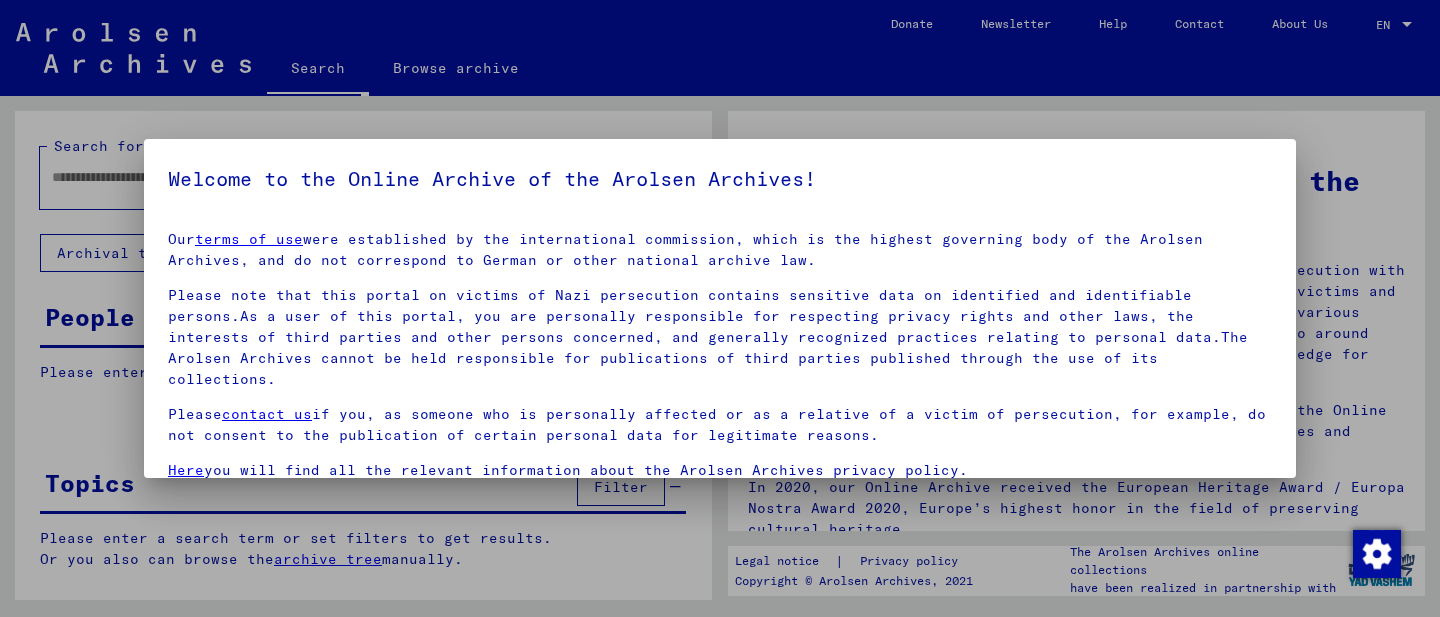 scroll, scrollTop: 0, scrollLeft: 0, axis: both 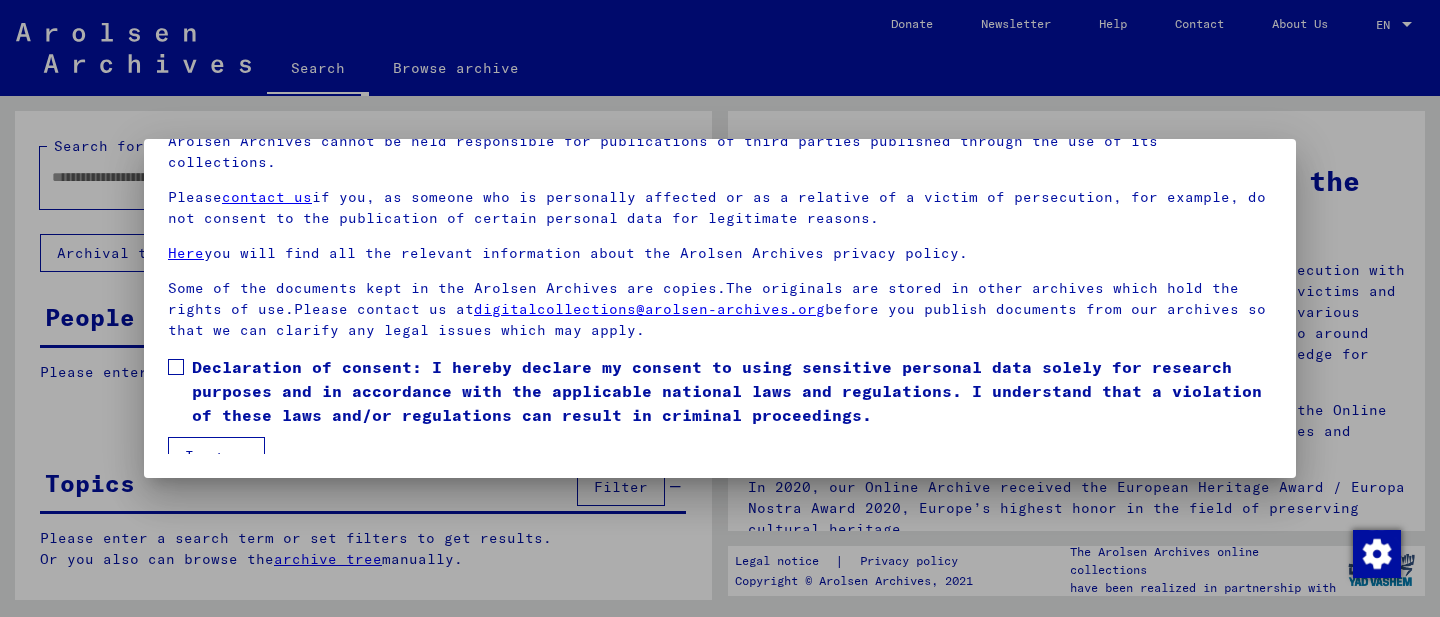 click at bounding box center (176, 367) 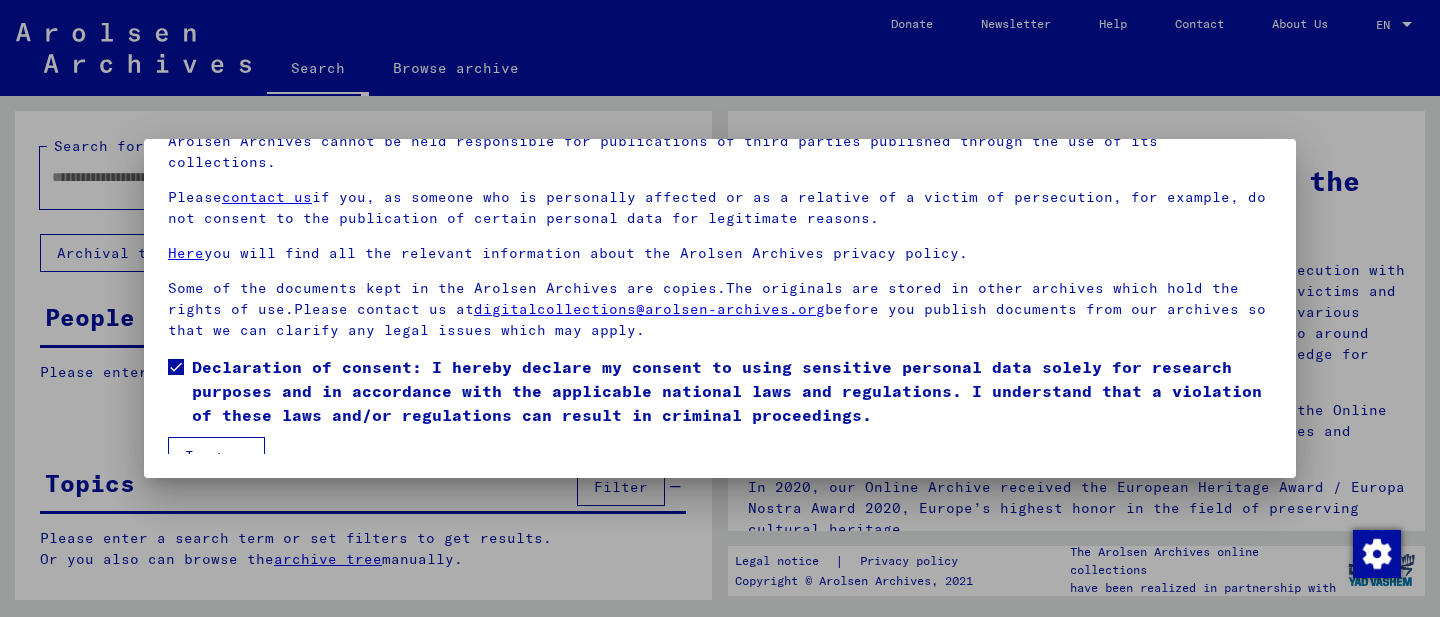 click on "I agree" at bounding box center (216, 456) 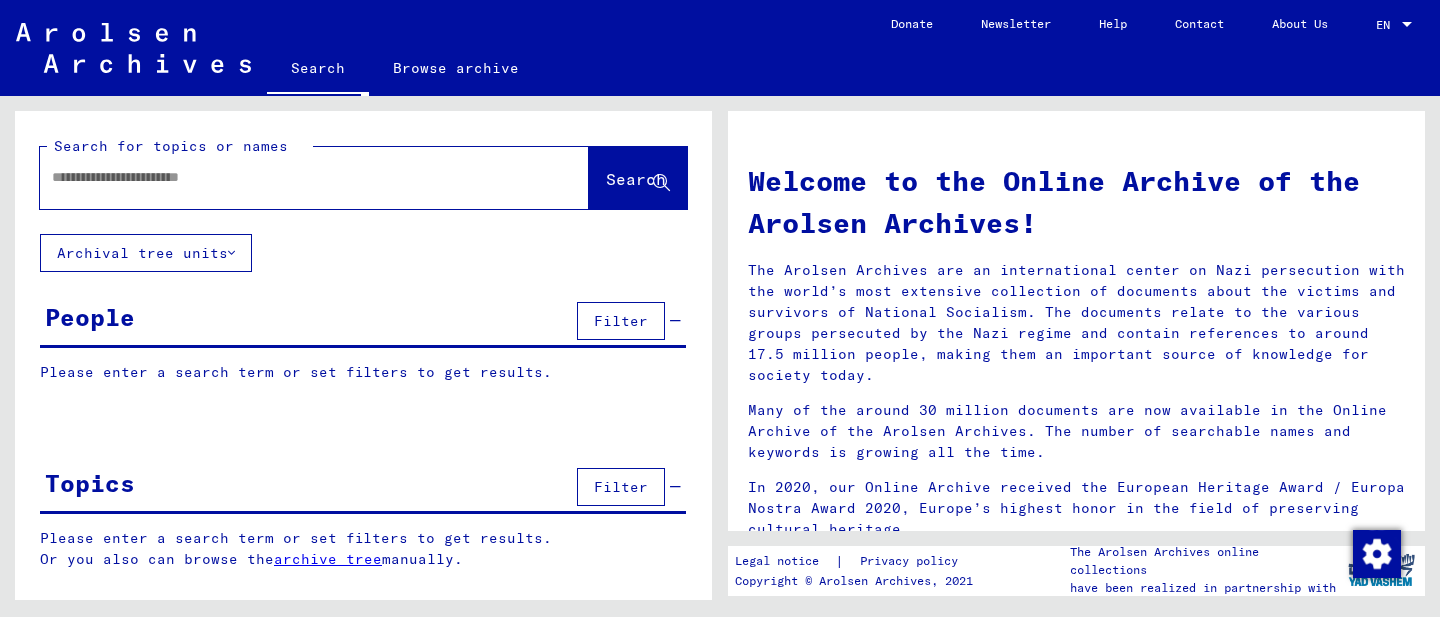 click 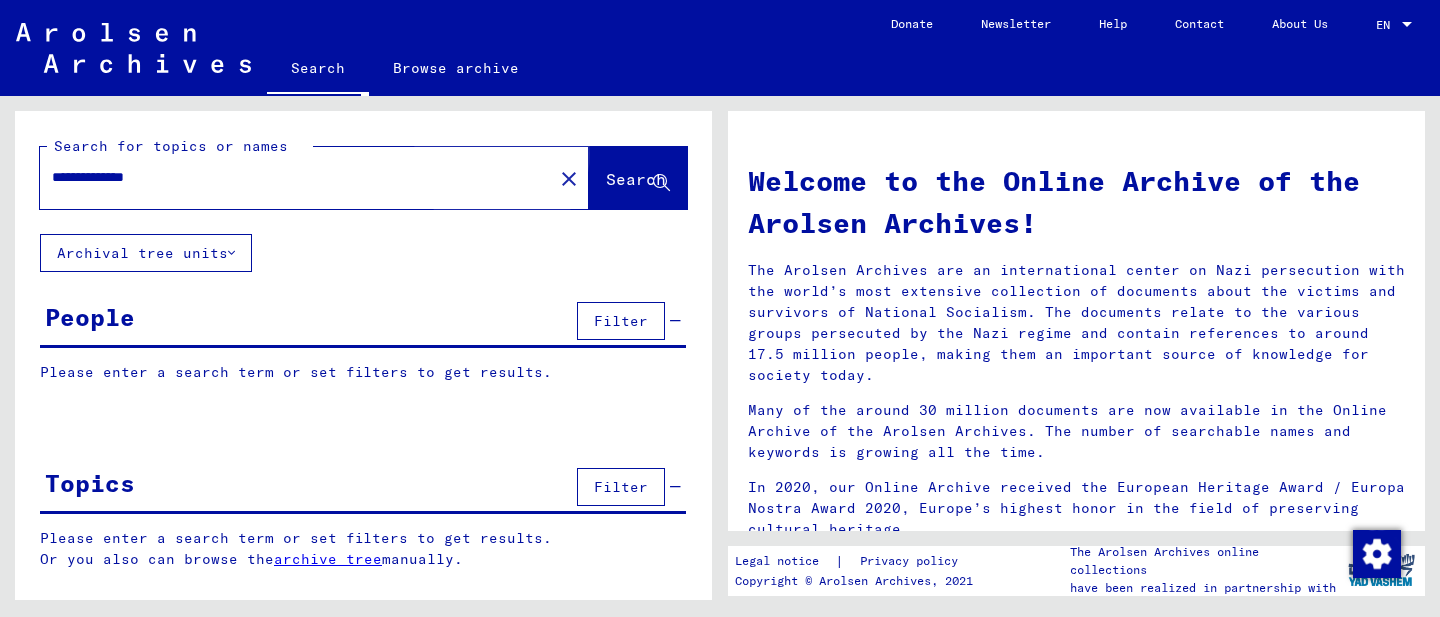 click on "Search" 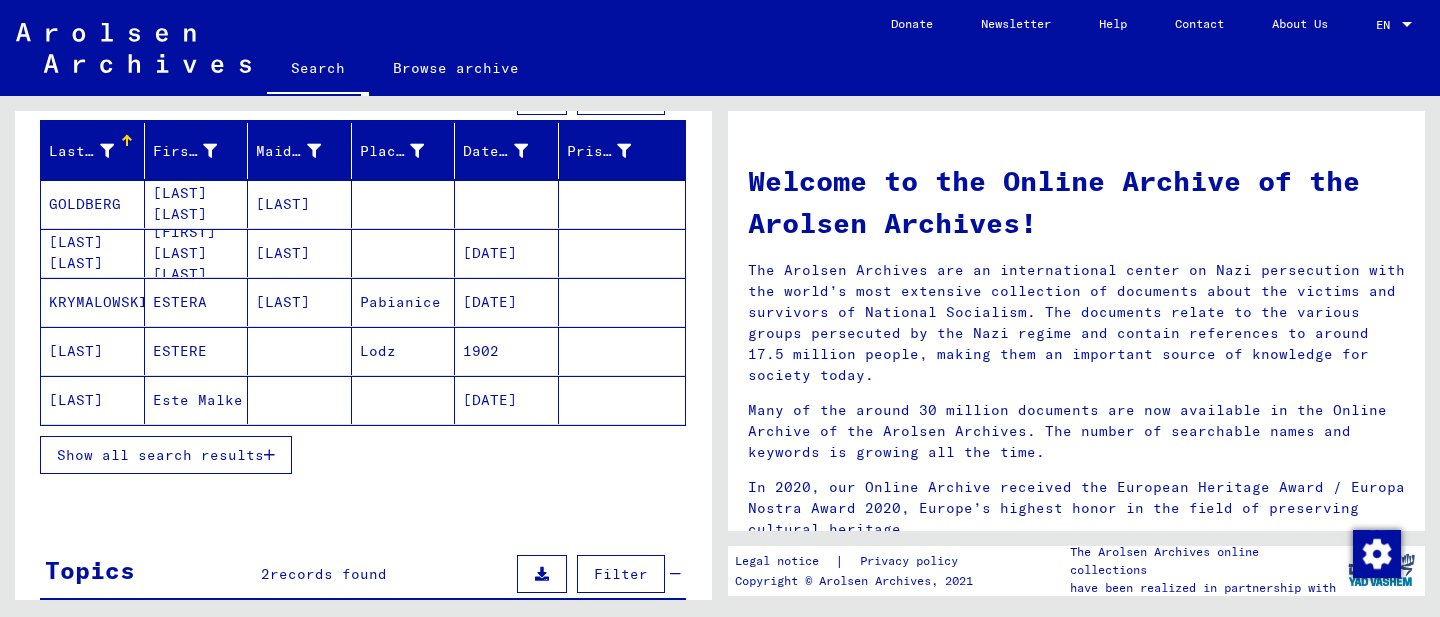 scroll, scrollTop: 220, scrollLeft: 0, axis: vertical 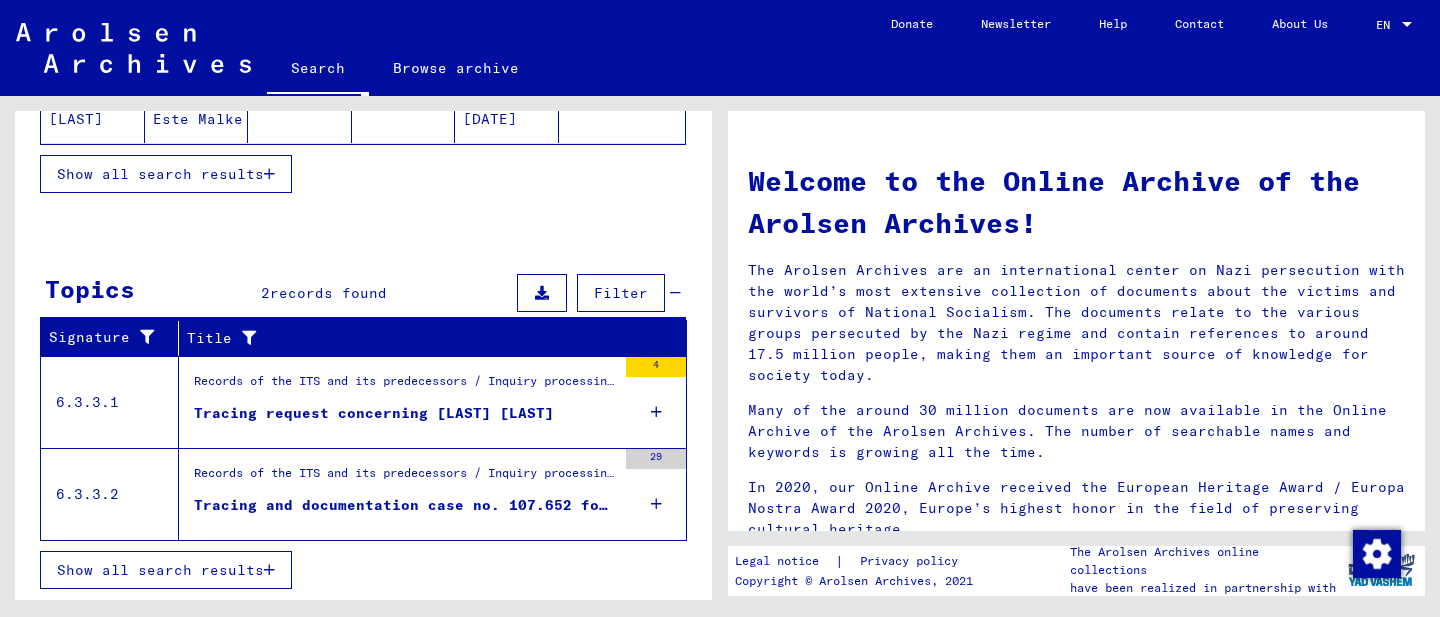click on "Tracing request concerning [LAST] [LAST]" at bounding box center (405, 418) 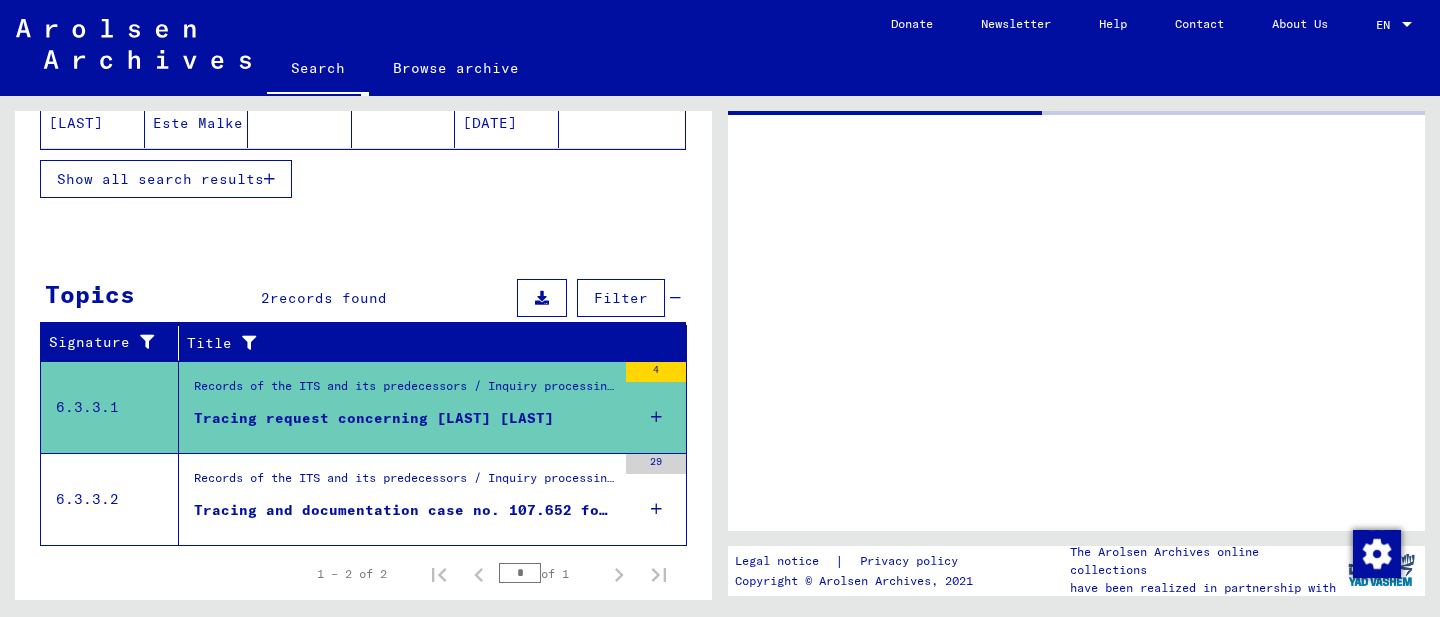 scroll, scrollTop: 201, scrollLeft: 0, axis: vertical 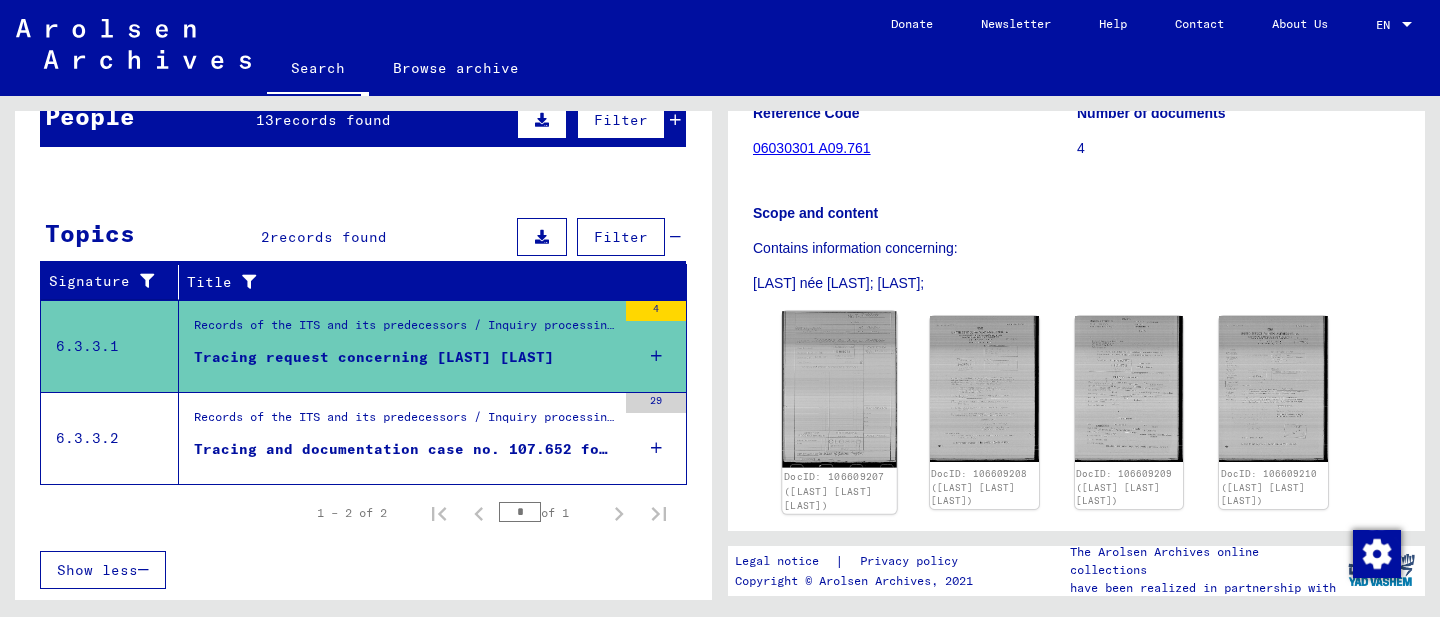 click 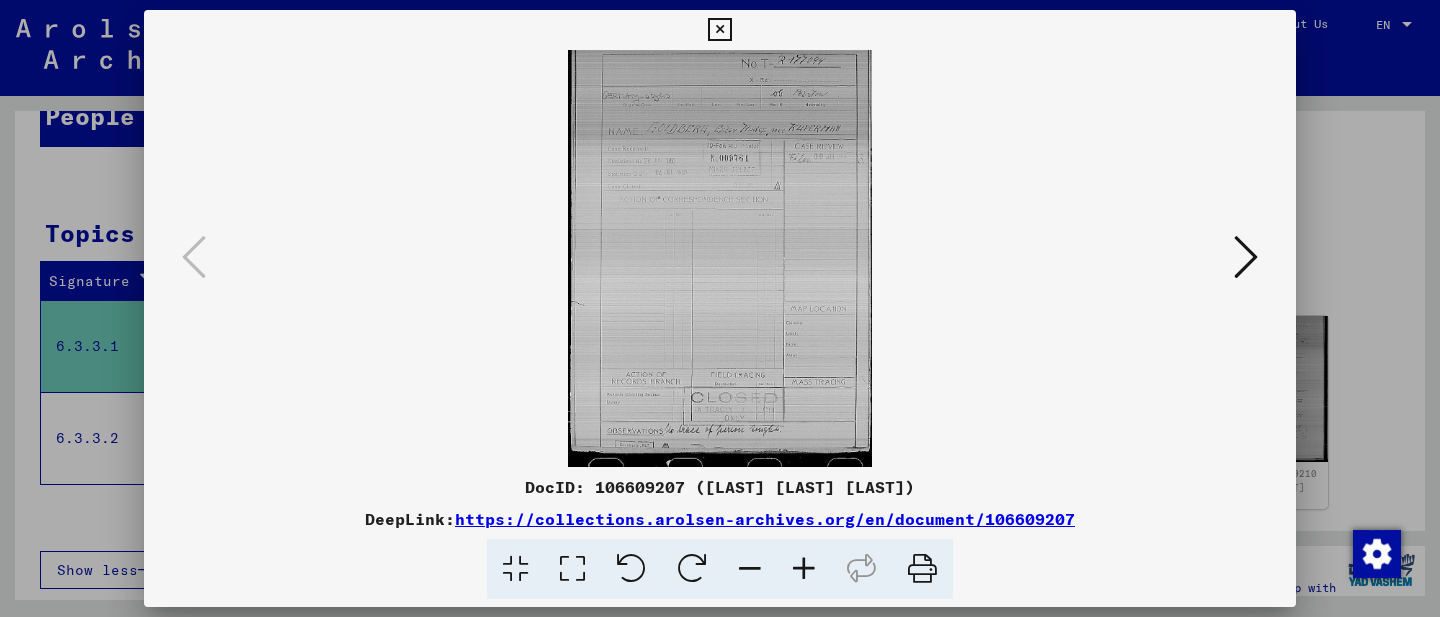 click at bounding box center [1246, 257] 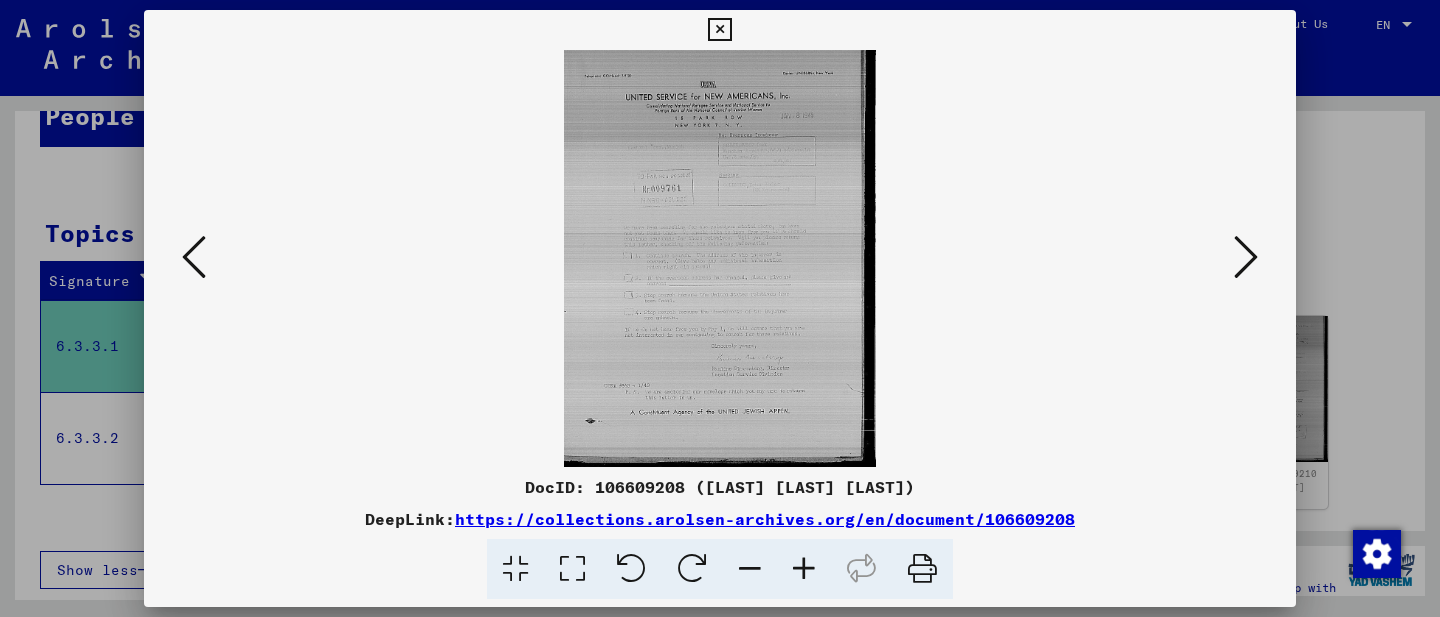 click at bounding box center (1246, 257) 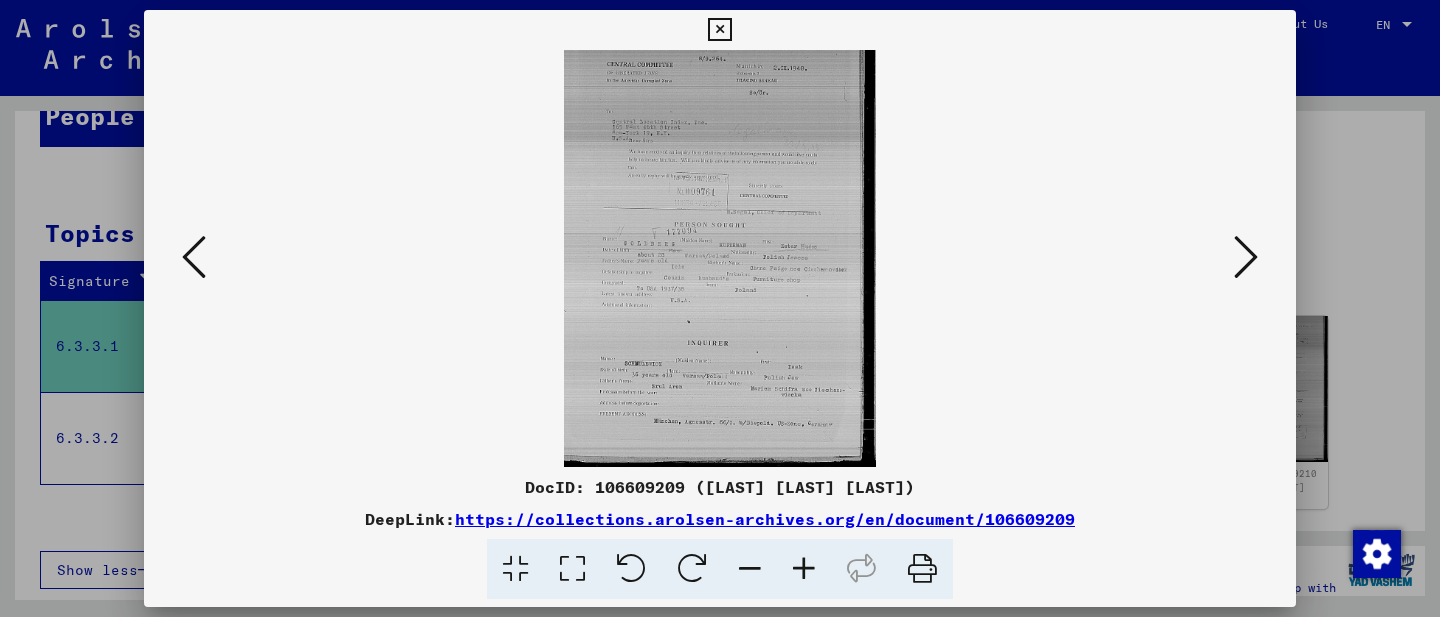 click at bounding box center [804, 569] 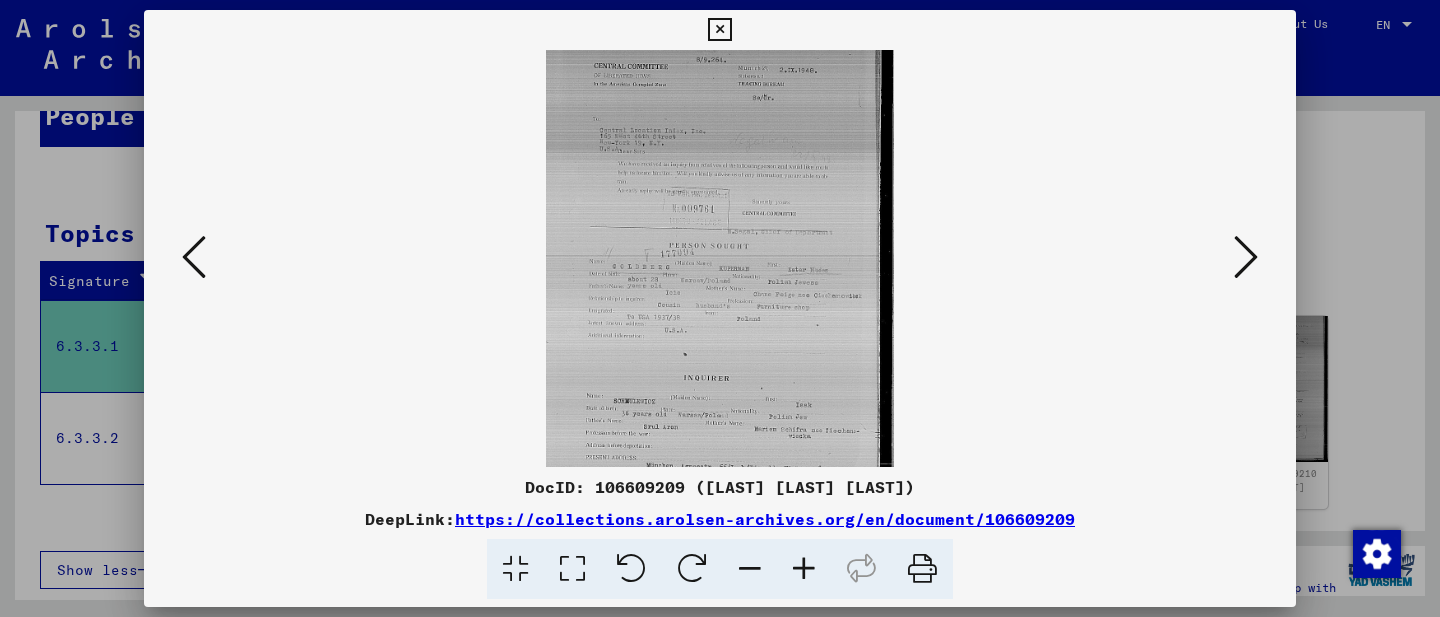 click at bounding box center (804, 569) 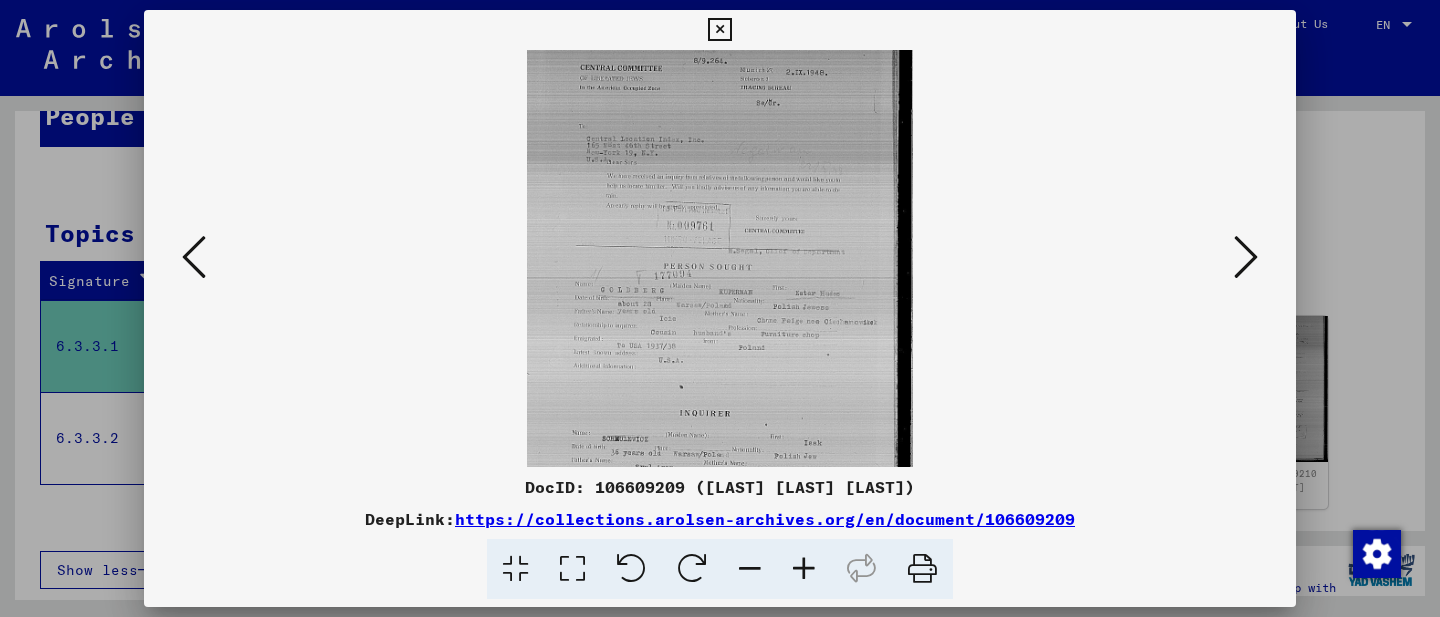 click at bounding box center (804, 569) 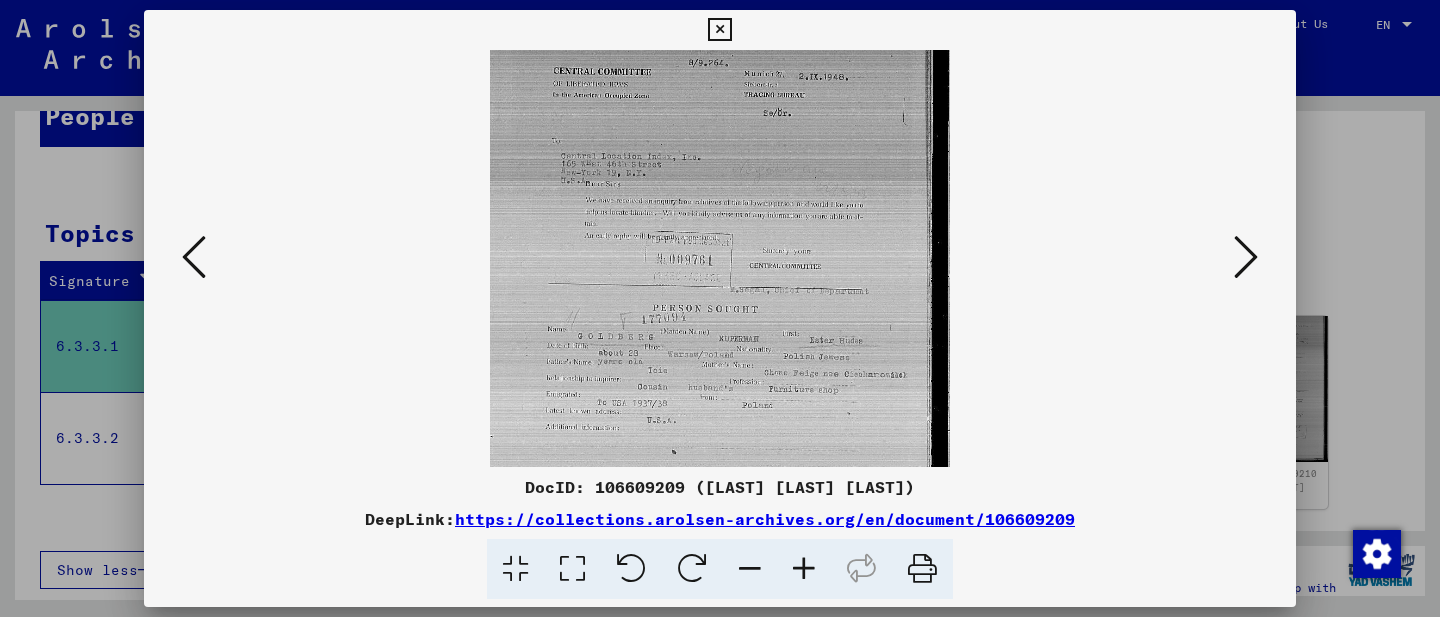 click at bounding box center (804, 569) 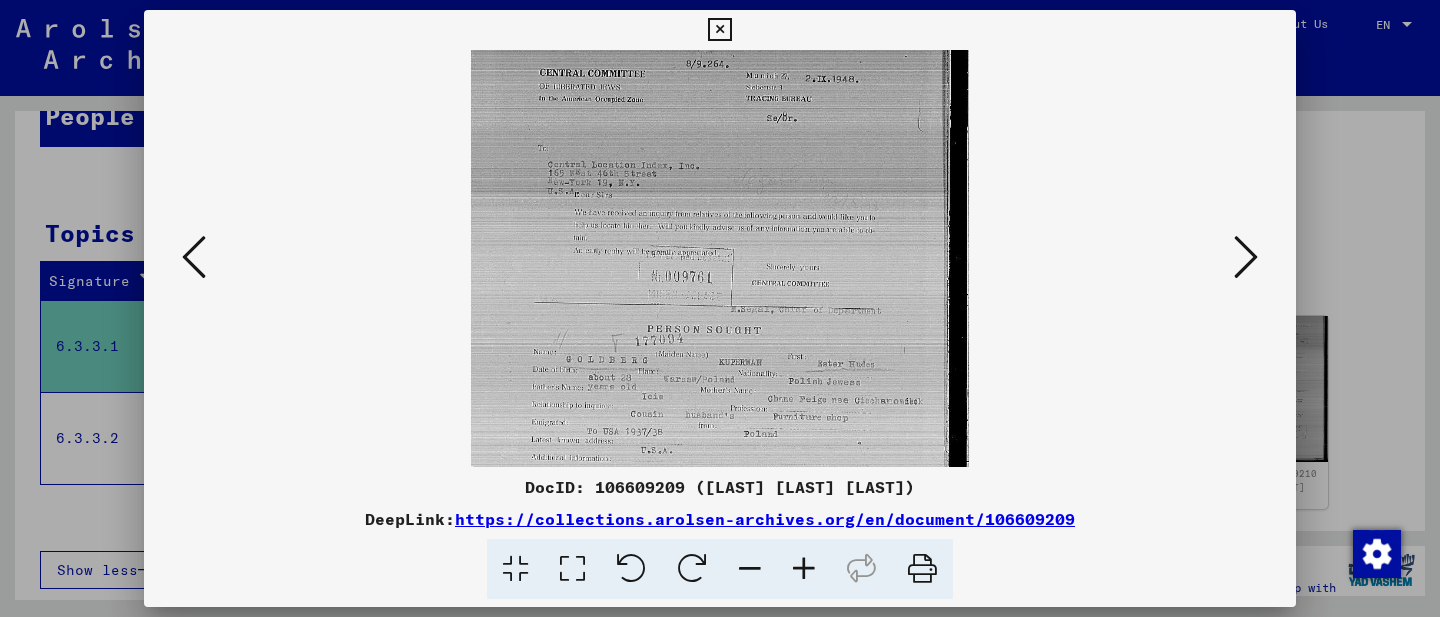 click at bounding box center (804, 569) 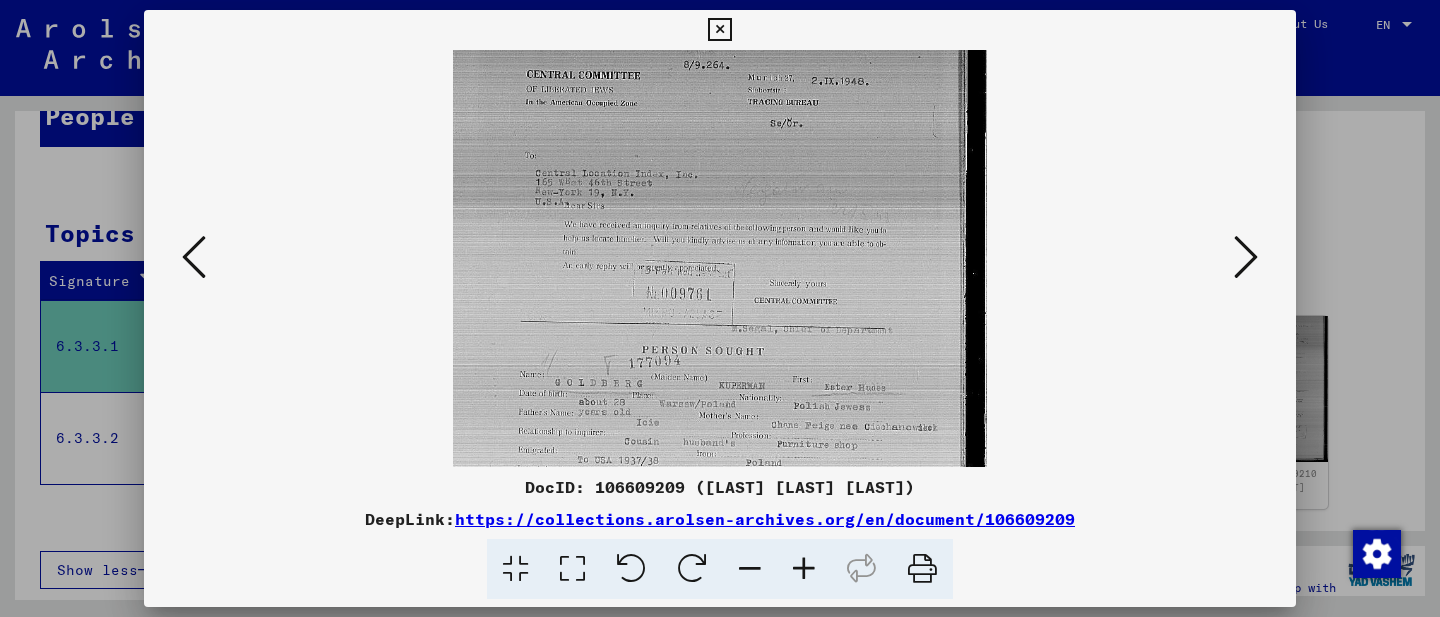 click at bounding box center [804, 569] 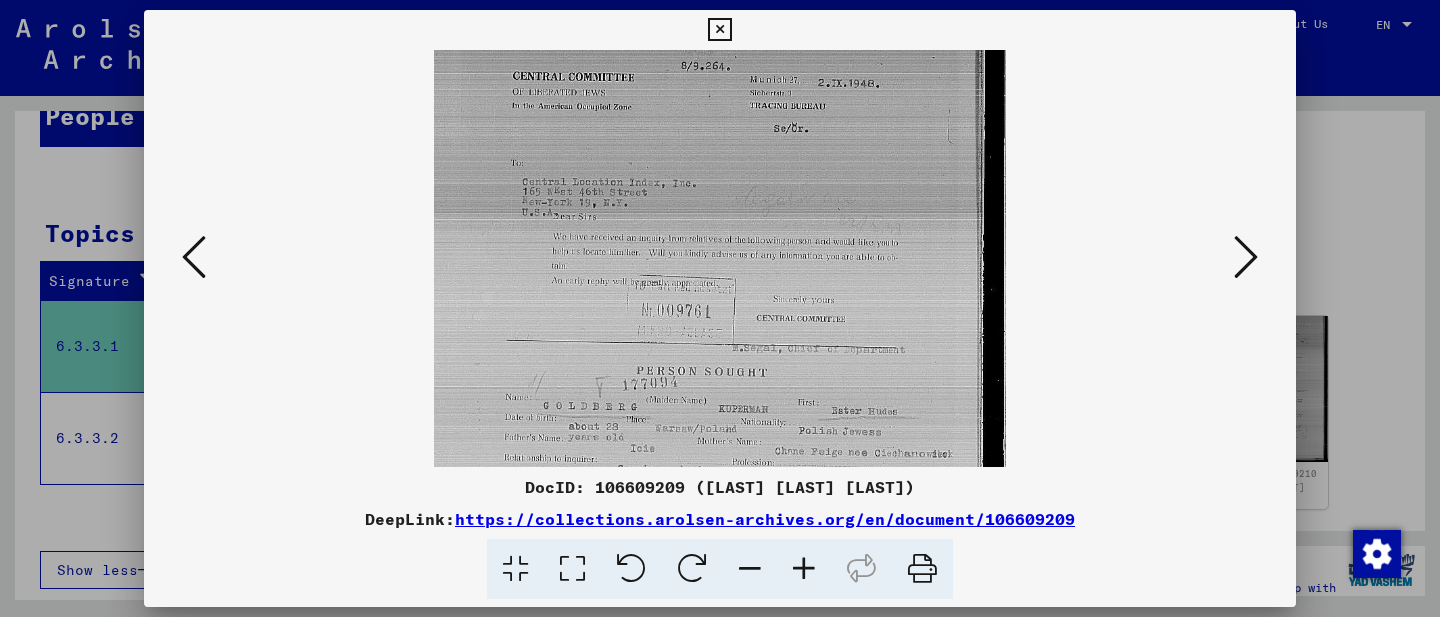 click at bounding box center (804, 569) 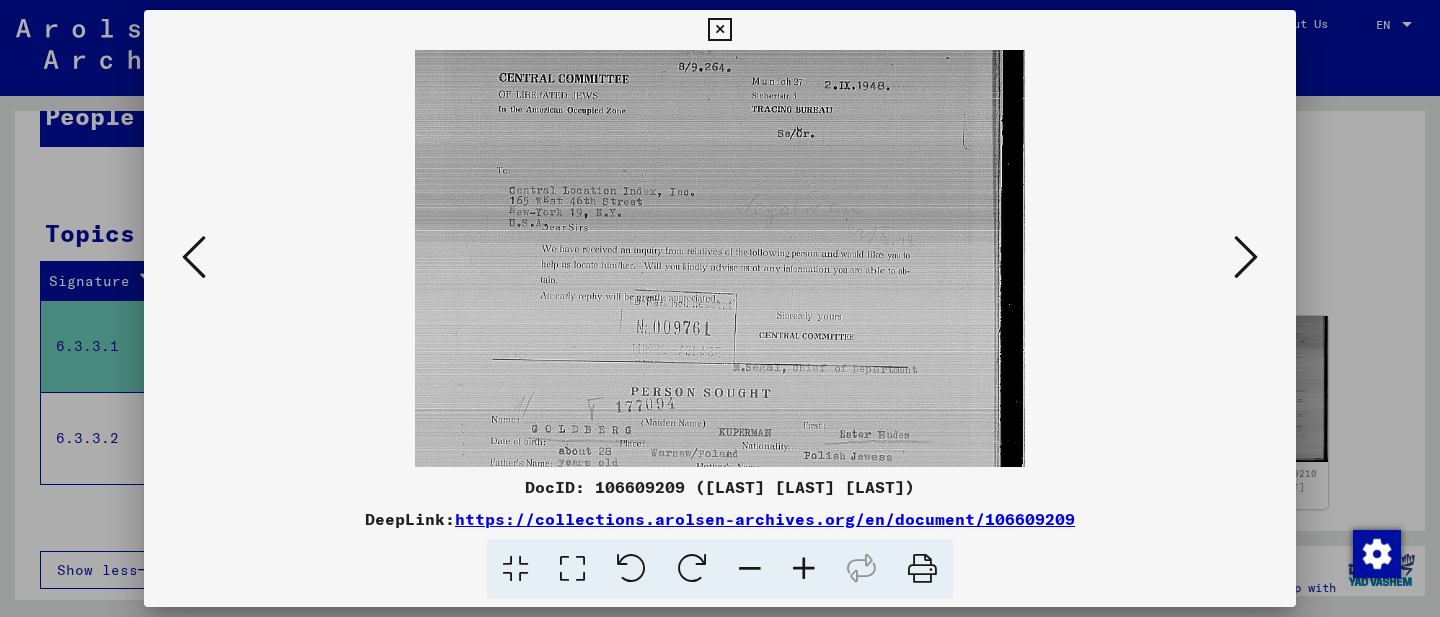 click at bounding box center (804, 569) 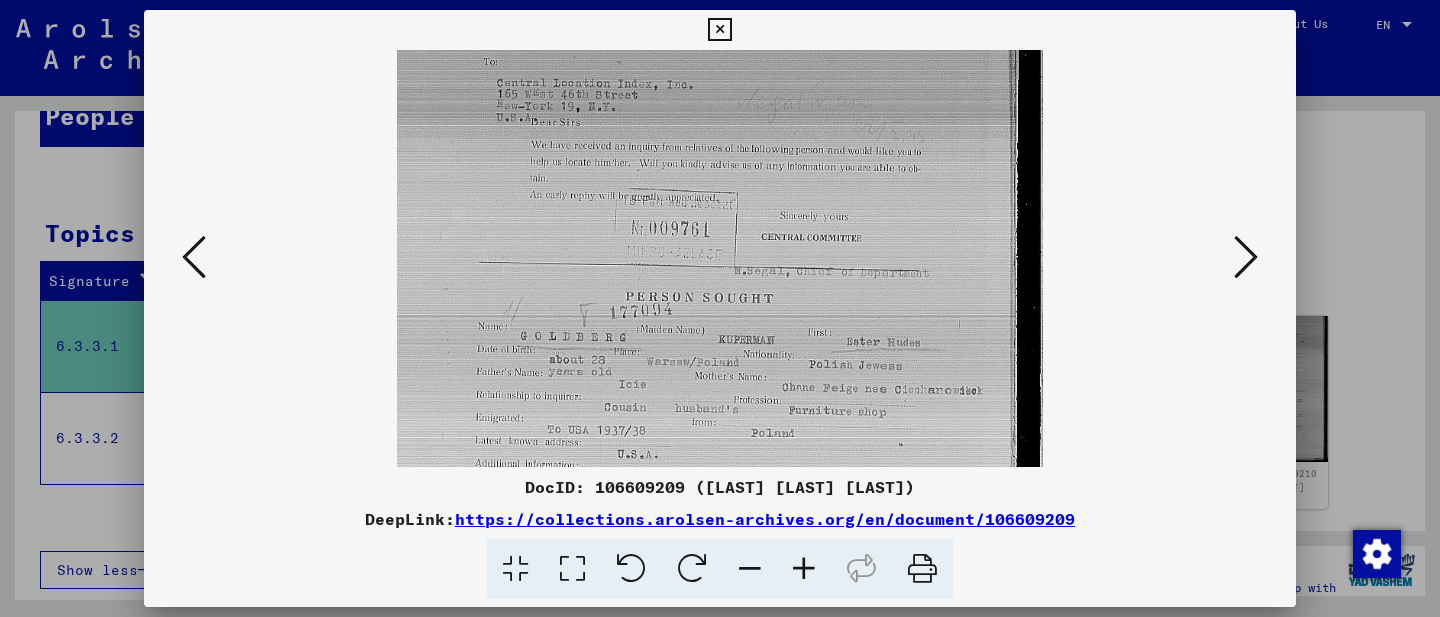 scroll, scrollTop: 117, scrollLeft: 0, axis: vertical 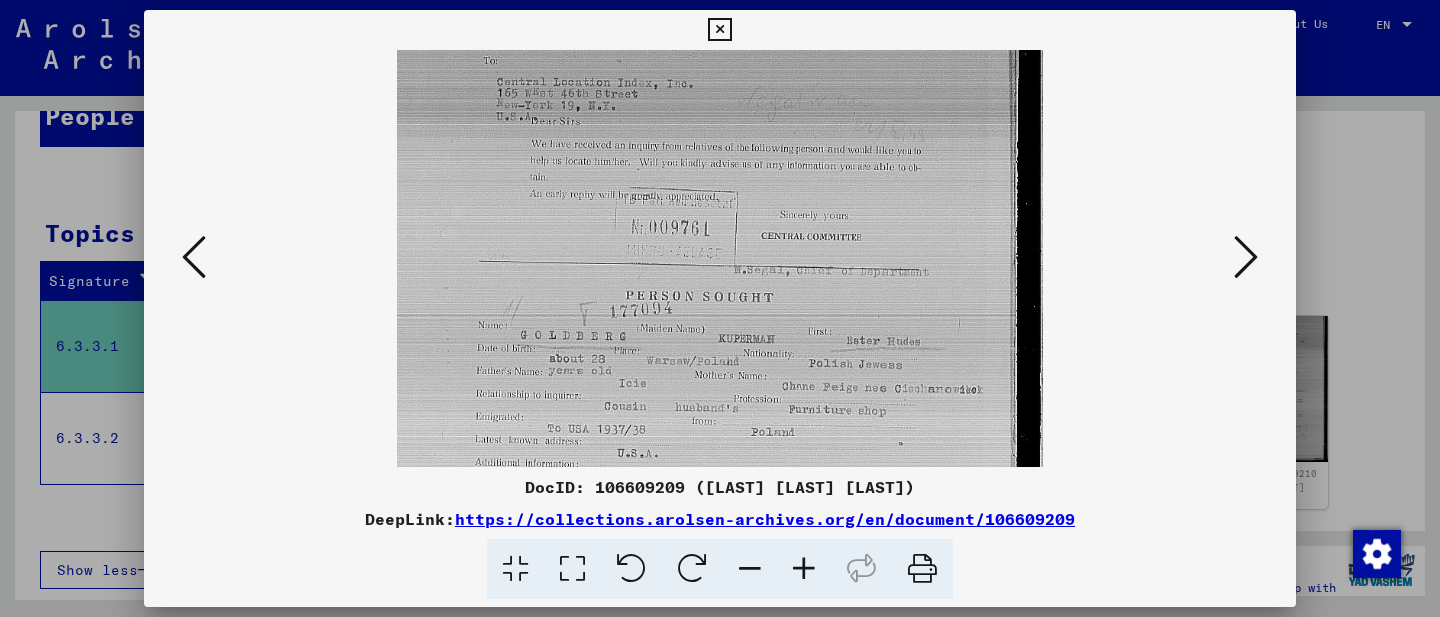 drag, startPoint x: 818, startPoint y: 366, endPoint x: 821, endPoint y: 249, distance: 117.03845 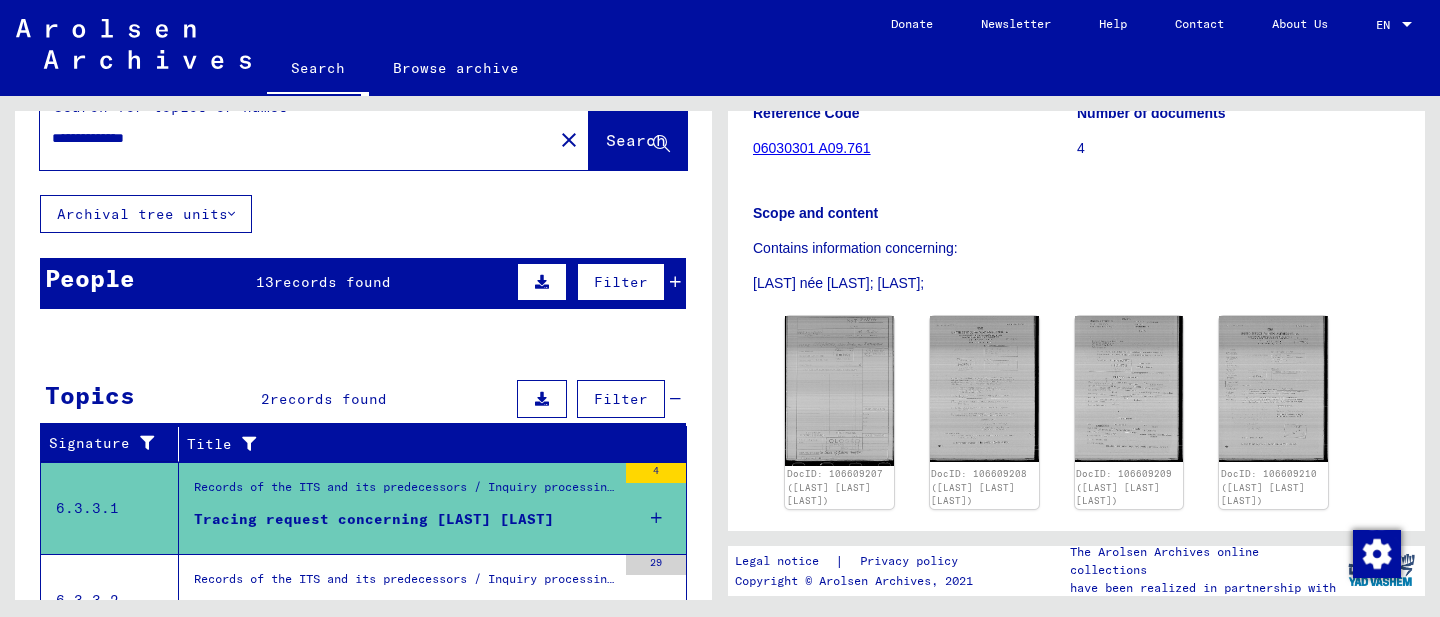 scroll, scrollTop: 21, scrollLeft: 0, axis: vertical 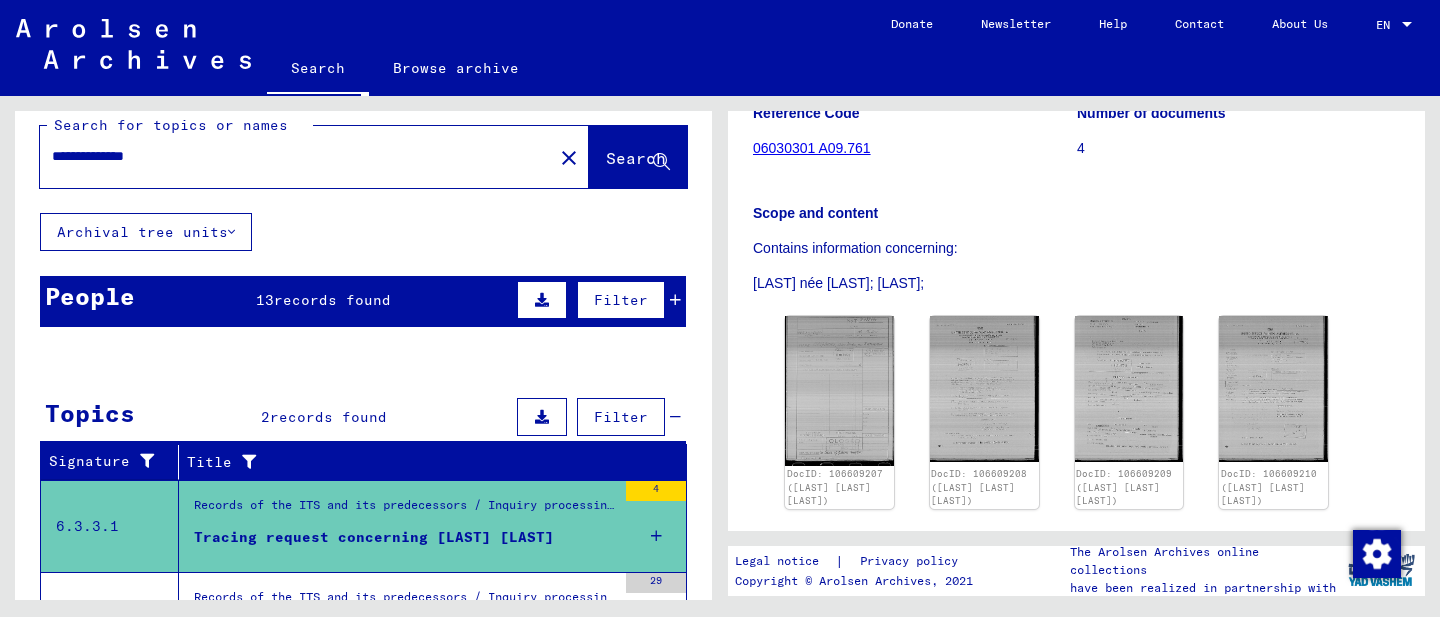 click at bounding box center (675, 300) 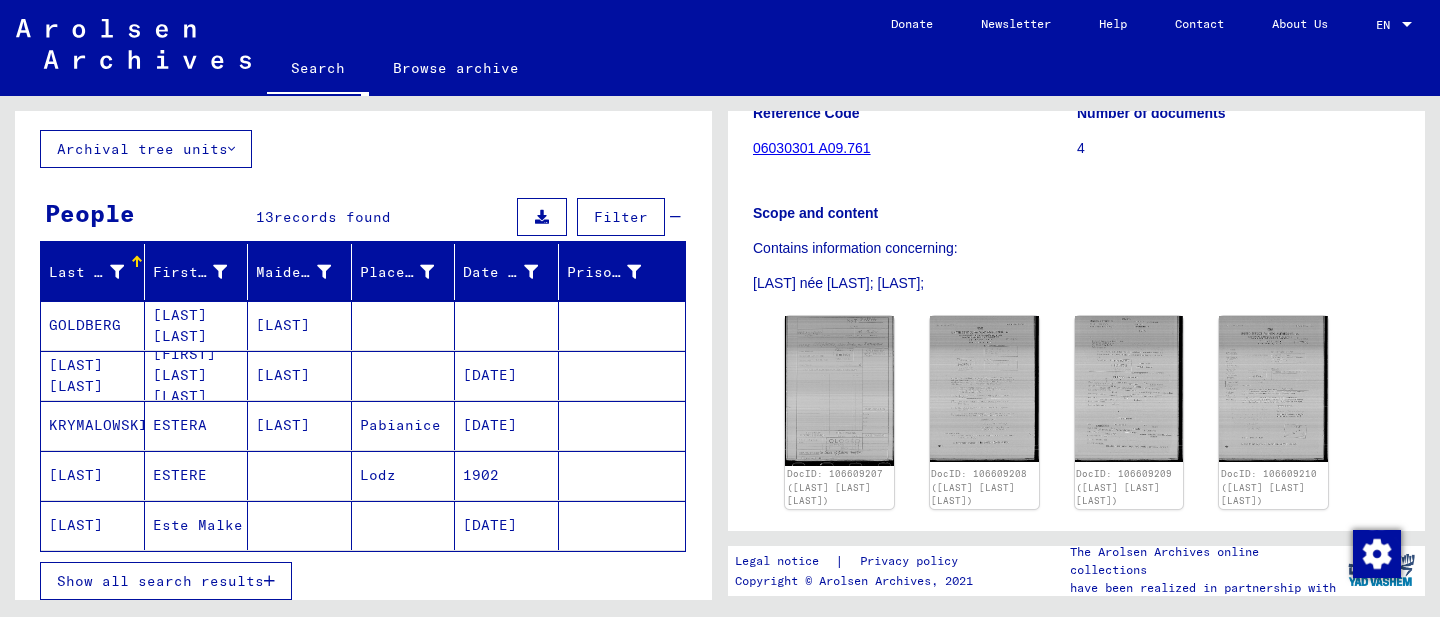 scroll, scrollTop: 124, scrollLeft: 0, axis: vertical 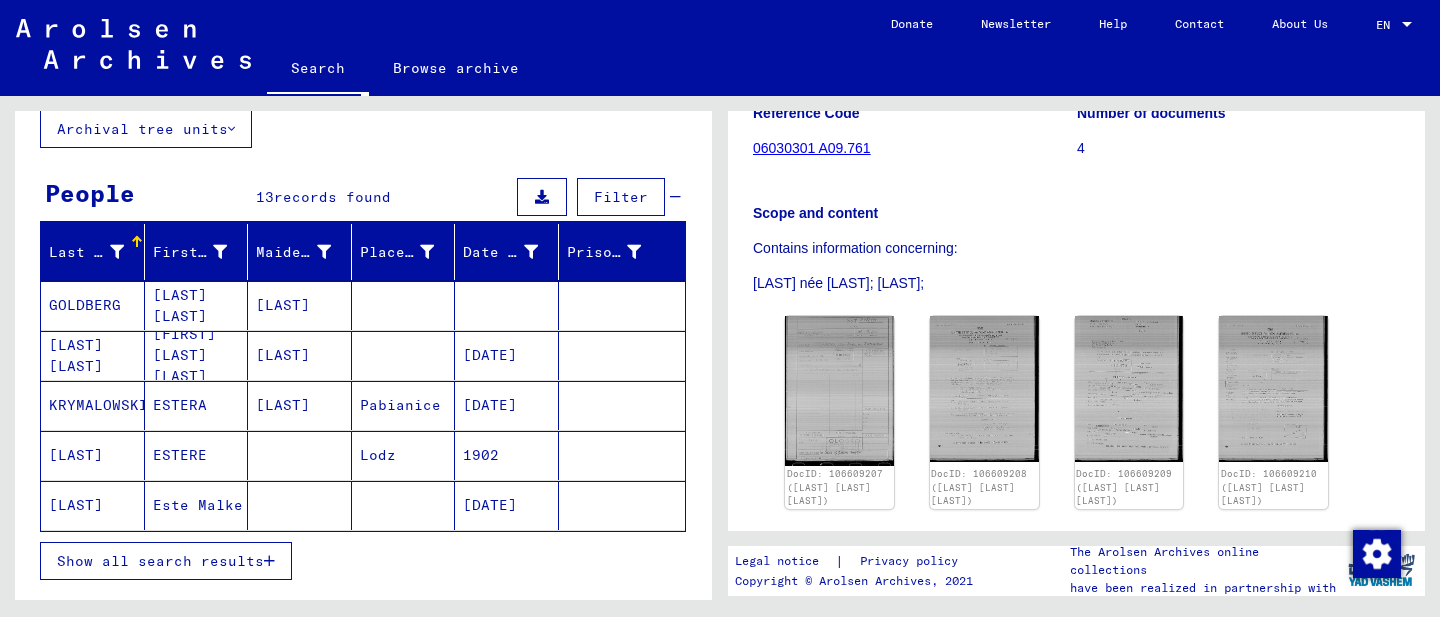 click on "Show all search results" at bounding box center [160, 561] 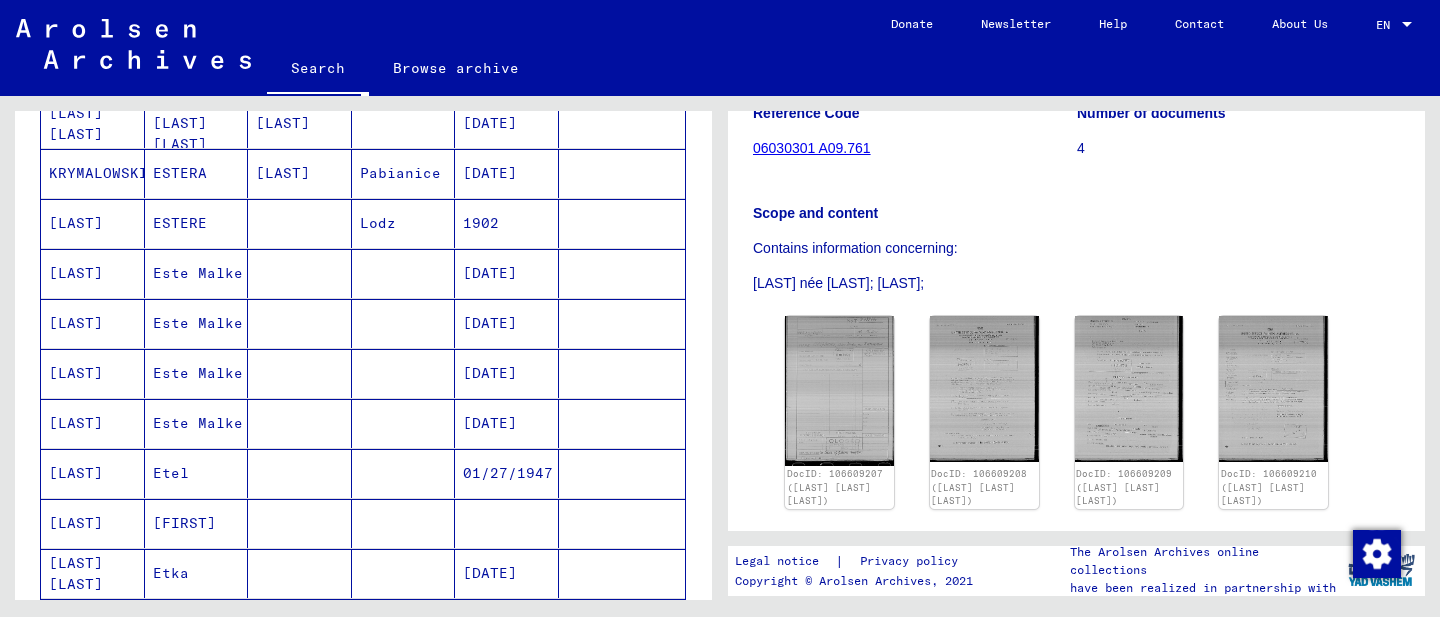 scroll, scrollTop: 354, scrollLeft: 0, axis: vertical 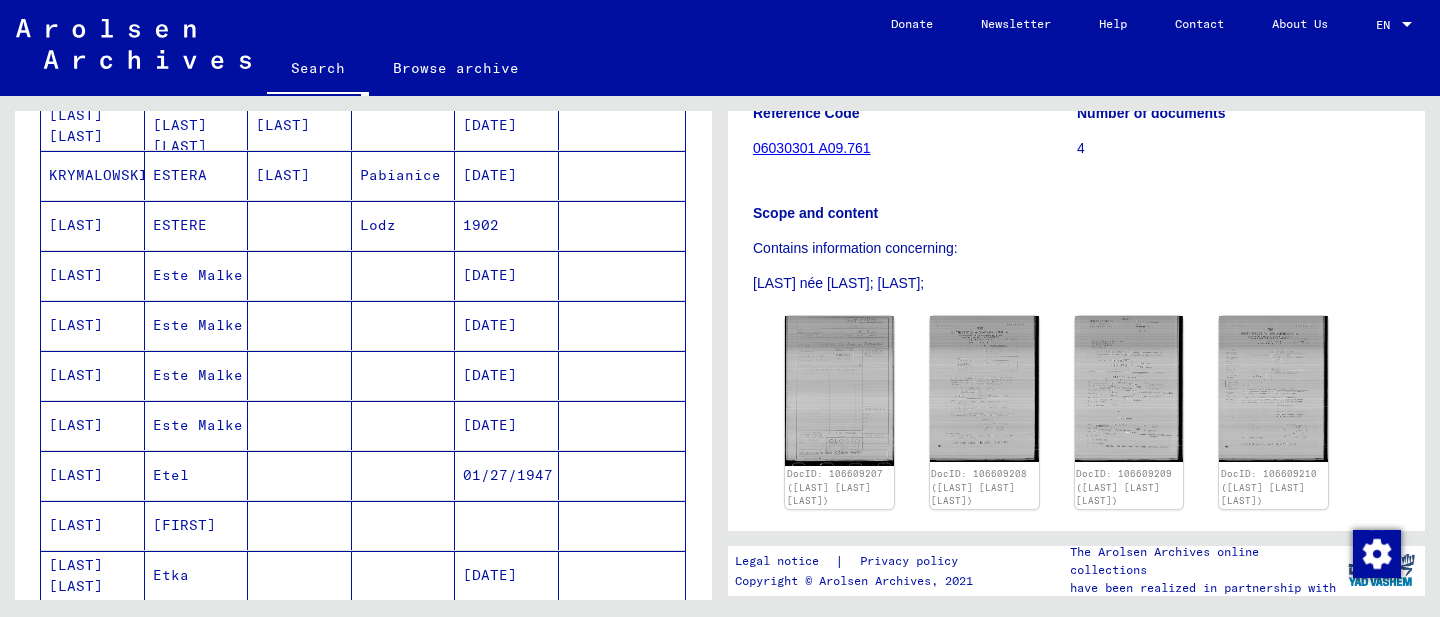 click at bounding box center (404, 575) 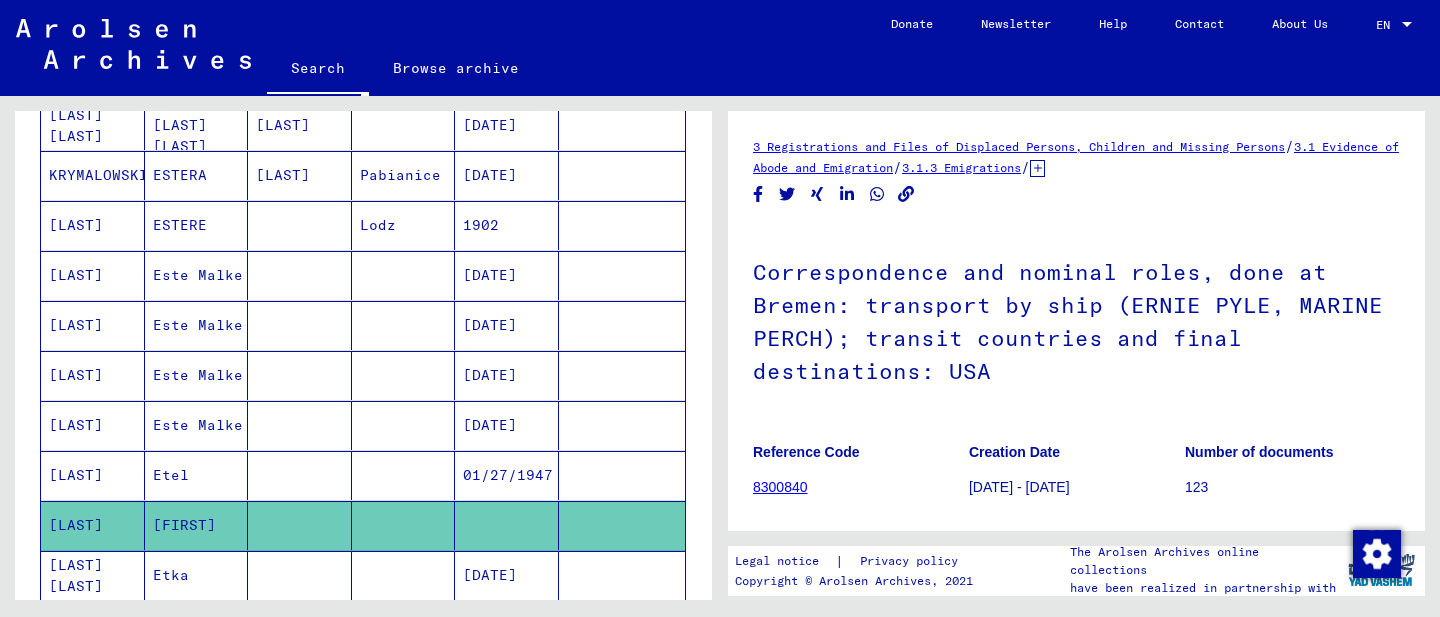 scroll, scrollTop: 0, scrollLeft: 0, axis: both 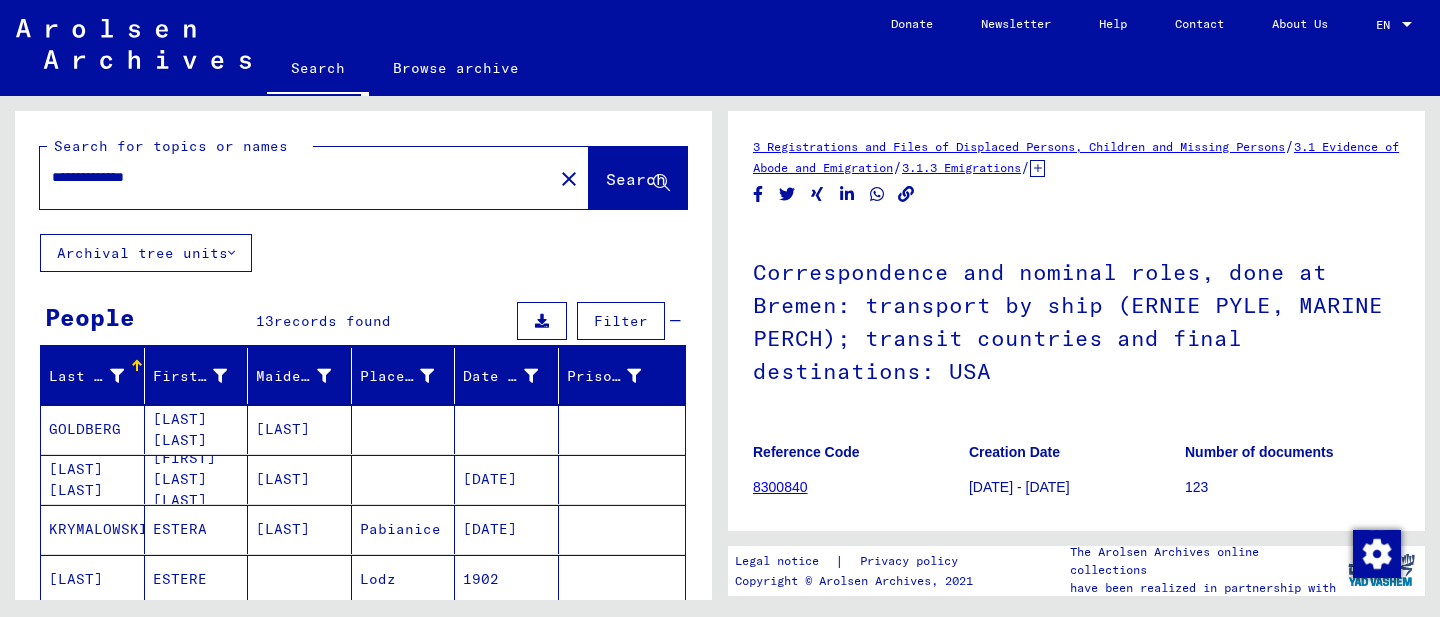 drag, startPoint x: 95, startPoint y: 180, endPoint x: 31, endPoint y: 180, distance: 64 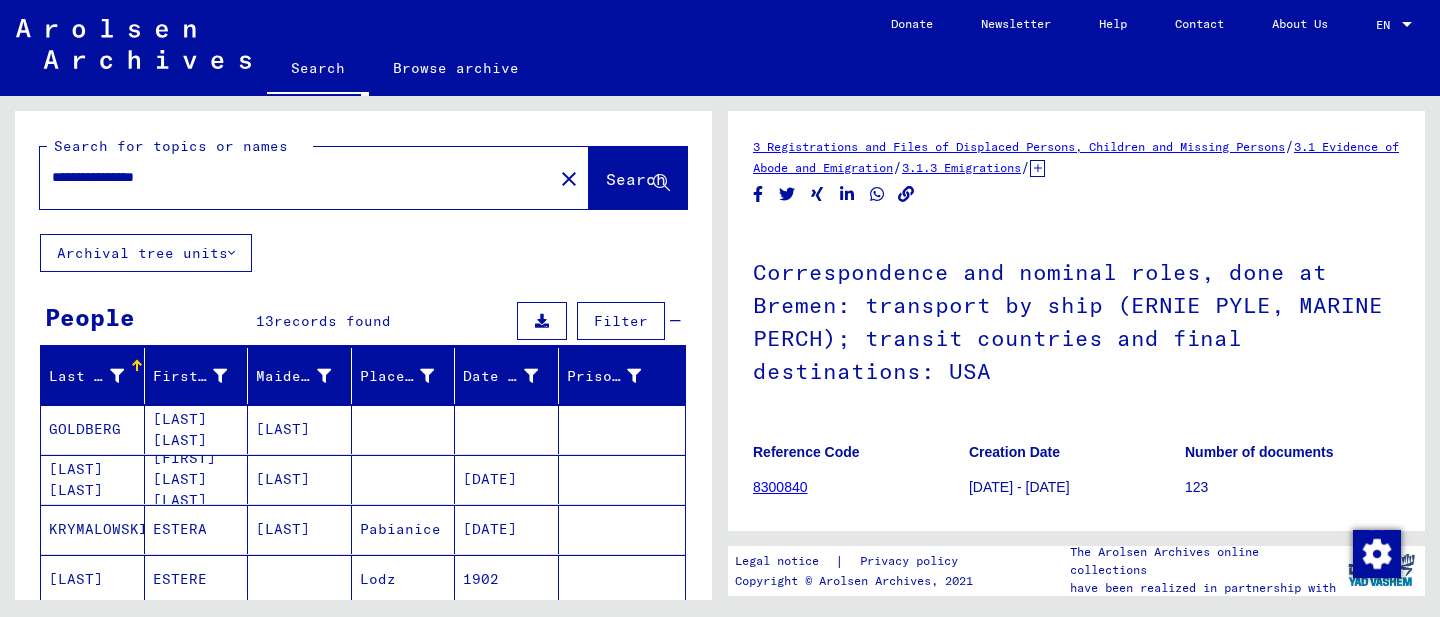 type on "**********" 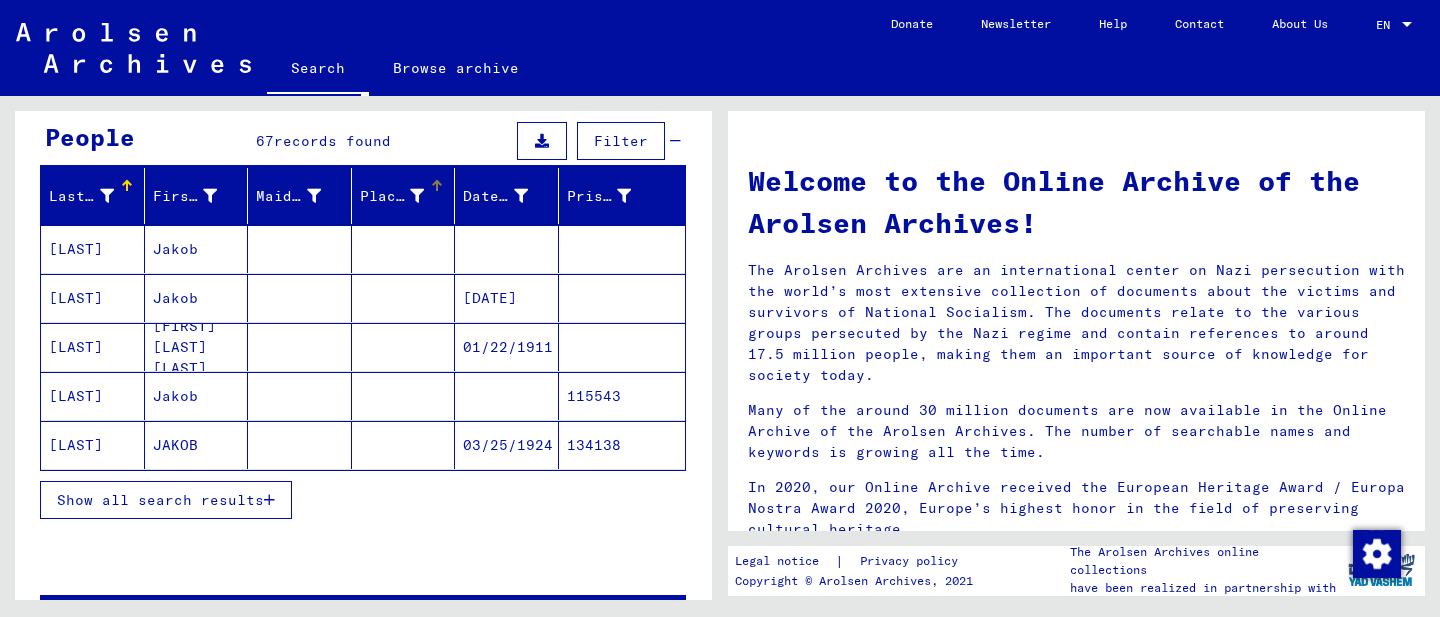scroll, scrollTop: 190, scrollLeft: 0, axis: vertical 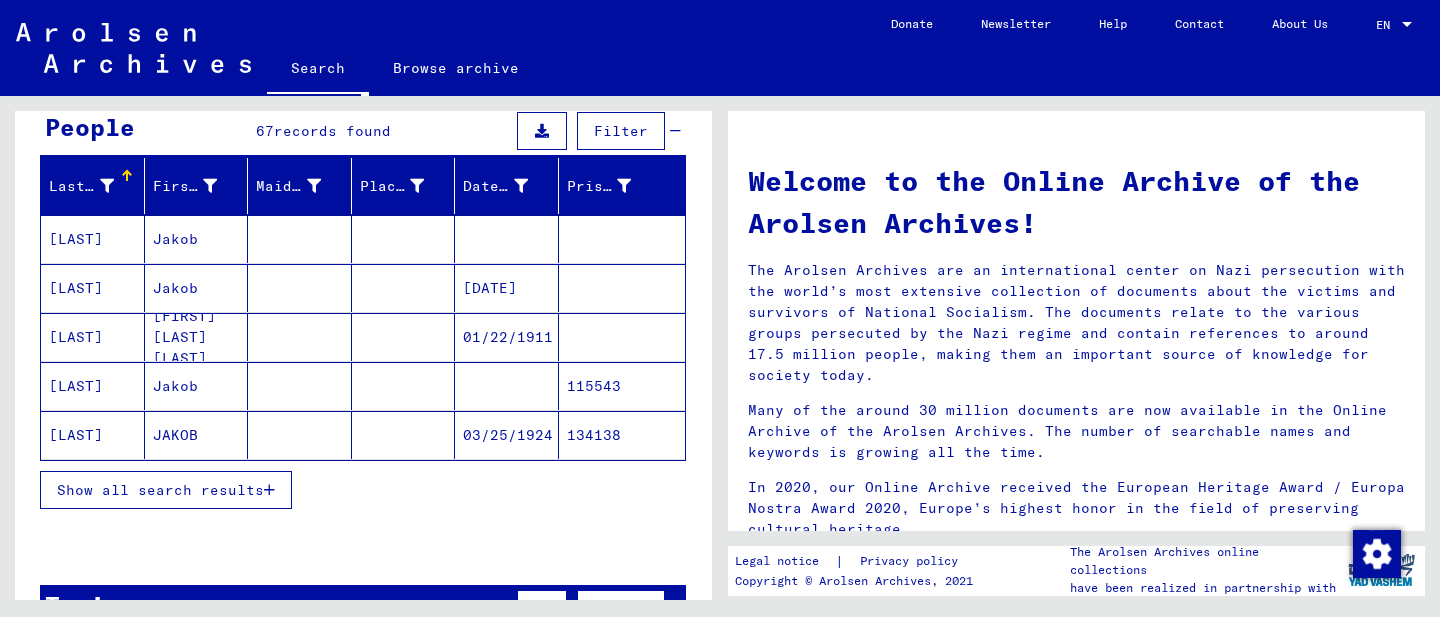 click at bounding box center (404, 288) 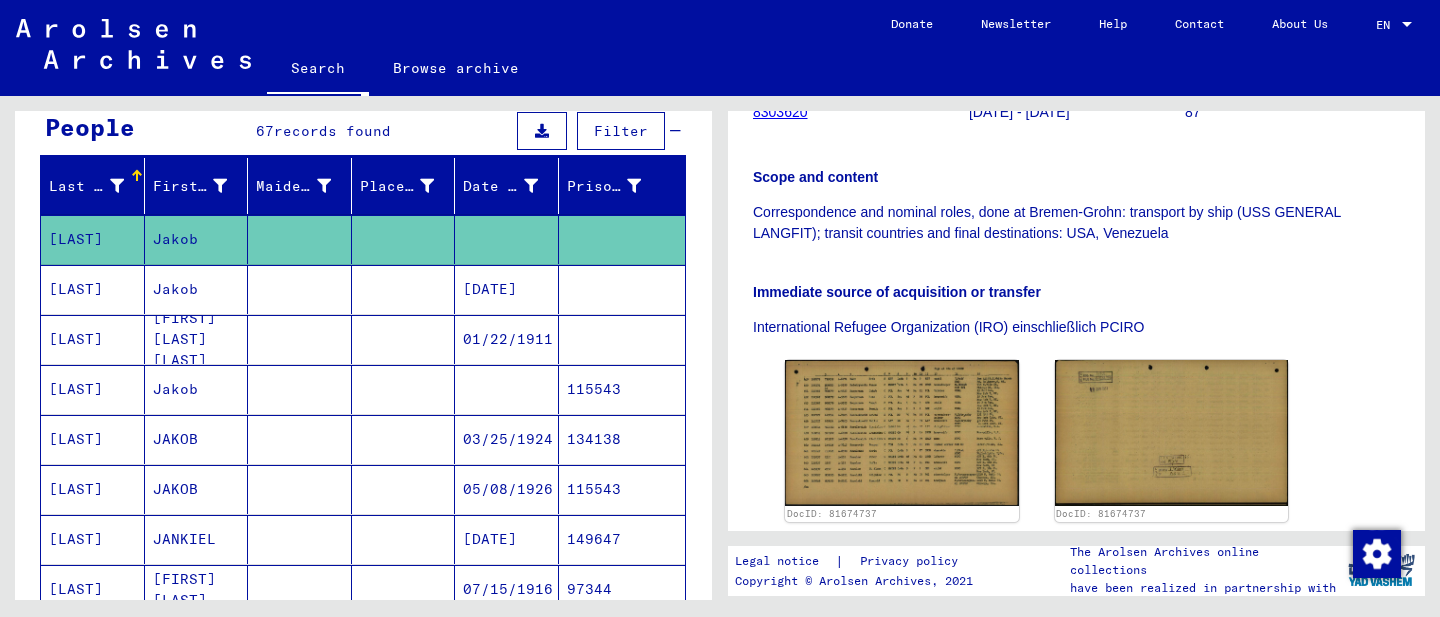 scroll, scrollTop: 368, scrollLeft: 0, axis: vertical 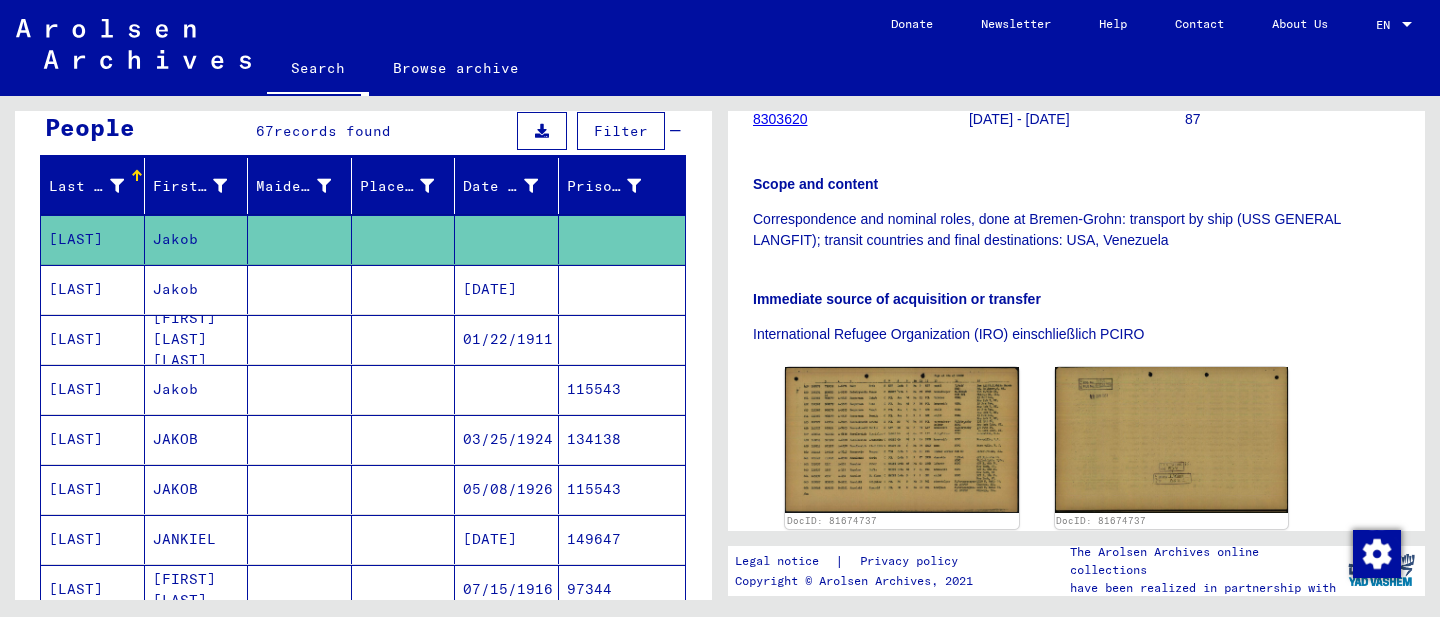 click at bounding box center [507, 439] 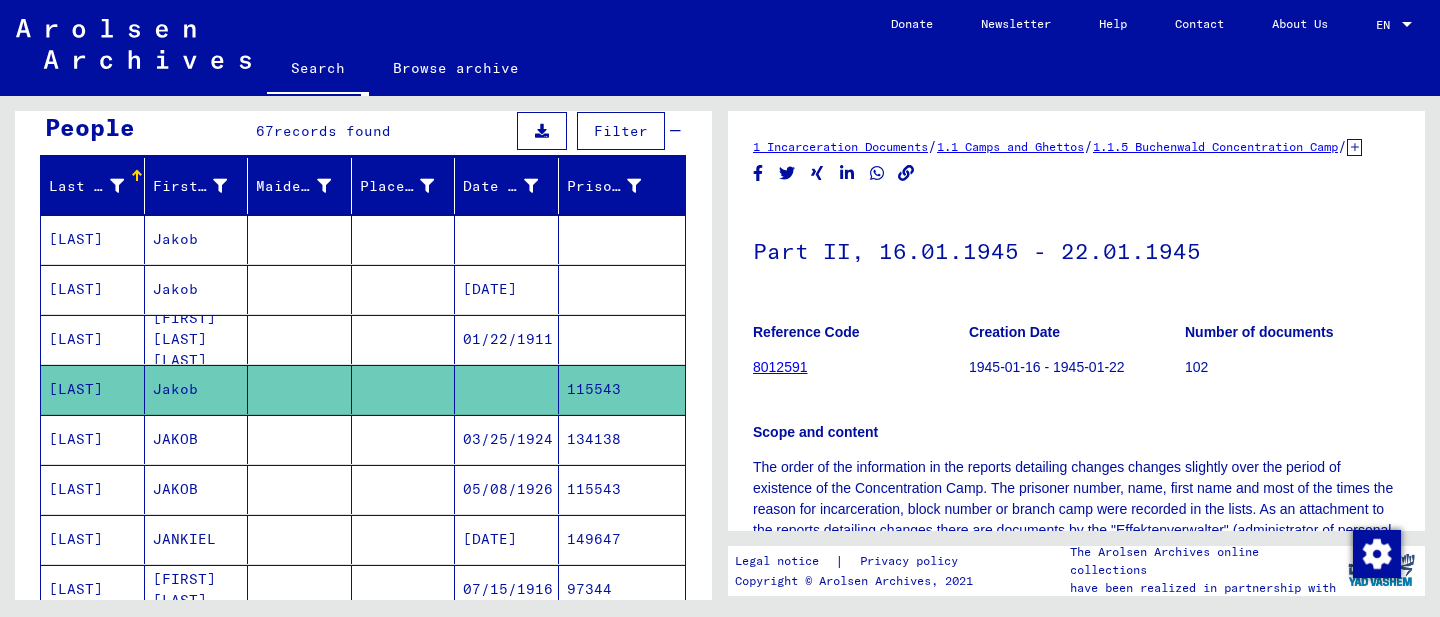 scroll, scrollTop: 0, scrollLeft: 0, axis: both 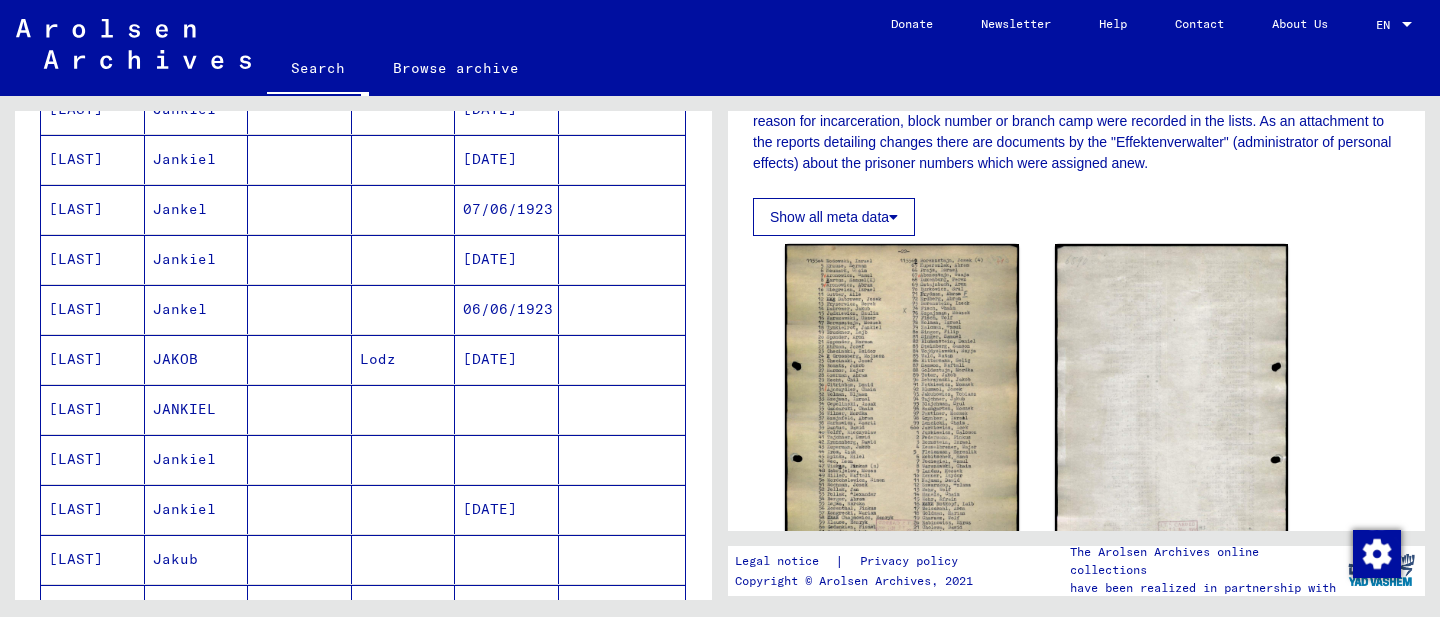 click at bounding box center (507, 459) 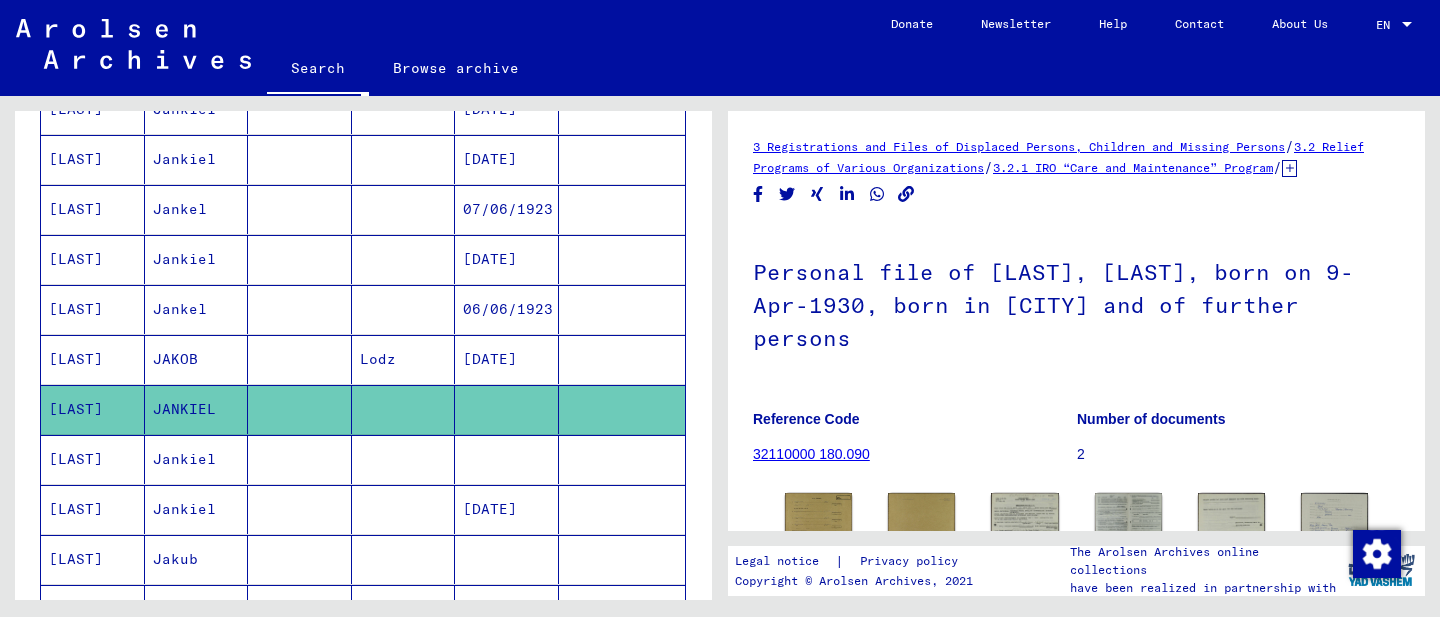 scroll, scrollTop: 0, scrollLeft: 0, axis: both 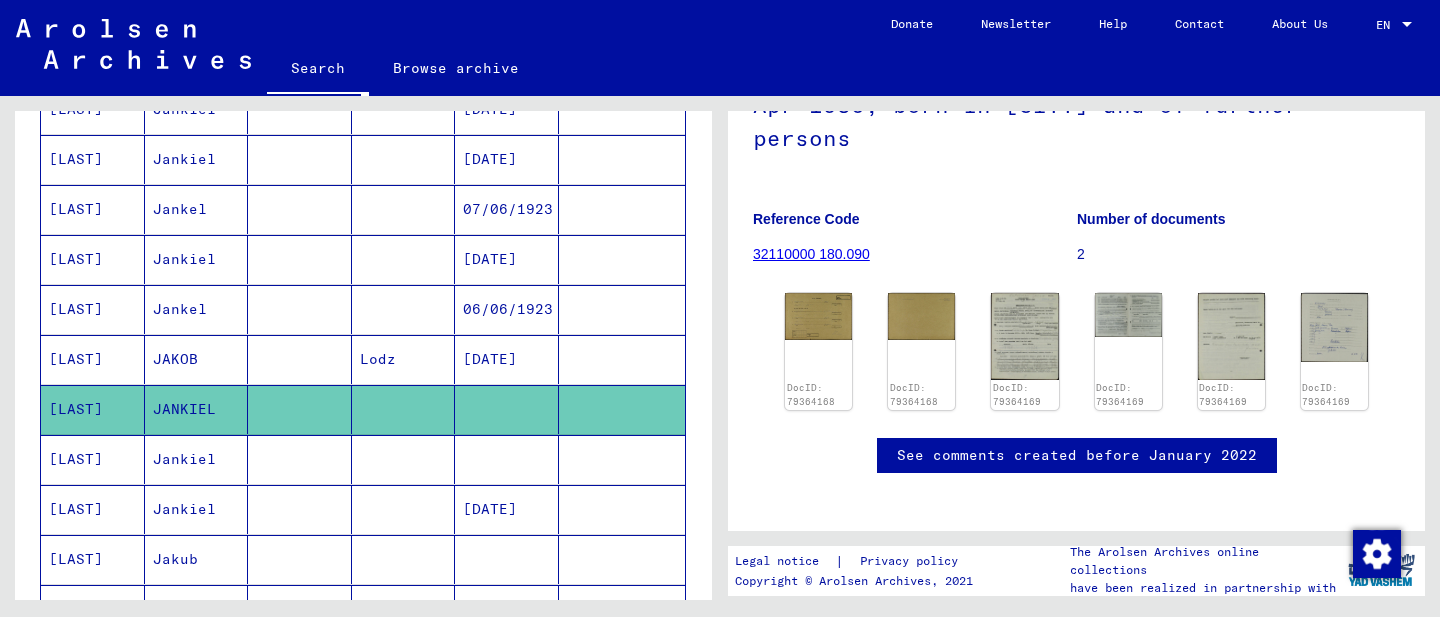 click at bounding box center (622, 509) 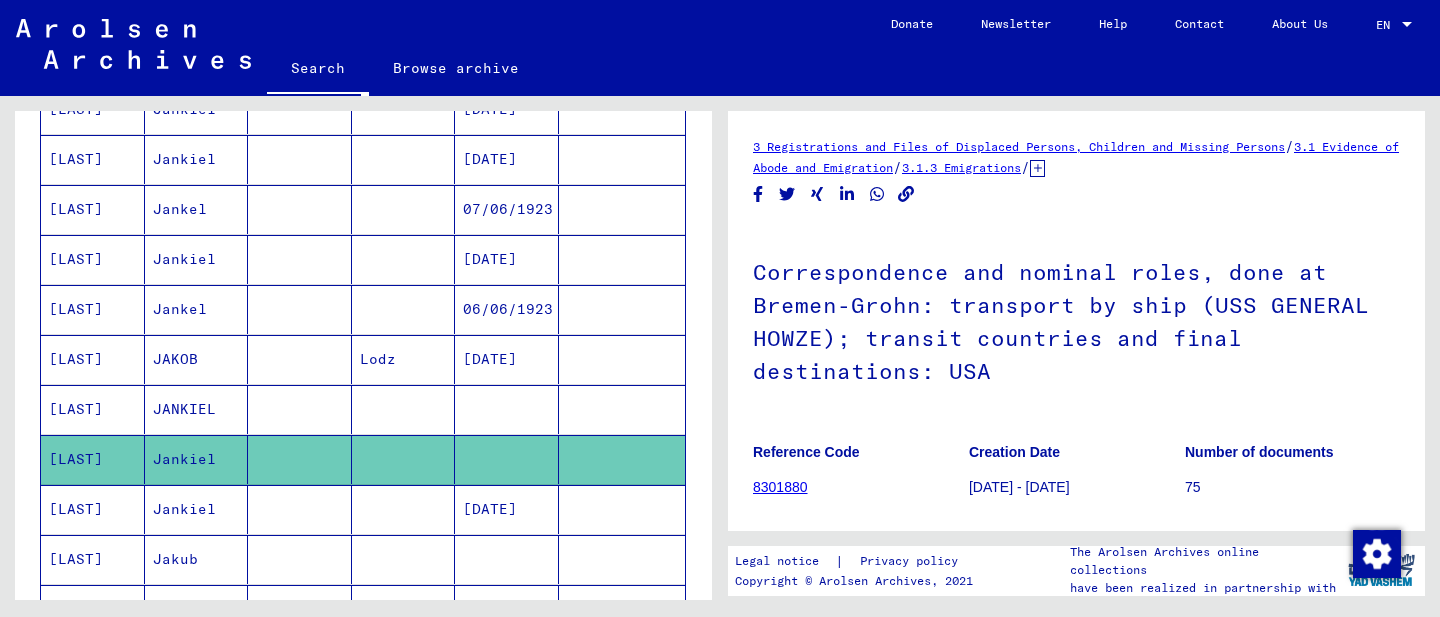 scroll, scrollTop: 0, scrollLeft: 0, axis: both 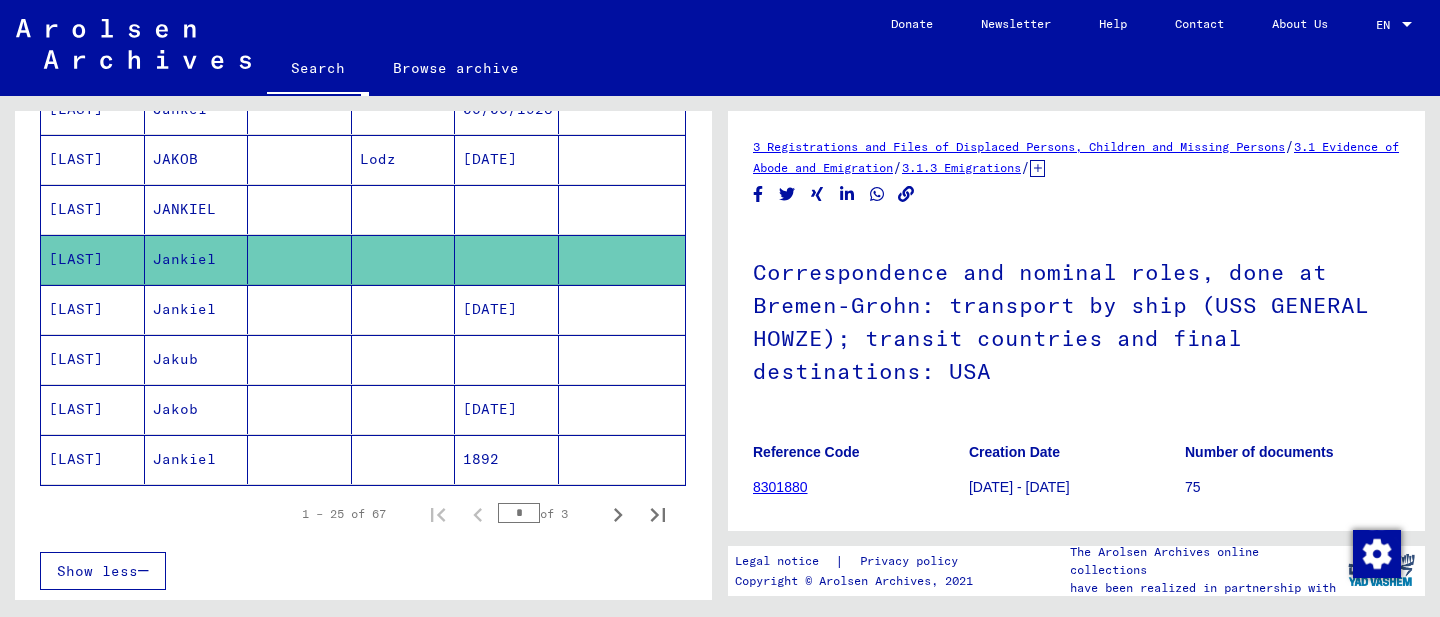 click on "1892" 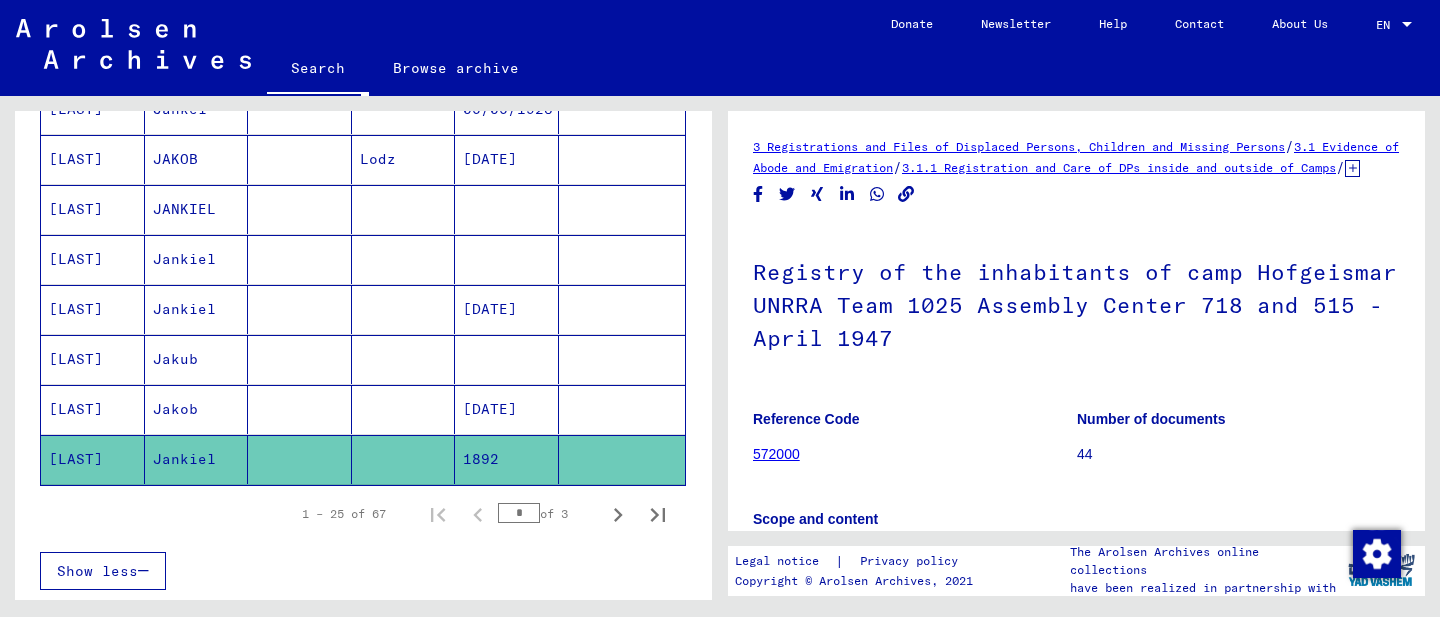 scroll, scrollTop: 0, scrollLeft: 0, axis: both 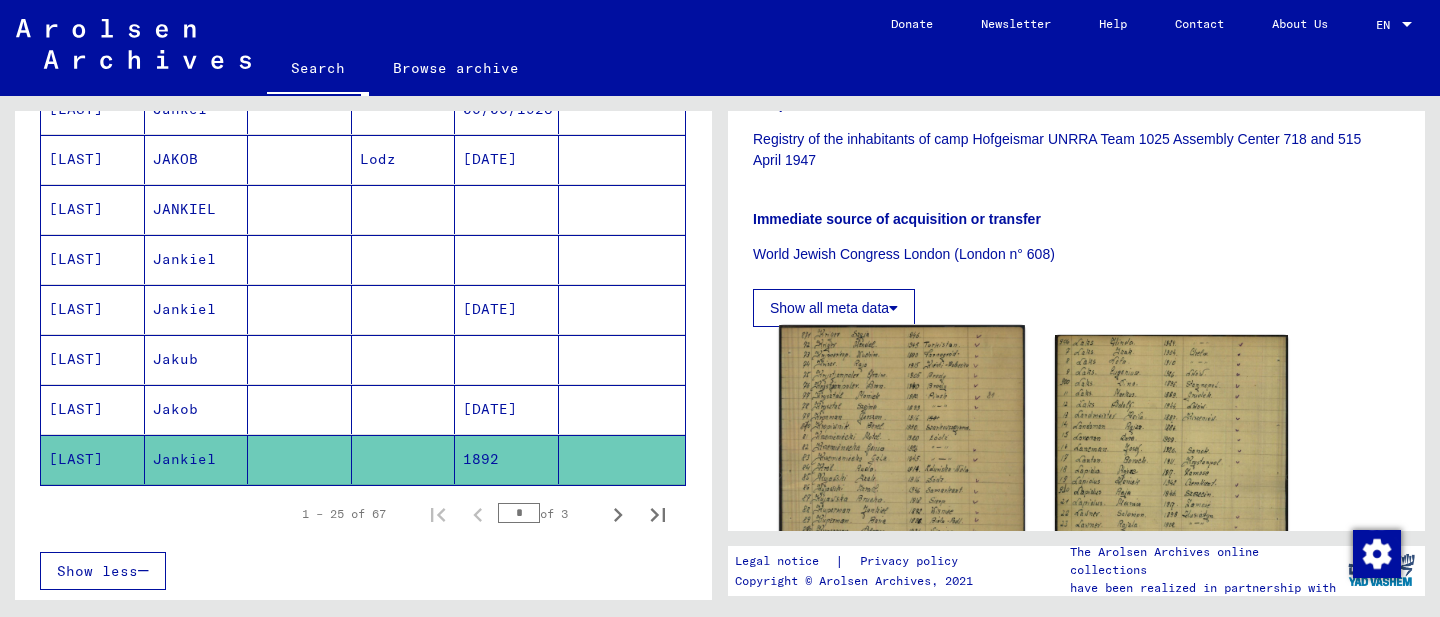click 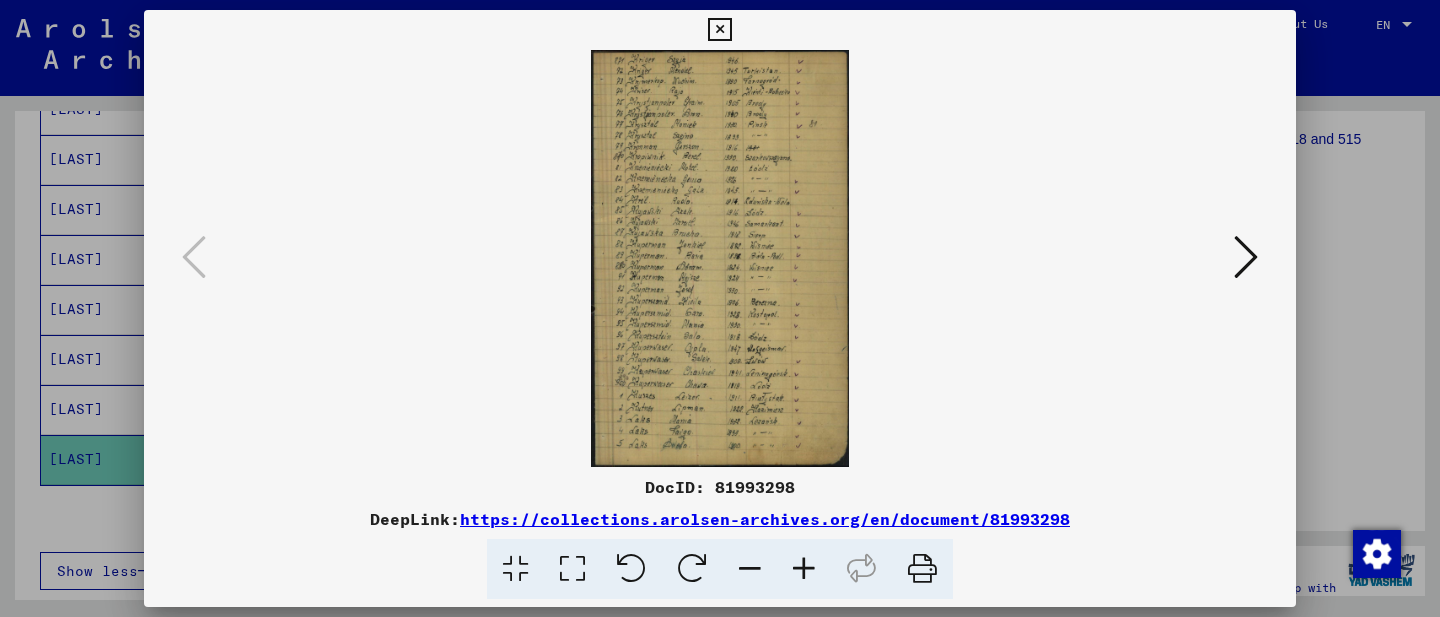 click at bounding box center (804, 569) 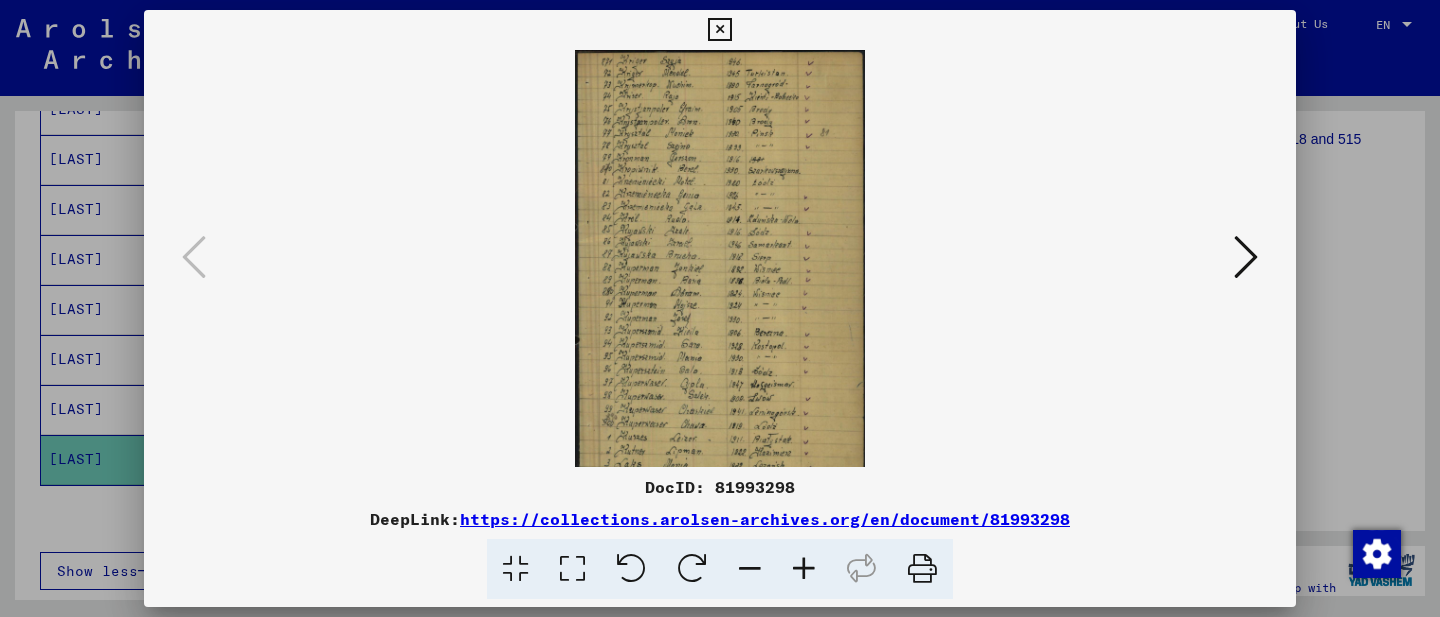 click at bounding box center (804, 569) 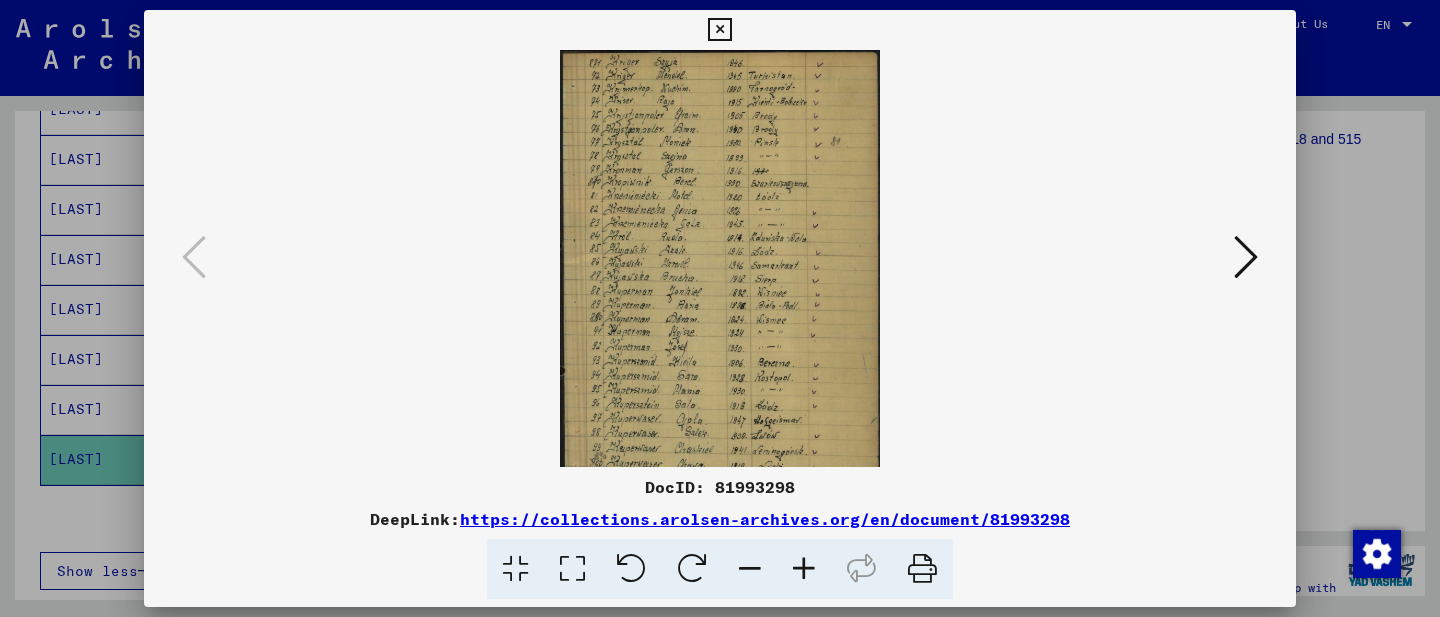 click at bounding box center (804, 569) 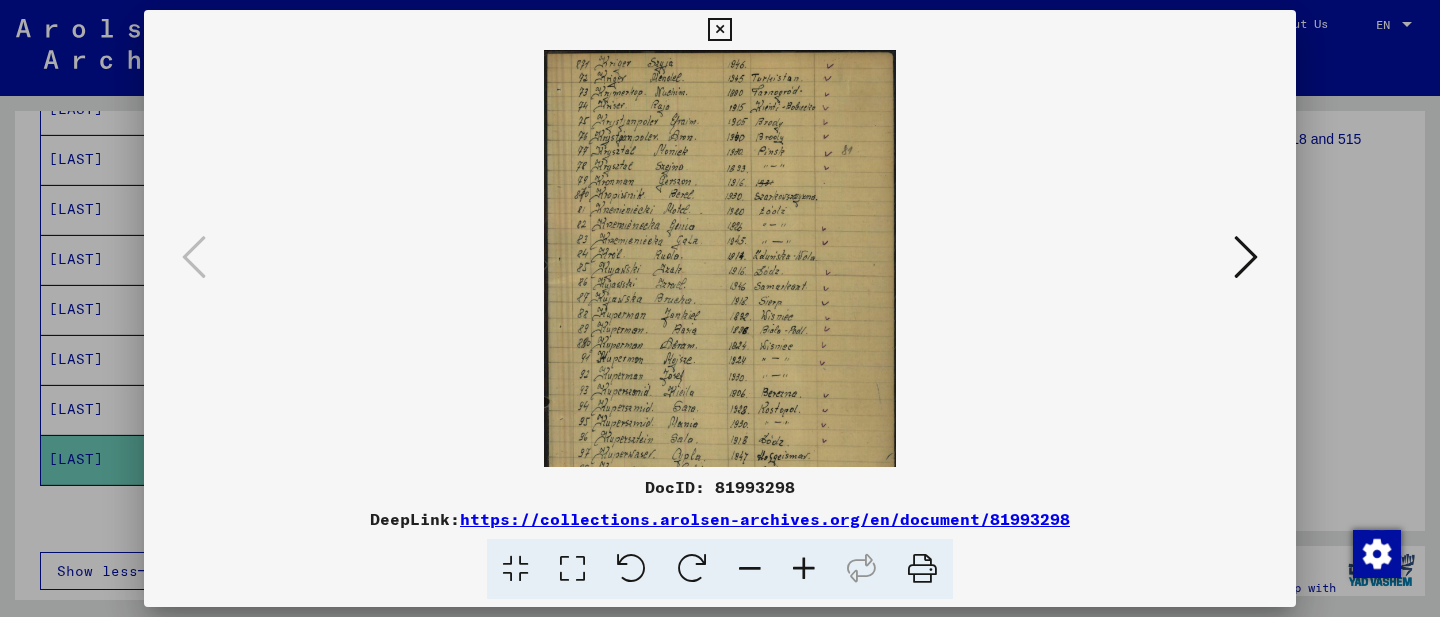 click at bounding box center (804, 569) 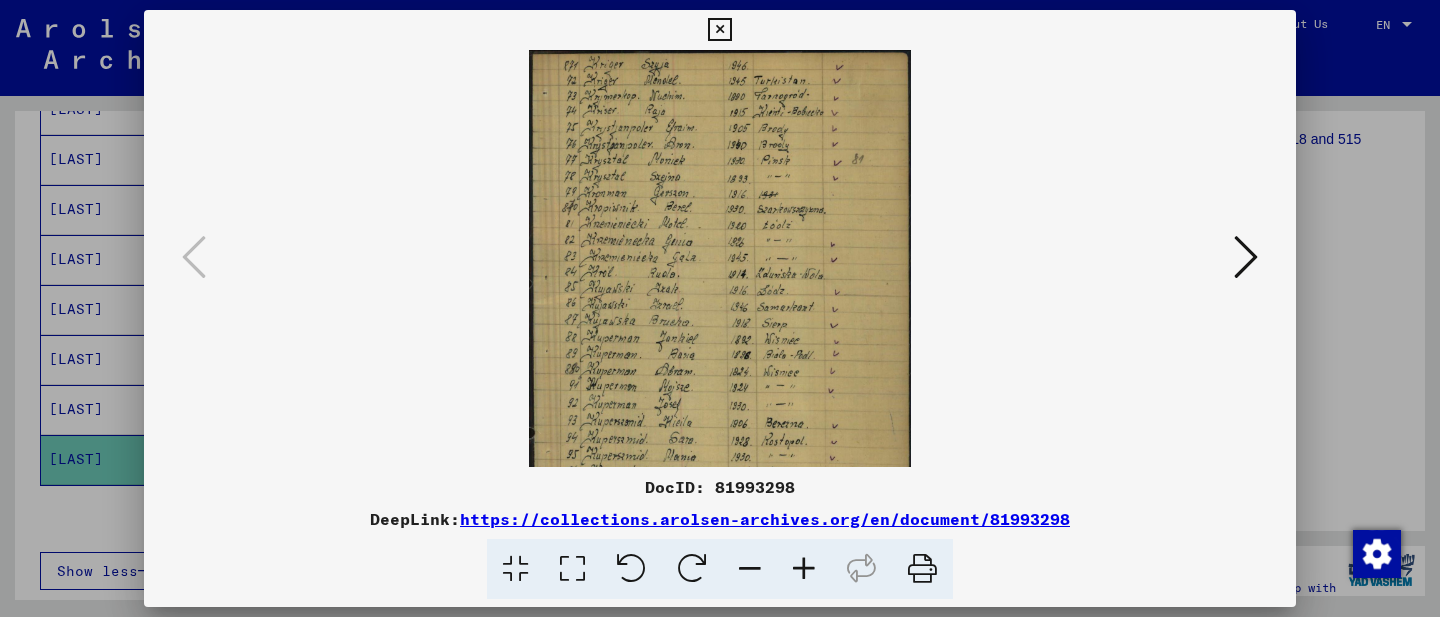 click at bounding box center [804, 569] 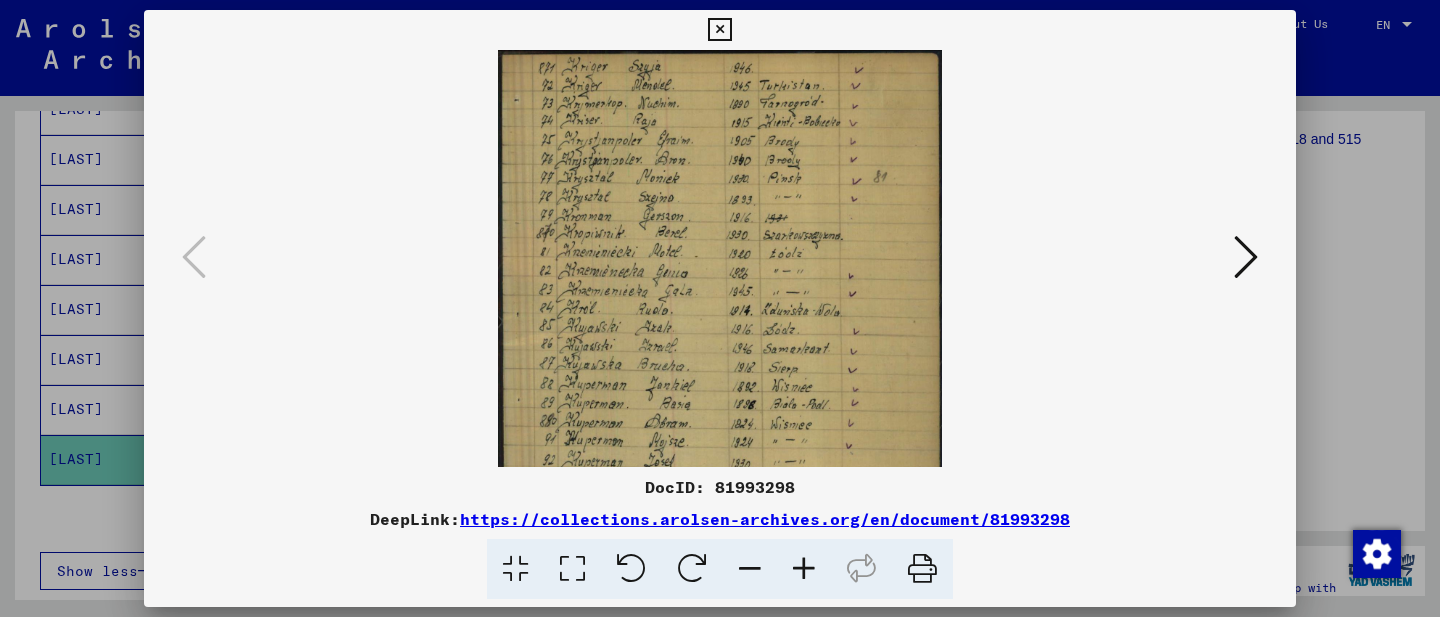 click at bounding box center [804, 569] 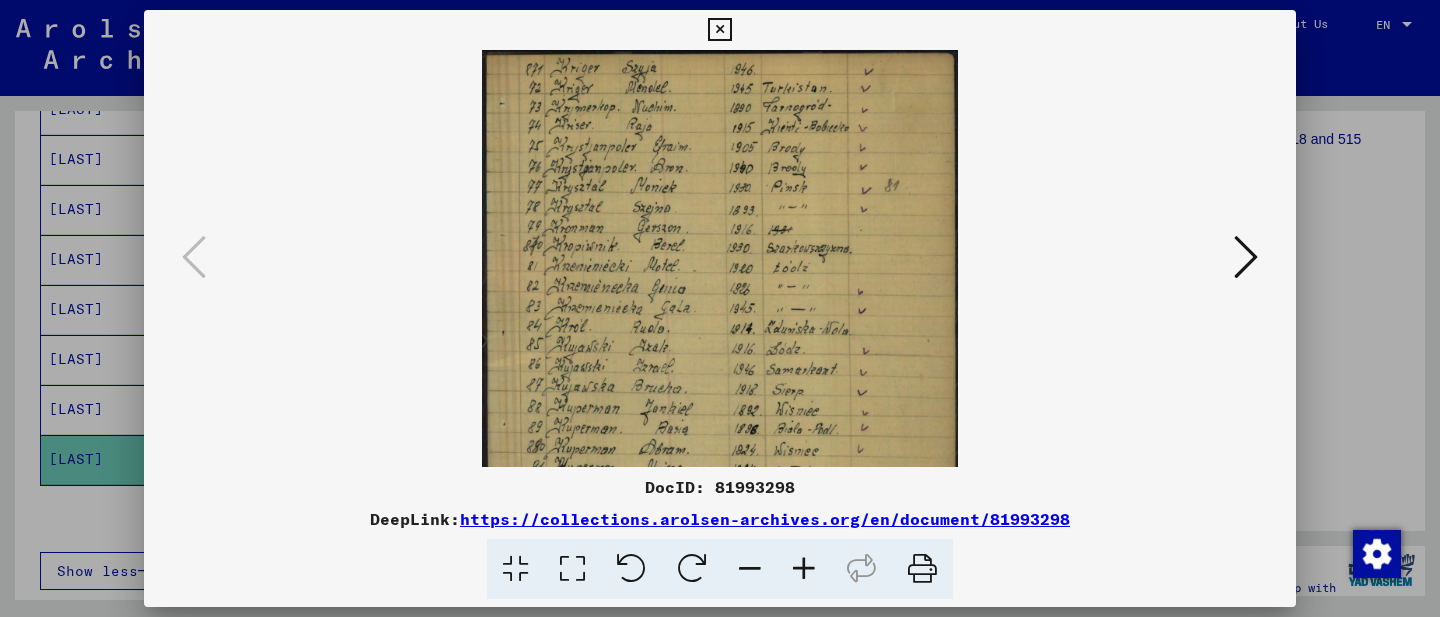 click at bounding box center [804, 569] 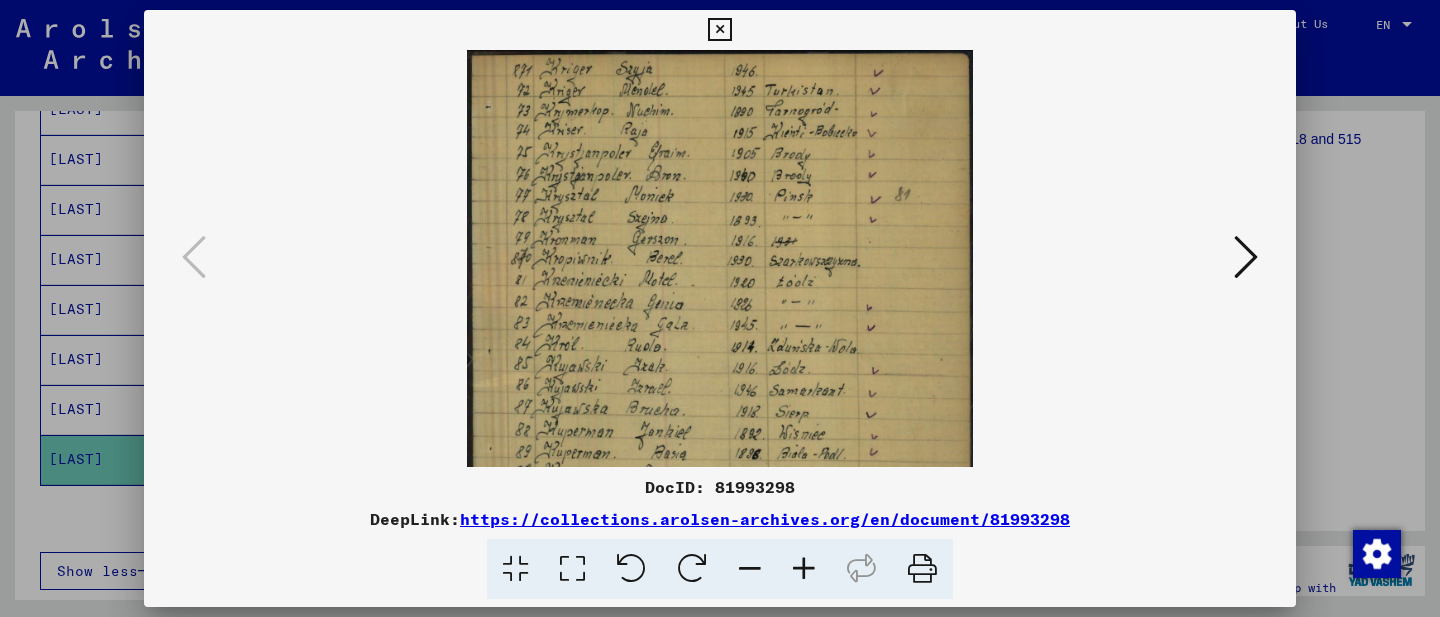 click at bounding box center (804, 569) 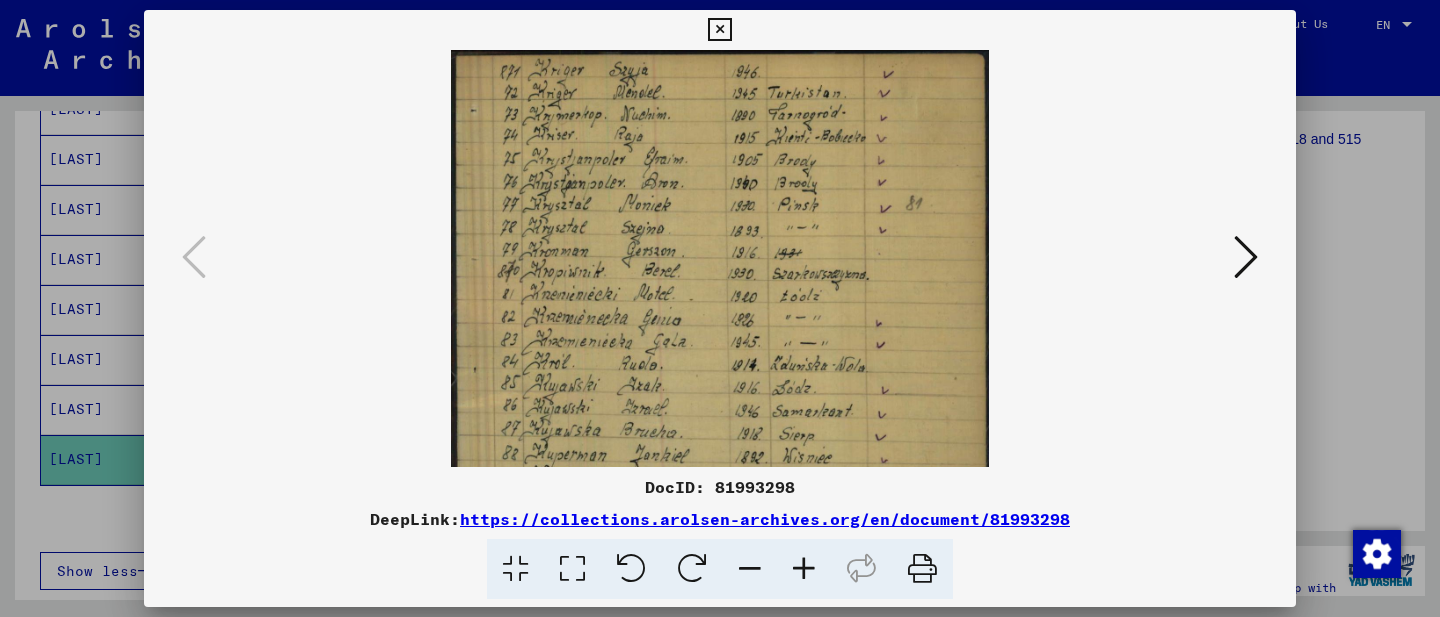 click at bounding box center [804, 569] 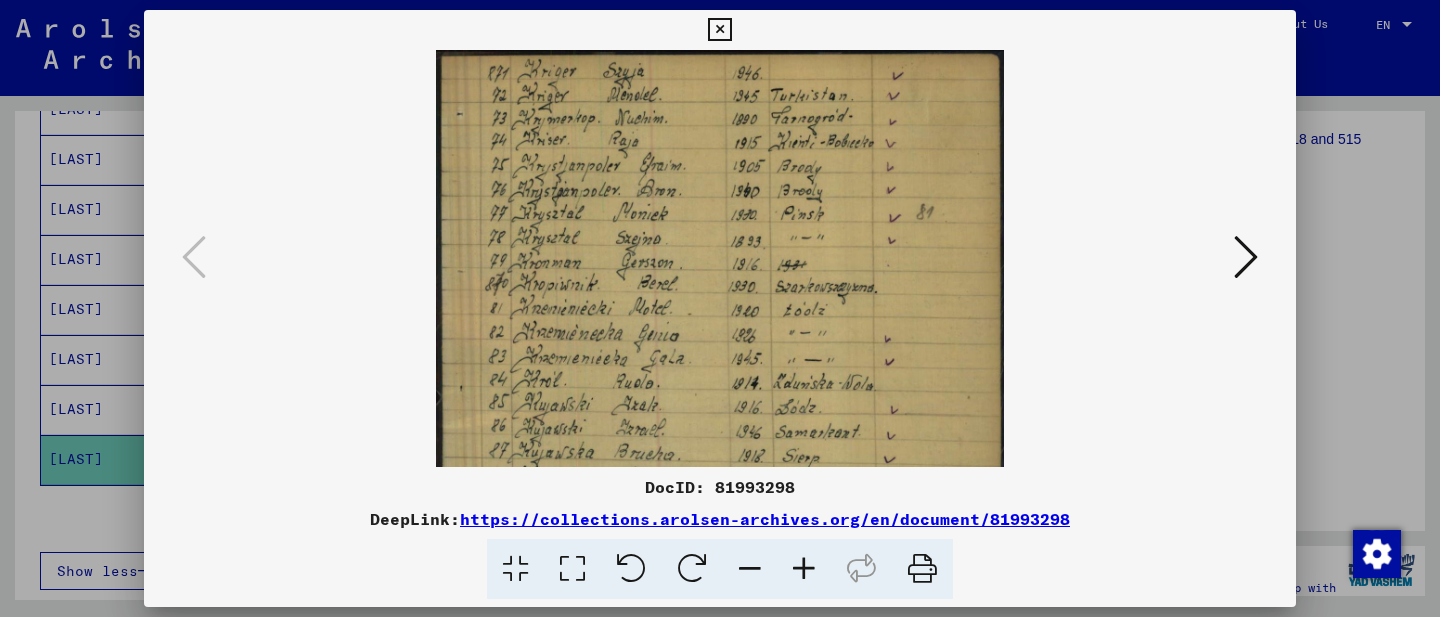 click at bounding box center (804, 569) 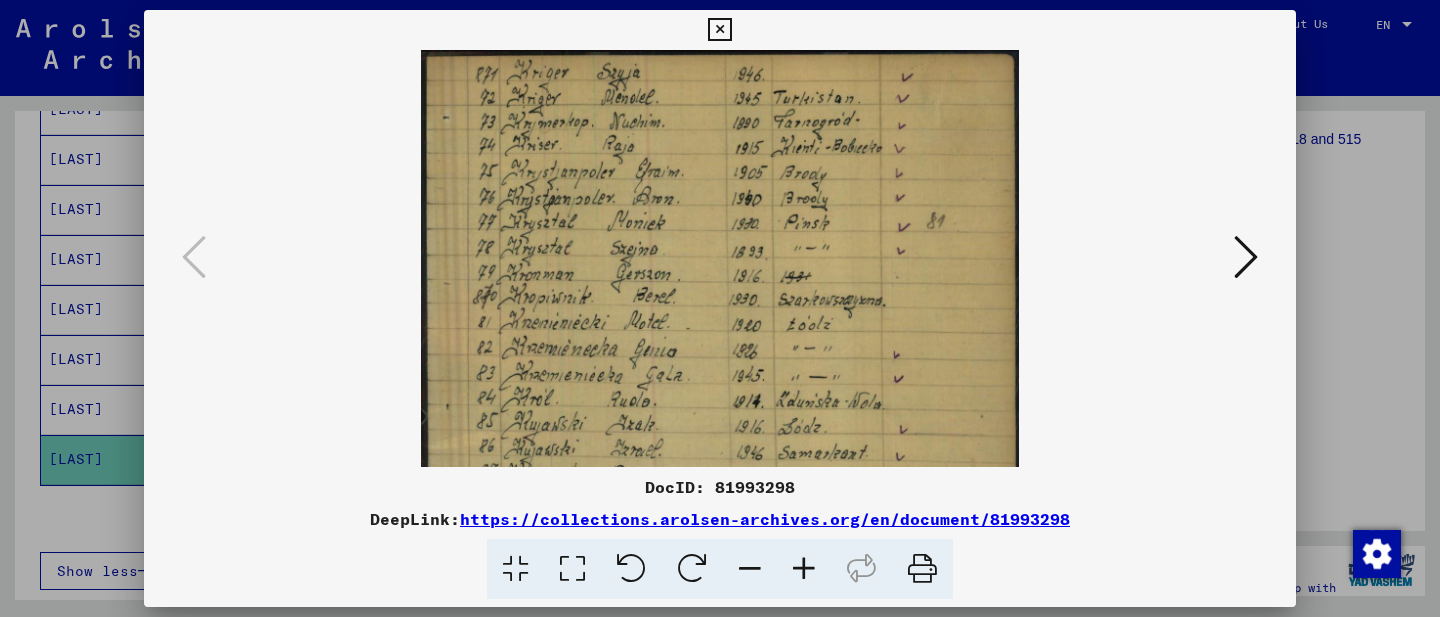click at bounding box center (804, 569) 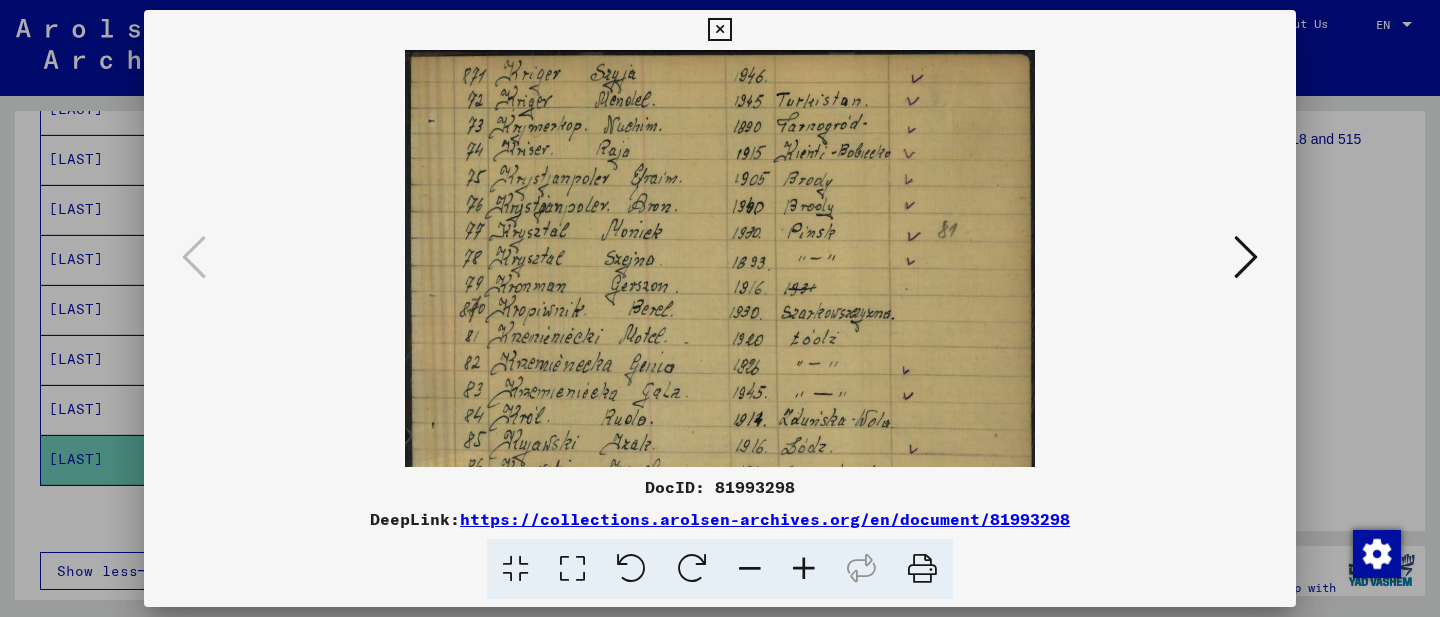 click at bounding box center [804, 569] 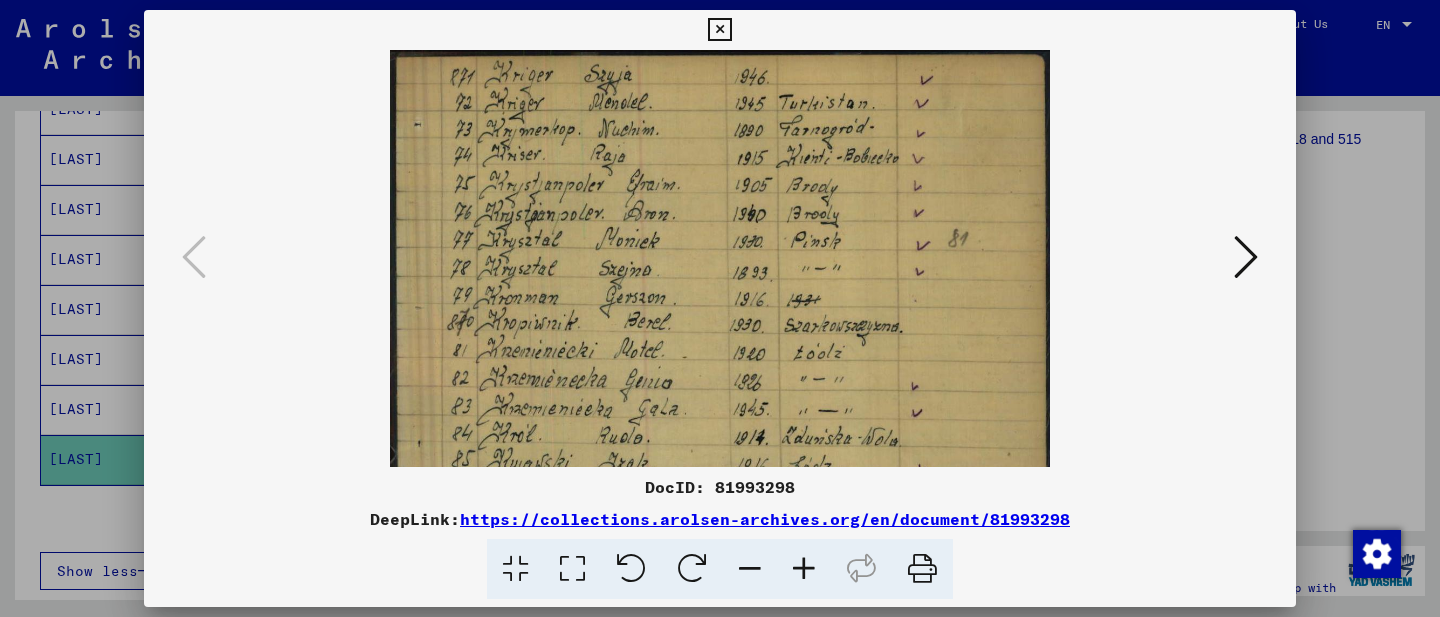 click at bounding box center [804, 569] 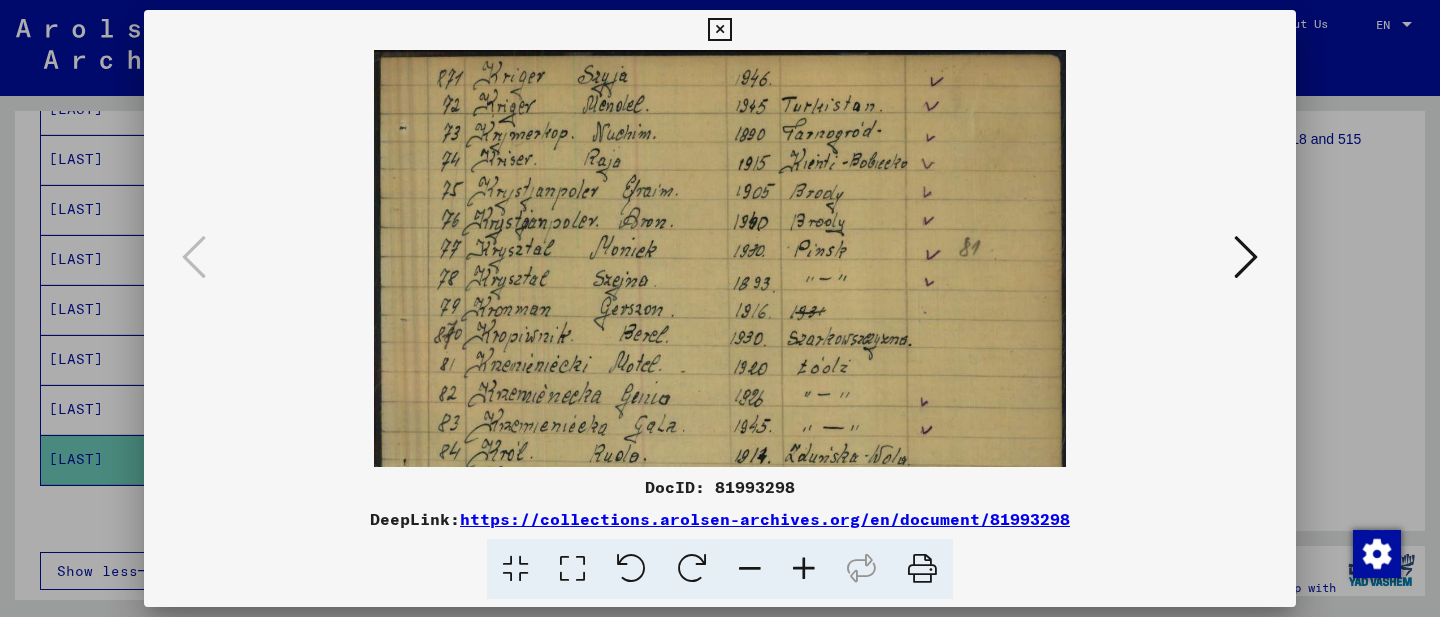 click at bounding box center (804, 569) 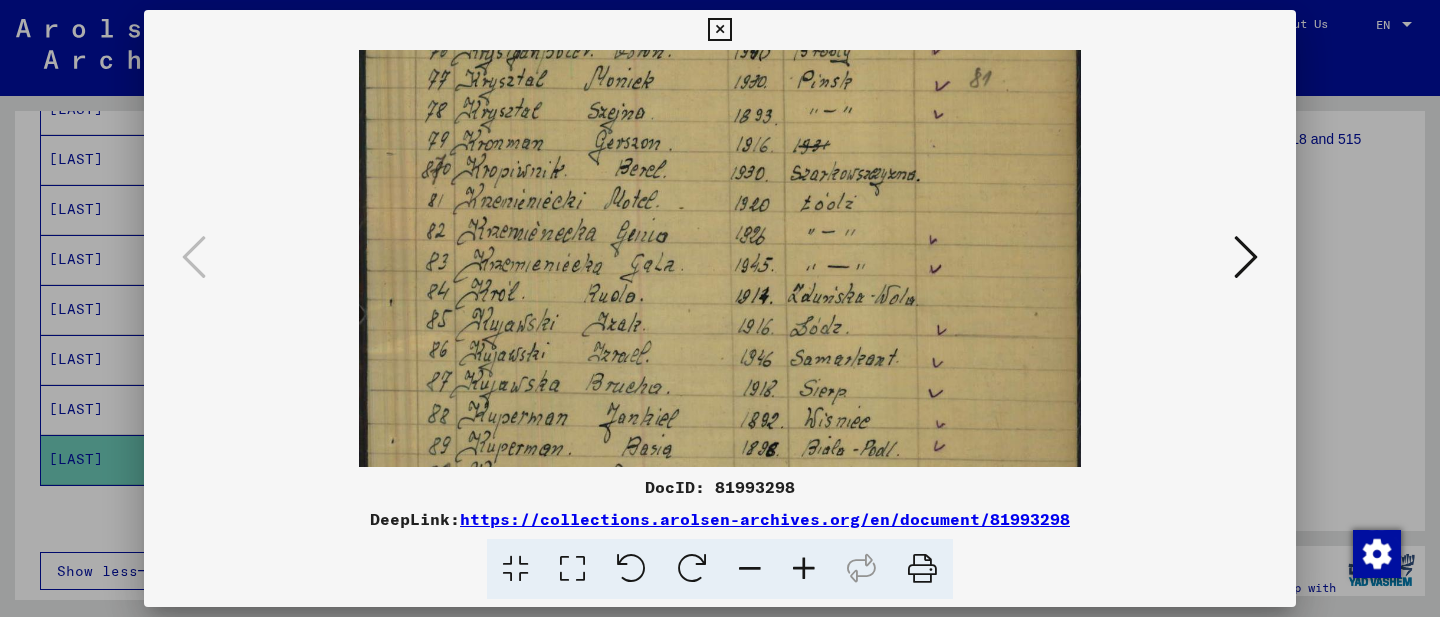 scroll, scrollTop: 190, scrollLeft: 0, axis: vertical 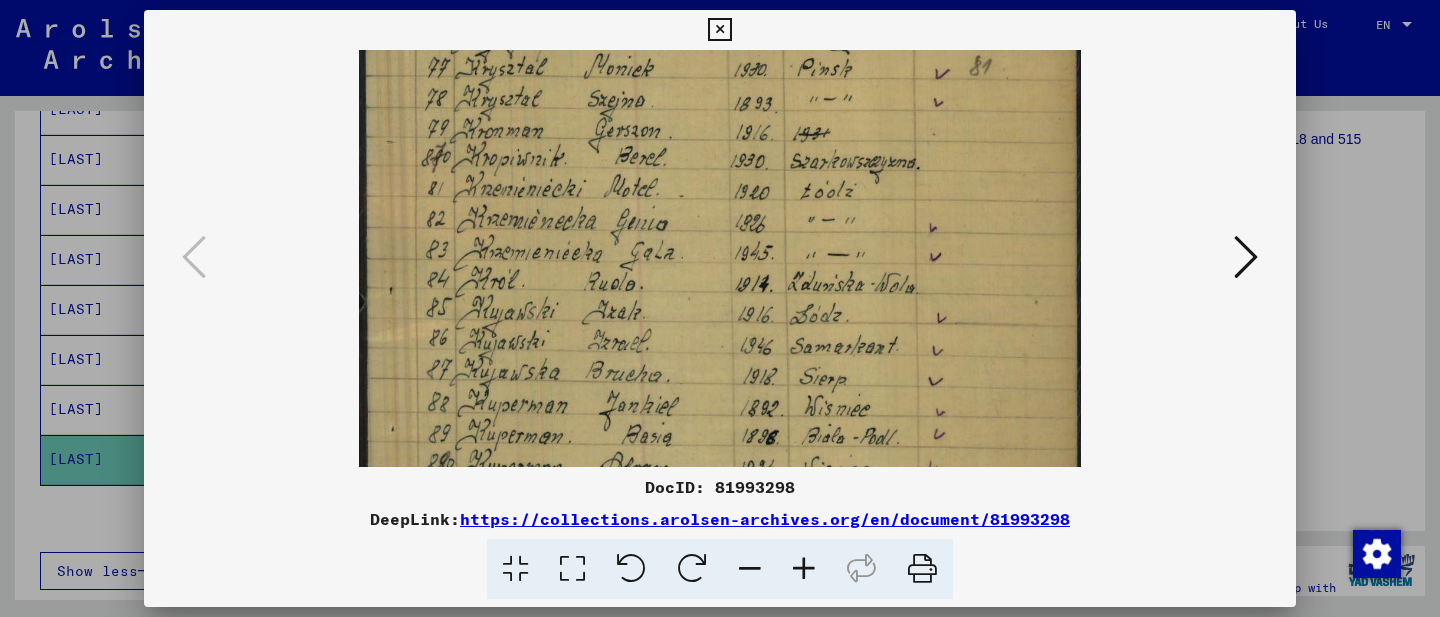 drag, startPoint x: 677, startPoint y: 381, endPoint x: 686, endPoint y: 191, distance: 190.21304 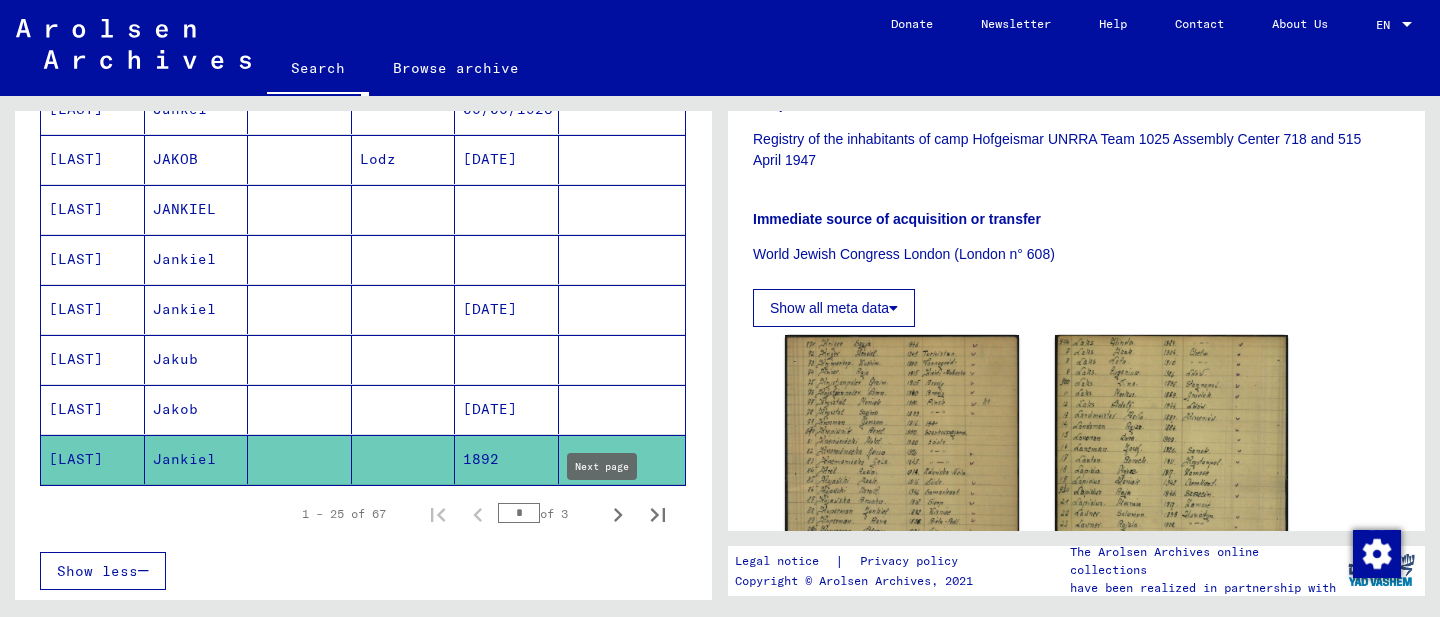 click 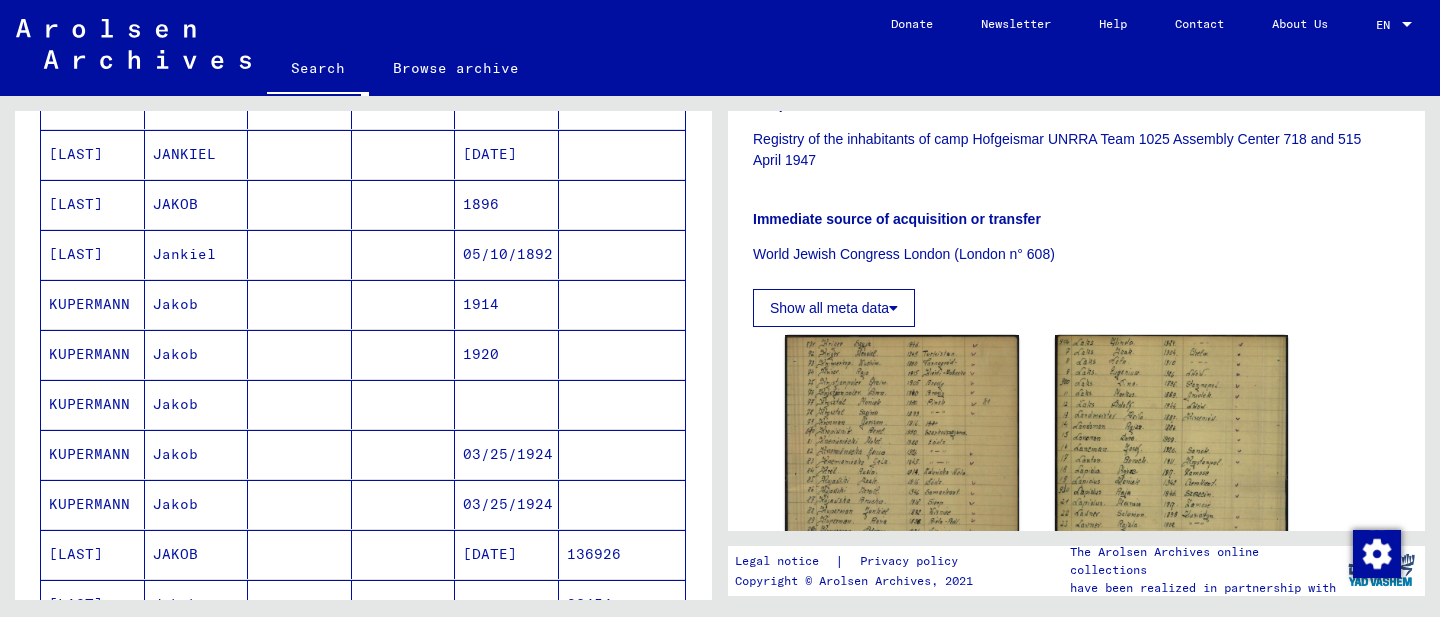 scroll, scrollTop: 333, scrollLeft: 0, axis: vertical 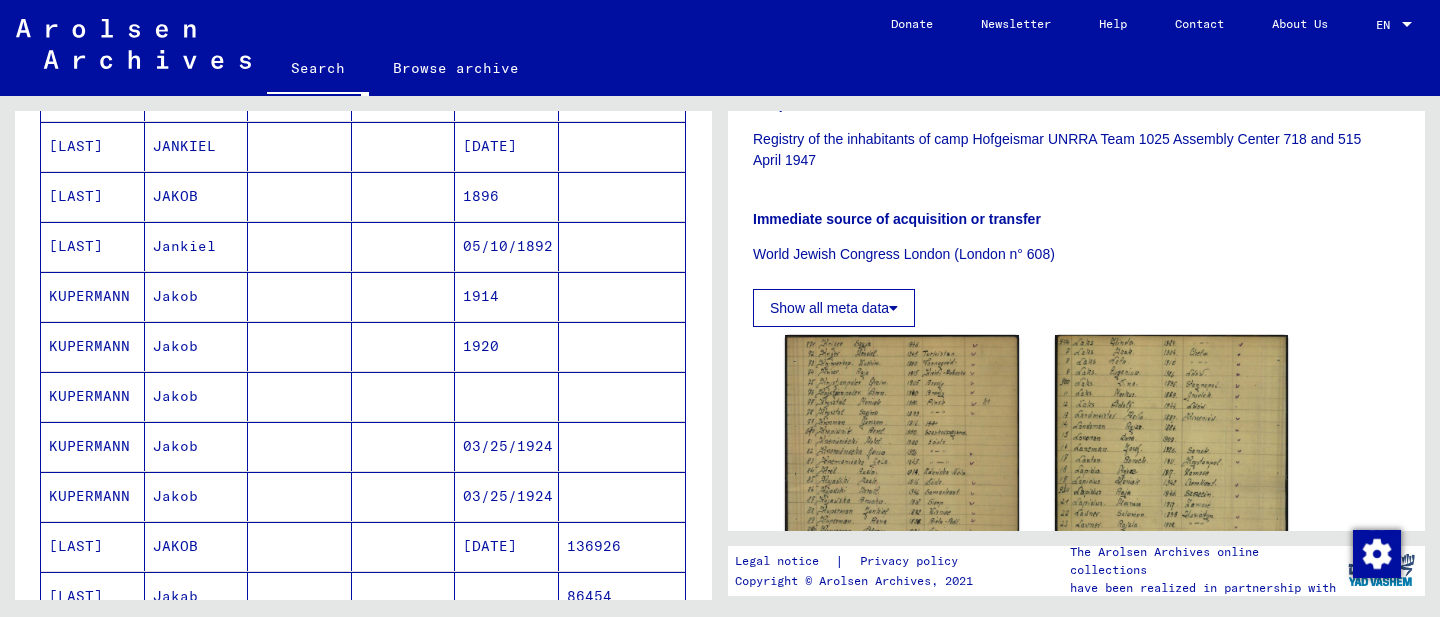 click at bounding box center (507, 446) 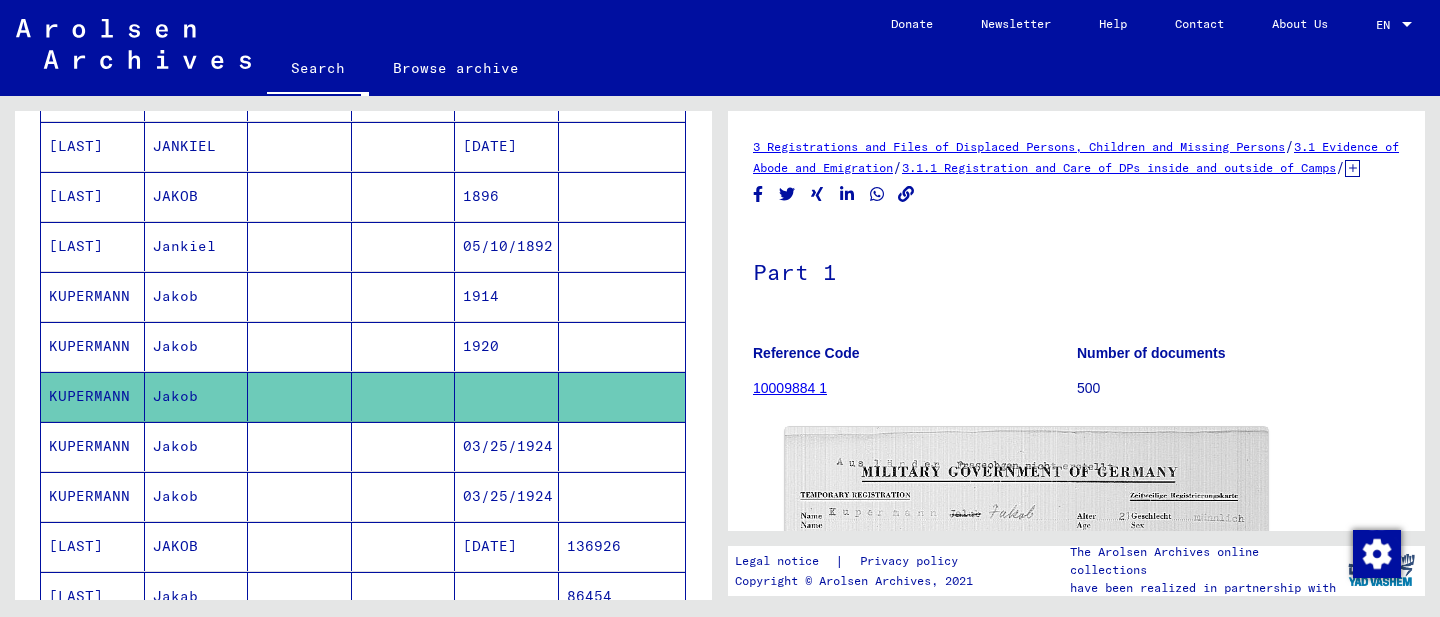 scroll, scrollTop: 0, scrollLeft: 0, axis: both 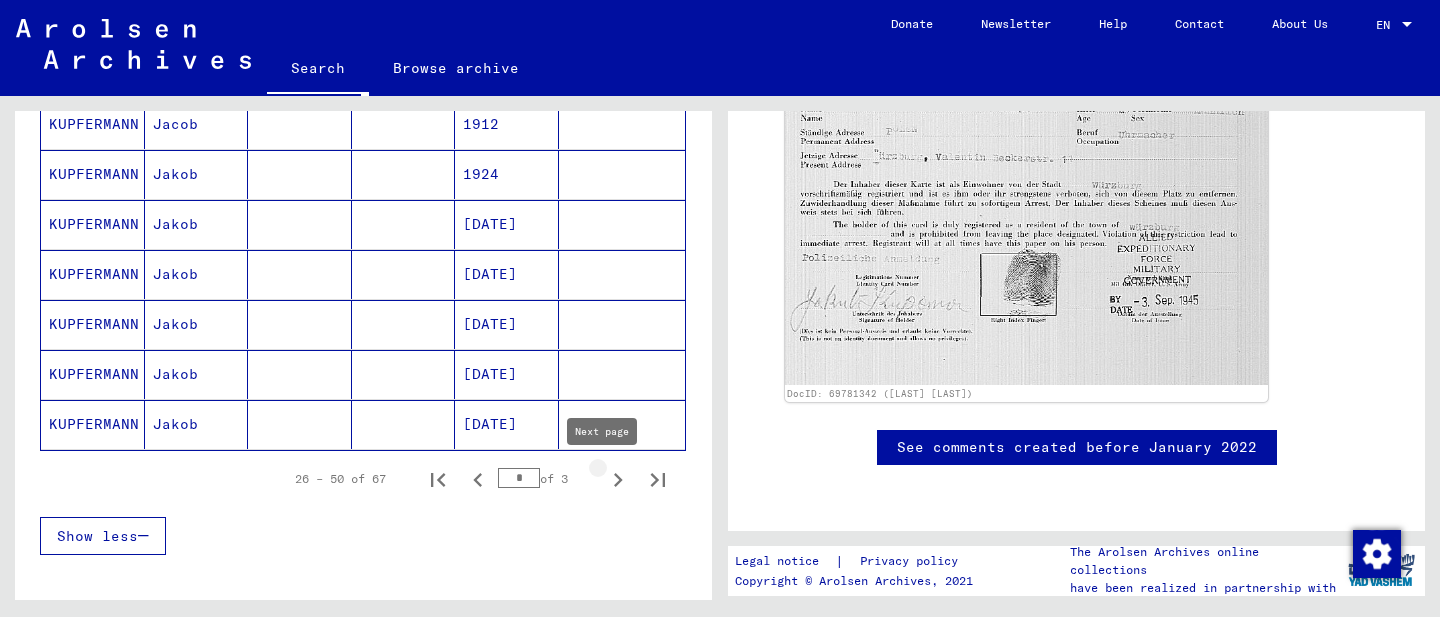 click 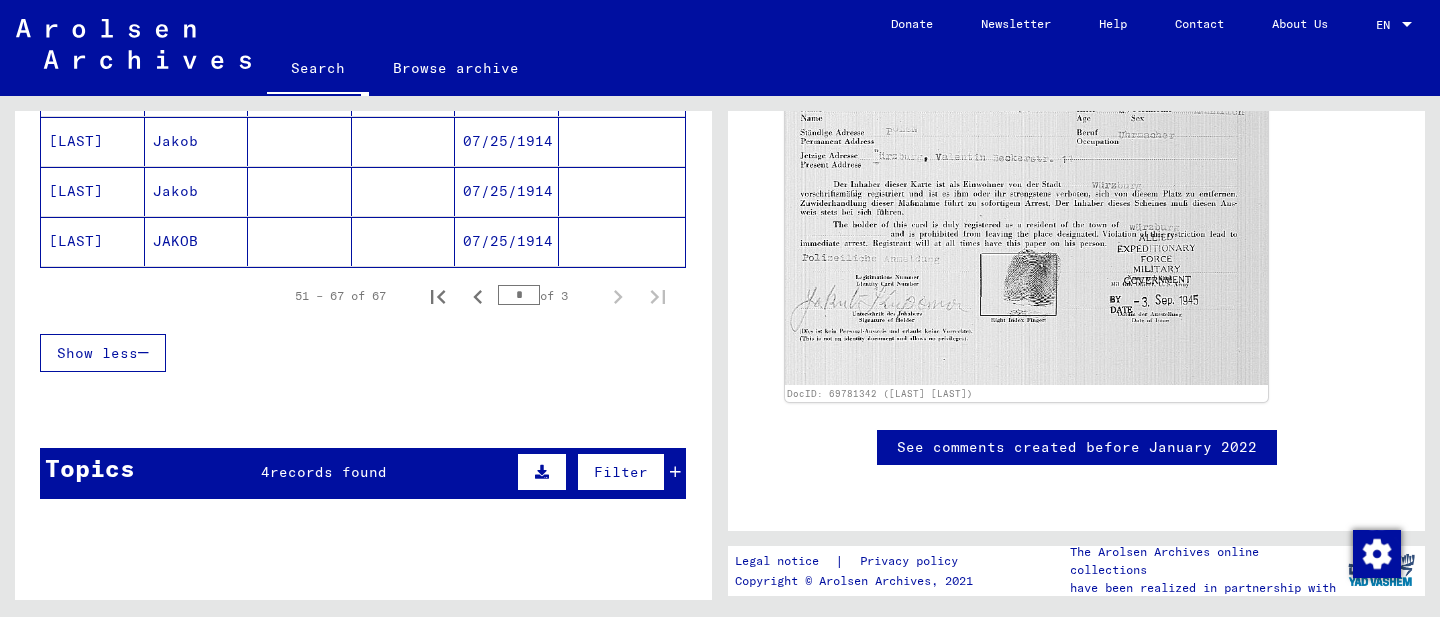 scroll, scrollTop: 998, scrollLeft: 0, axis: vertical 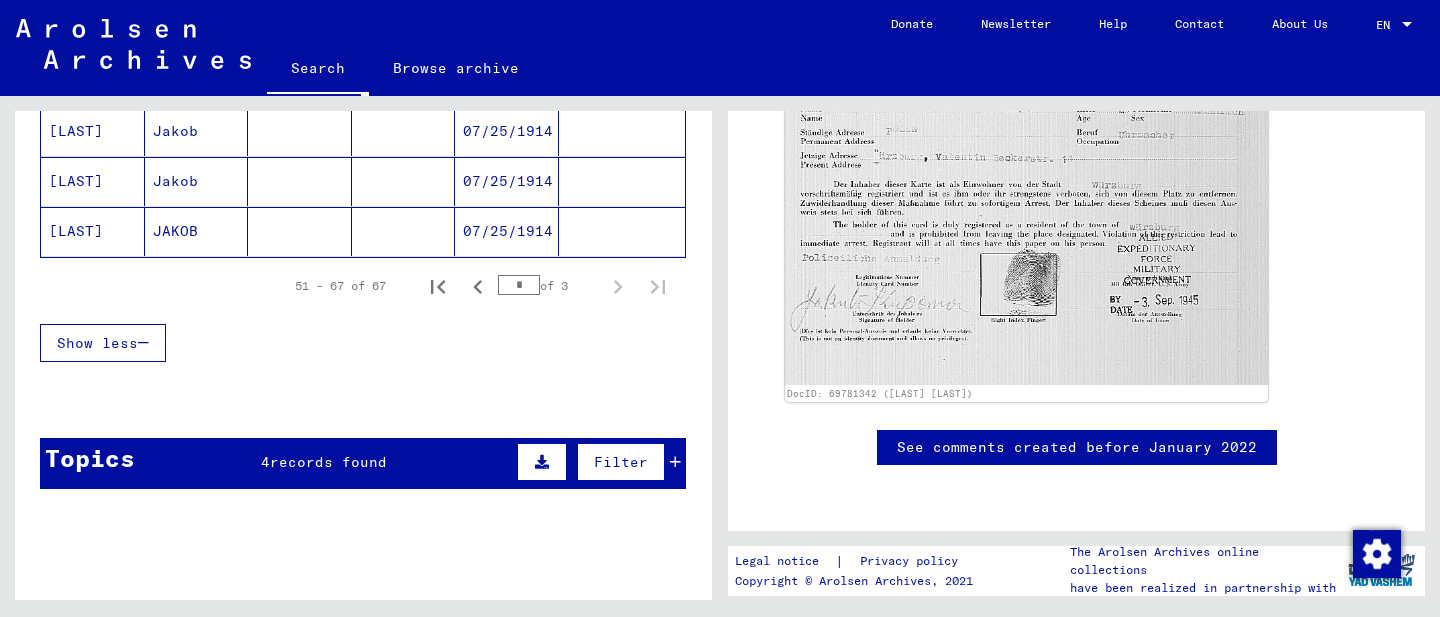 click at bounding box center (675, 462) 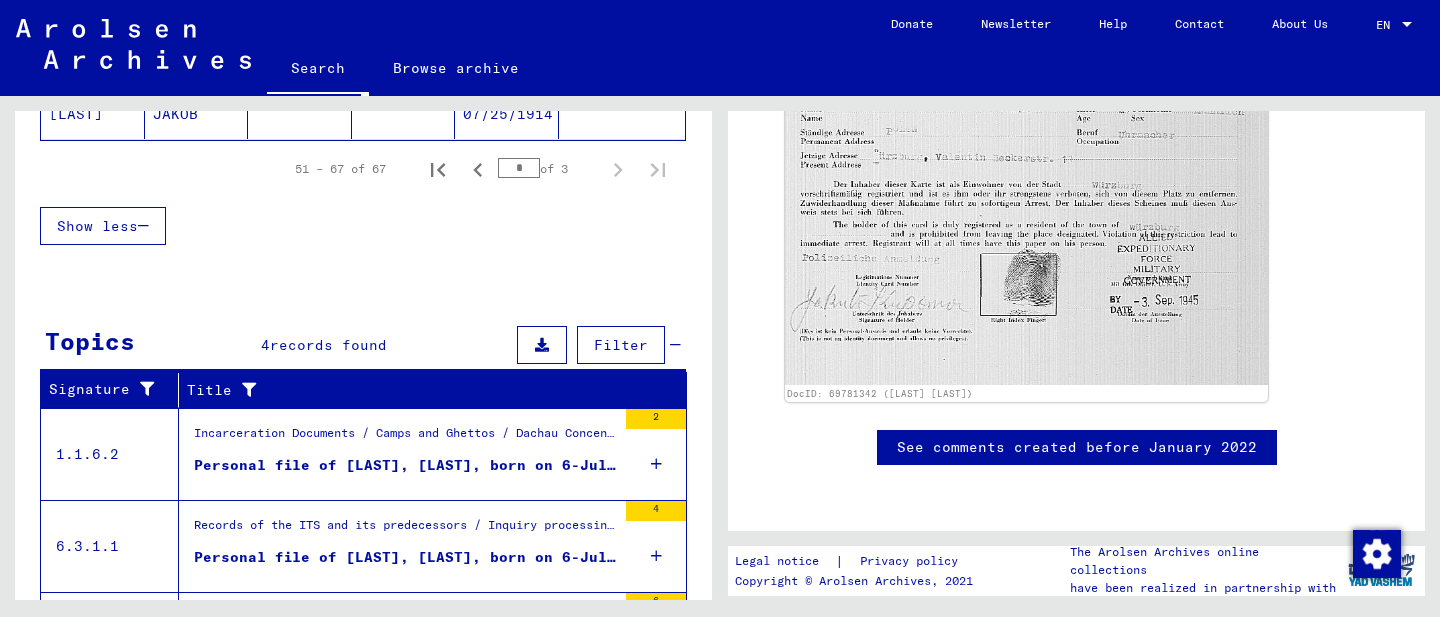 scroll, scrollTop: 1135, scrollLeft: 0, axis: vertical 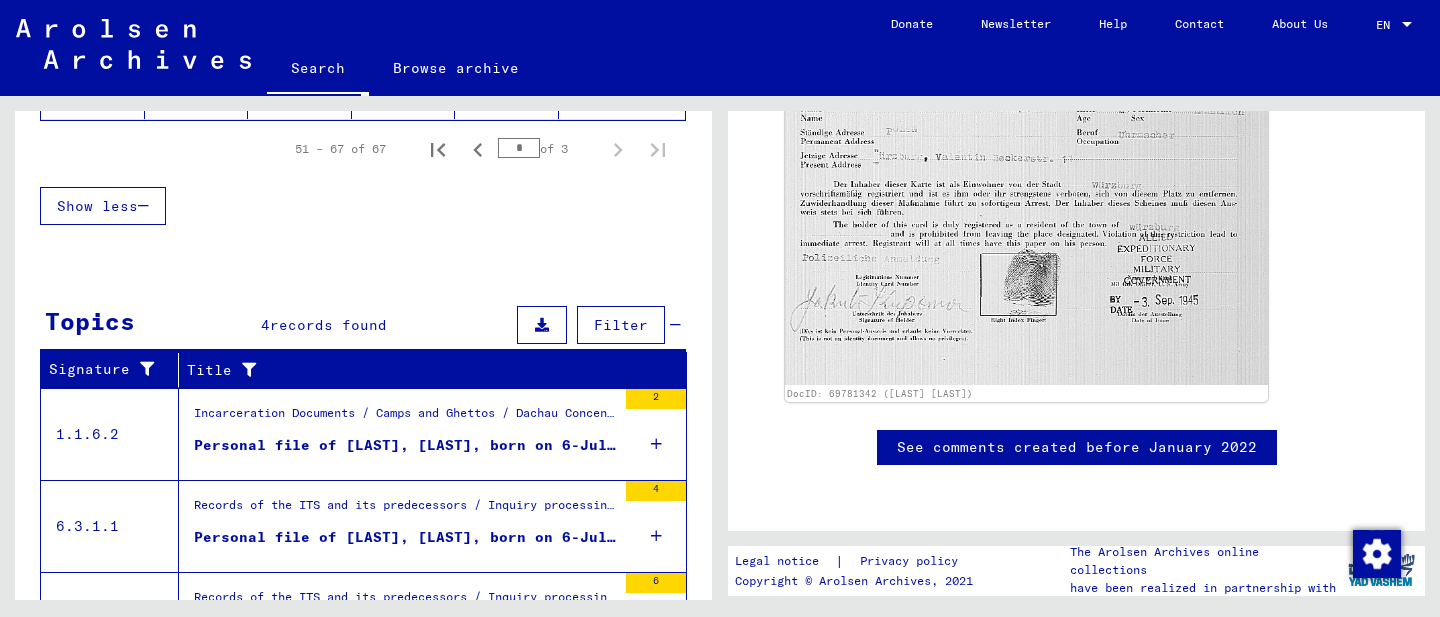click on "Personal file of [LAST], [LAST], born on 6-Jul-1922" at bounding box center (405, 445) 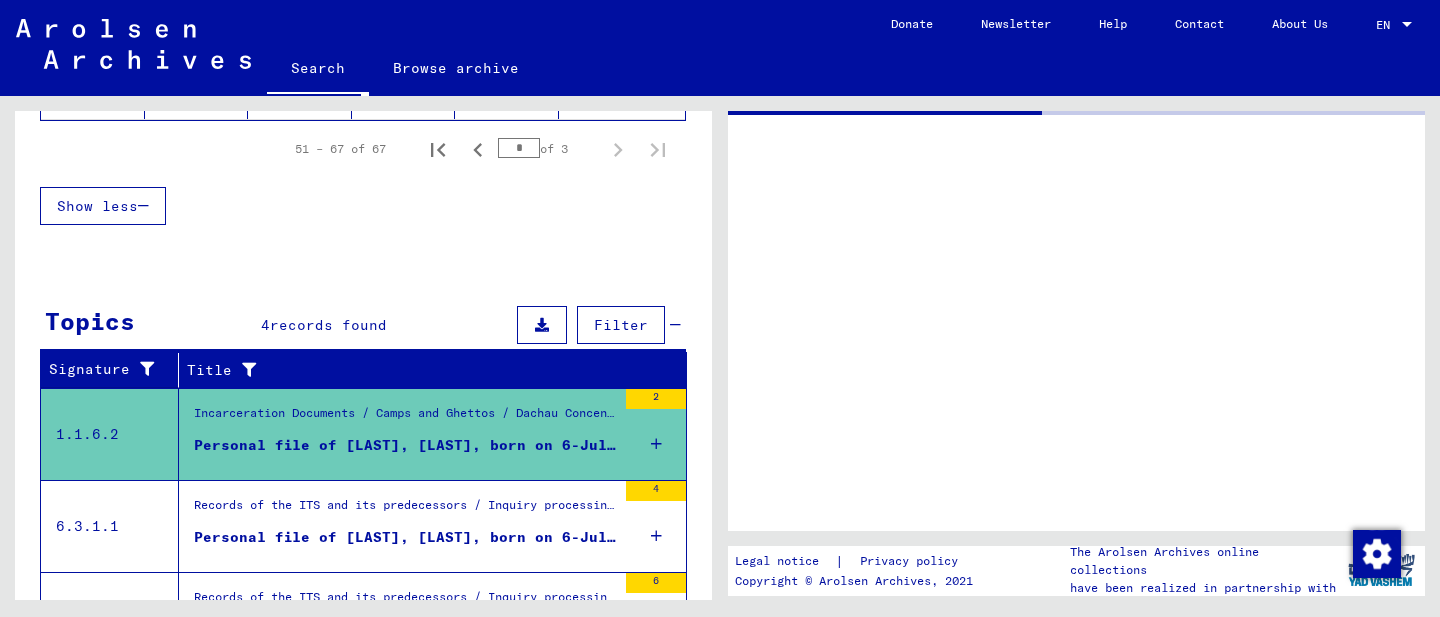 scroll, scrollTop: 0, scrollLeft: 0, axis: both 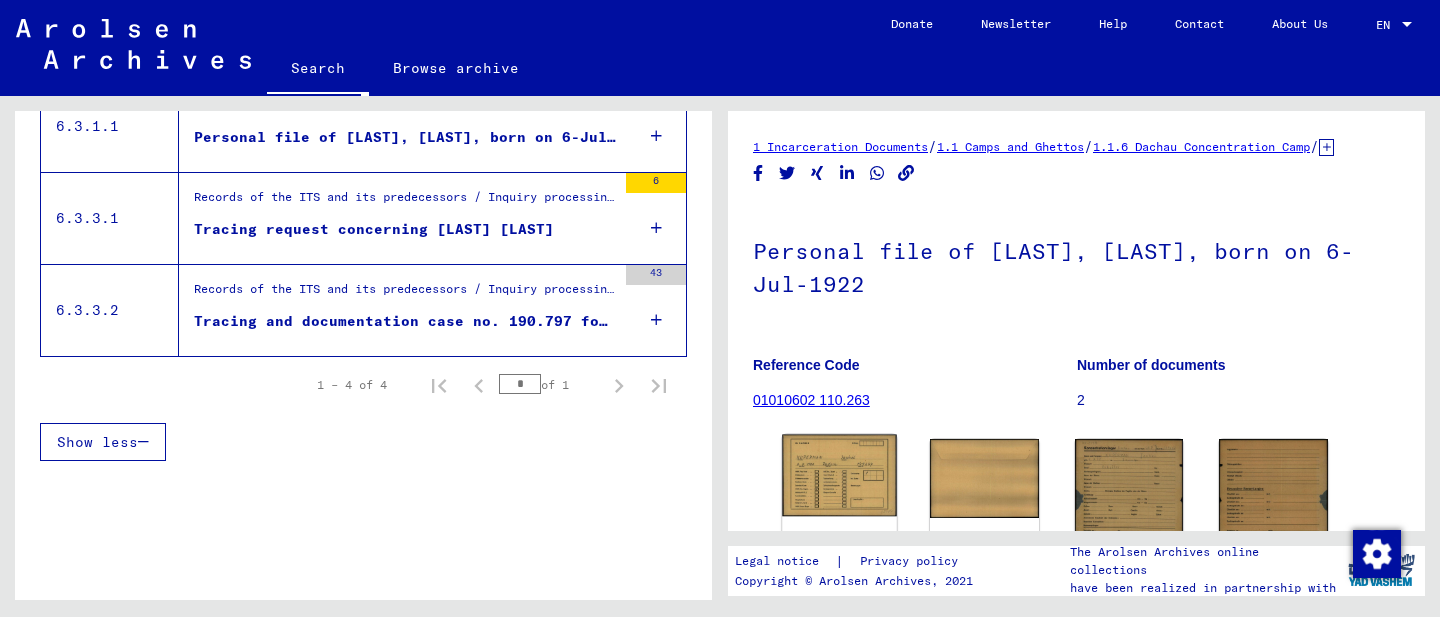 click 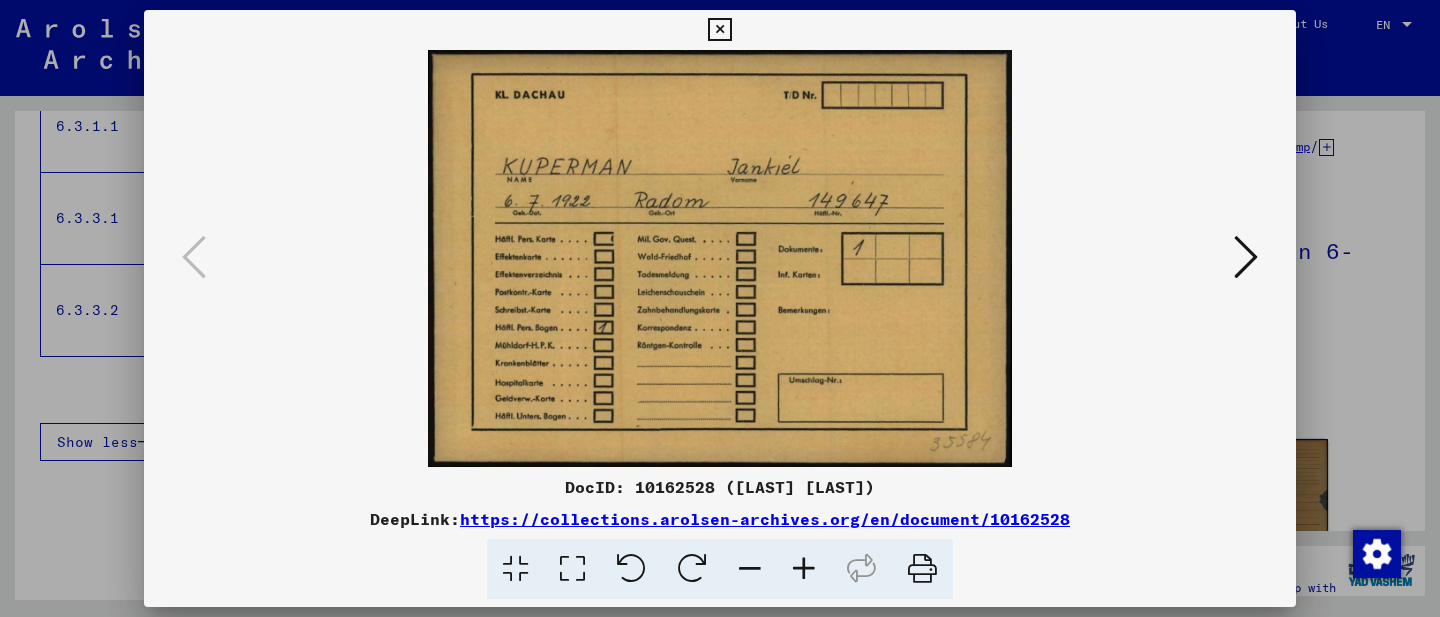 click at bounding box center [1246, 257] 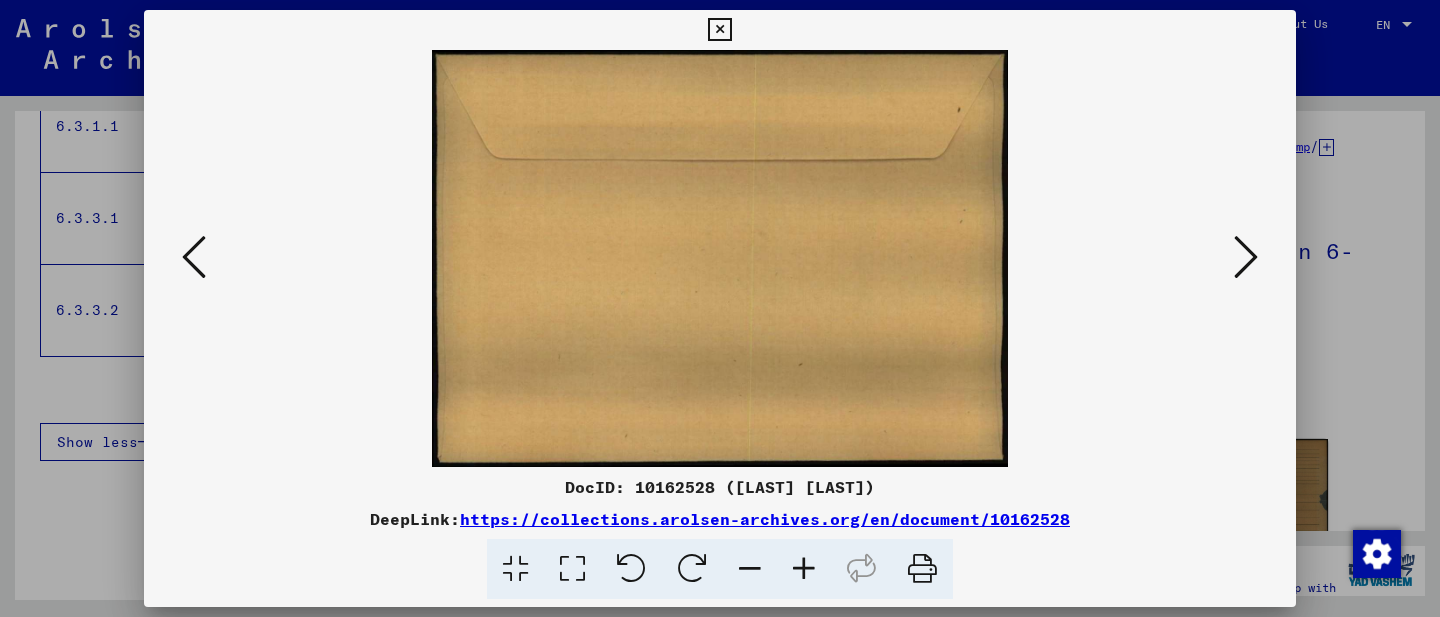 click at bounding box center (1246, 257) 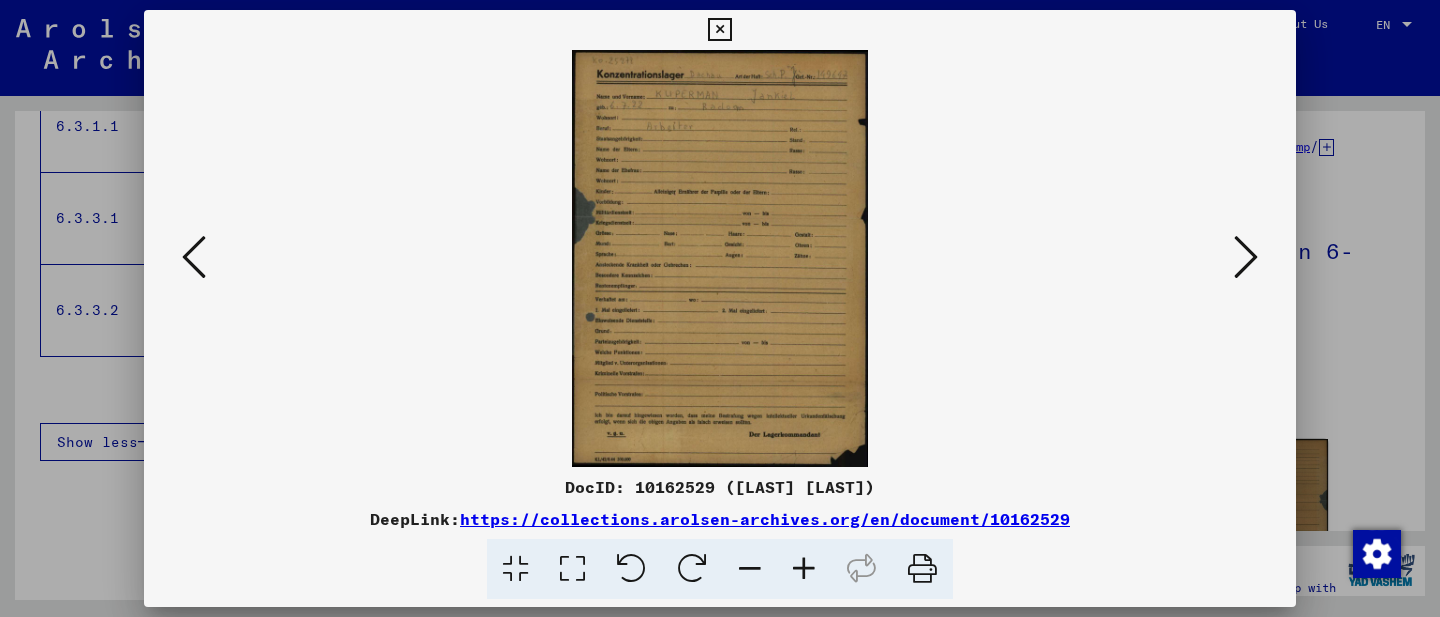 click at bounding box center [804, 569] 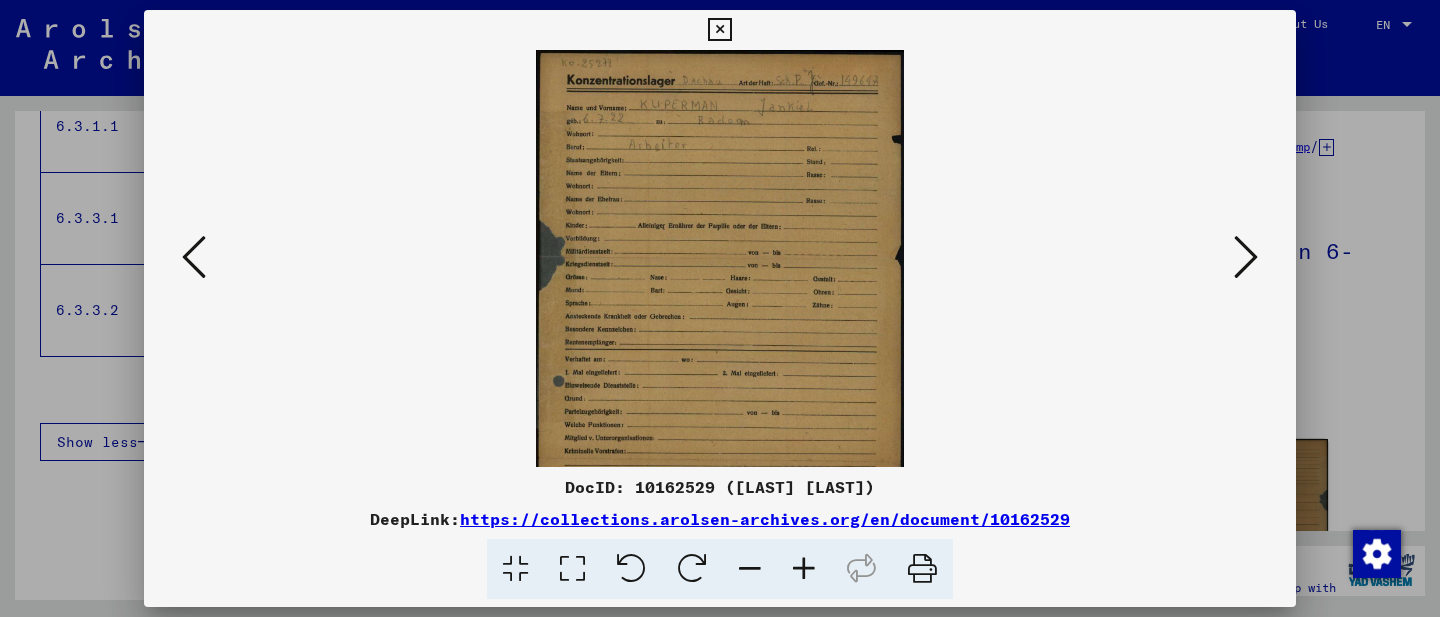 click at bounding box center [804, 569] 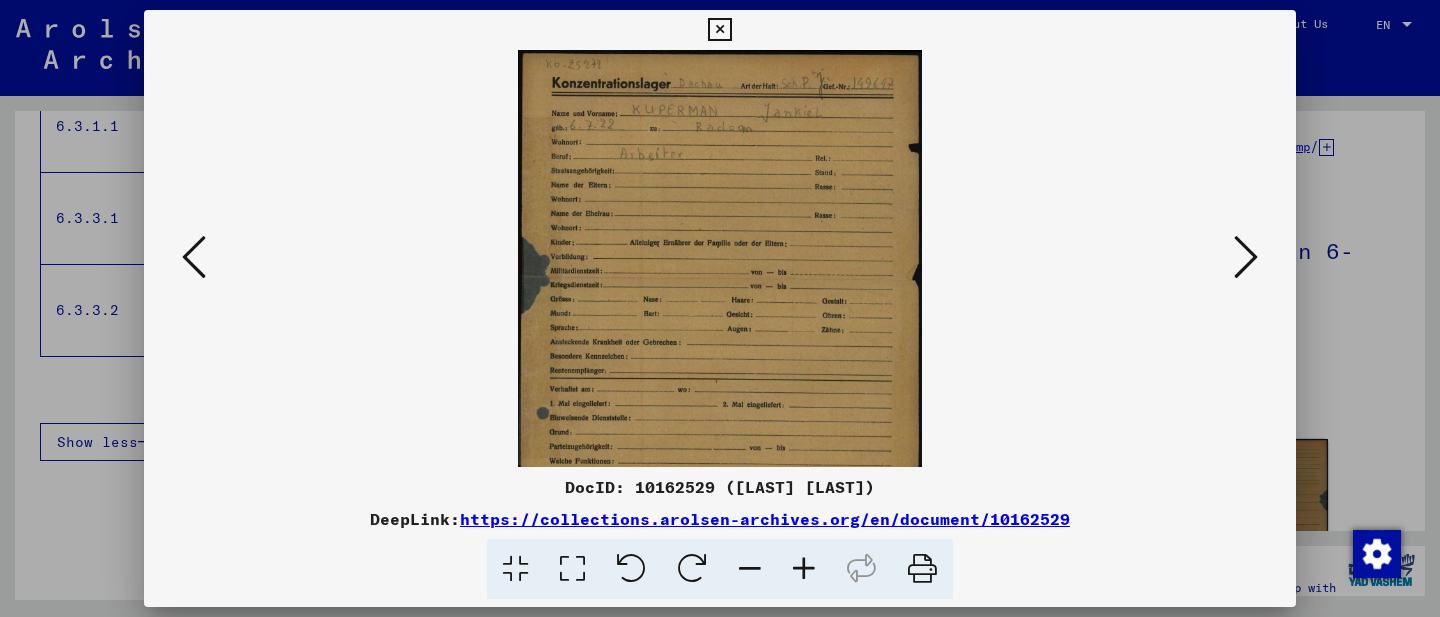 click at bounding box center [804, 569] 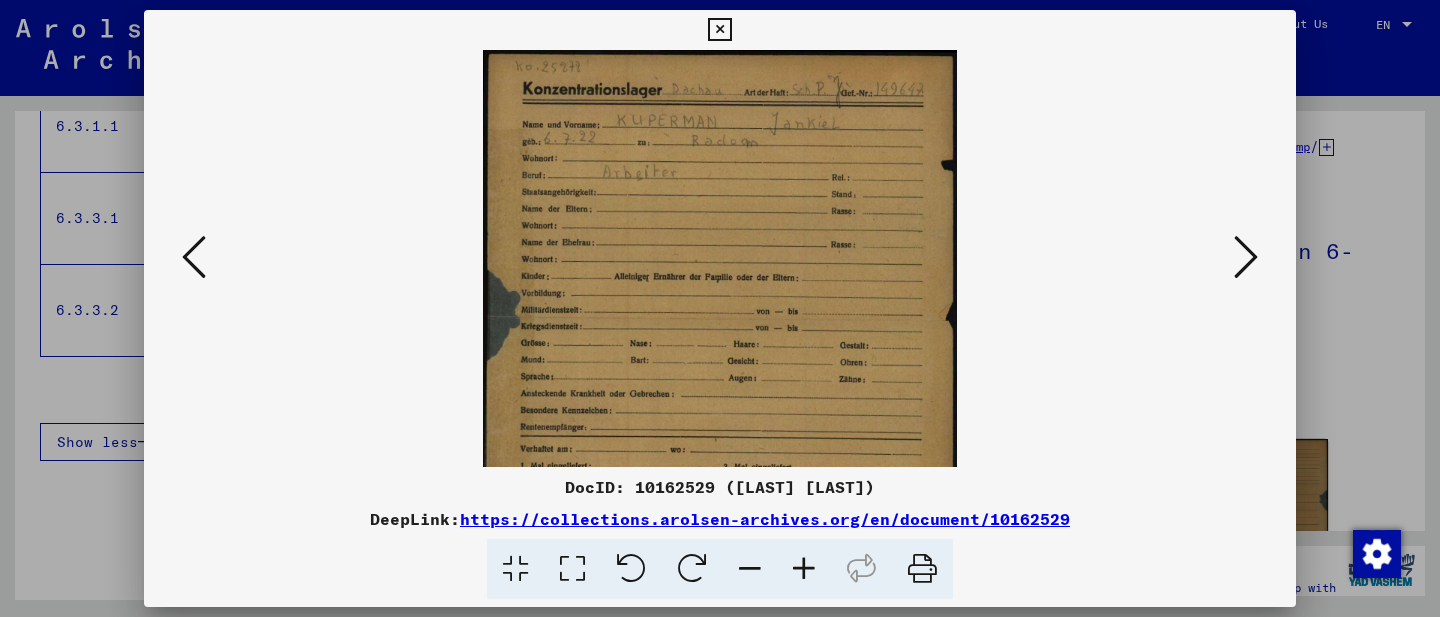 click at bounding box center (804, 569) 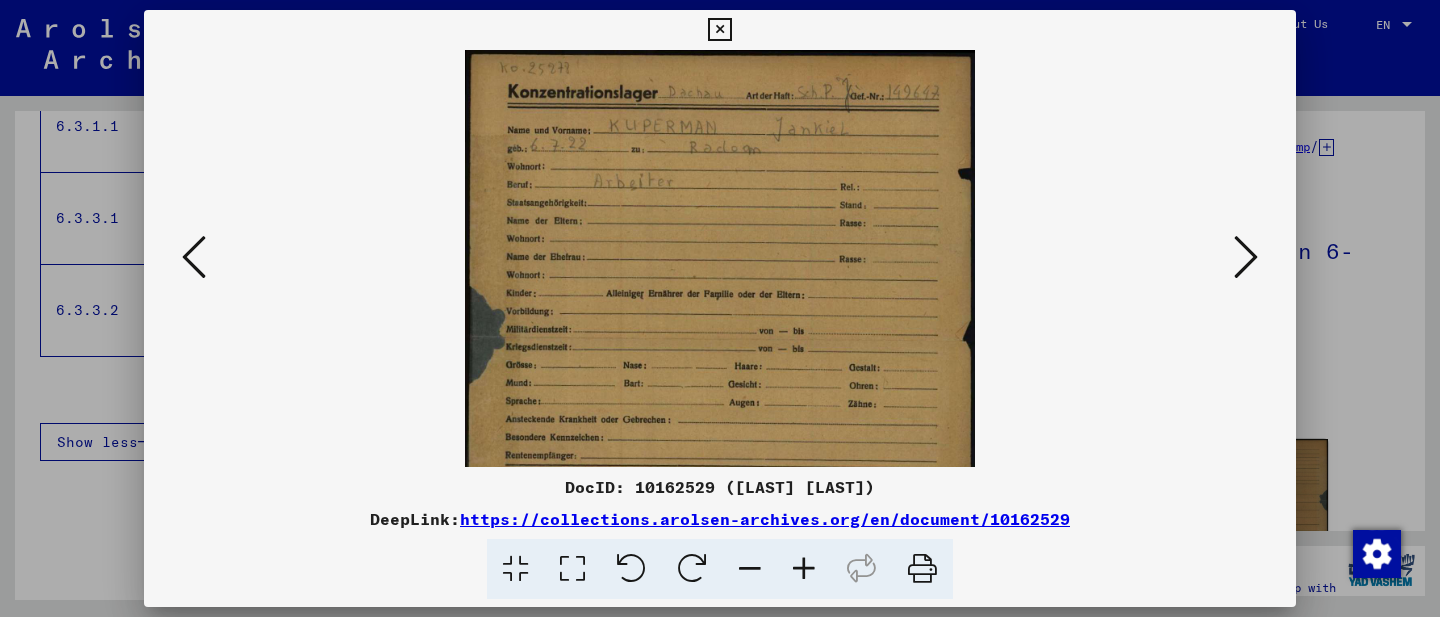 click at bounding box center [804, 569] 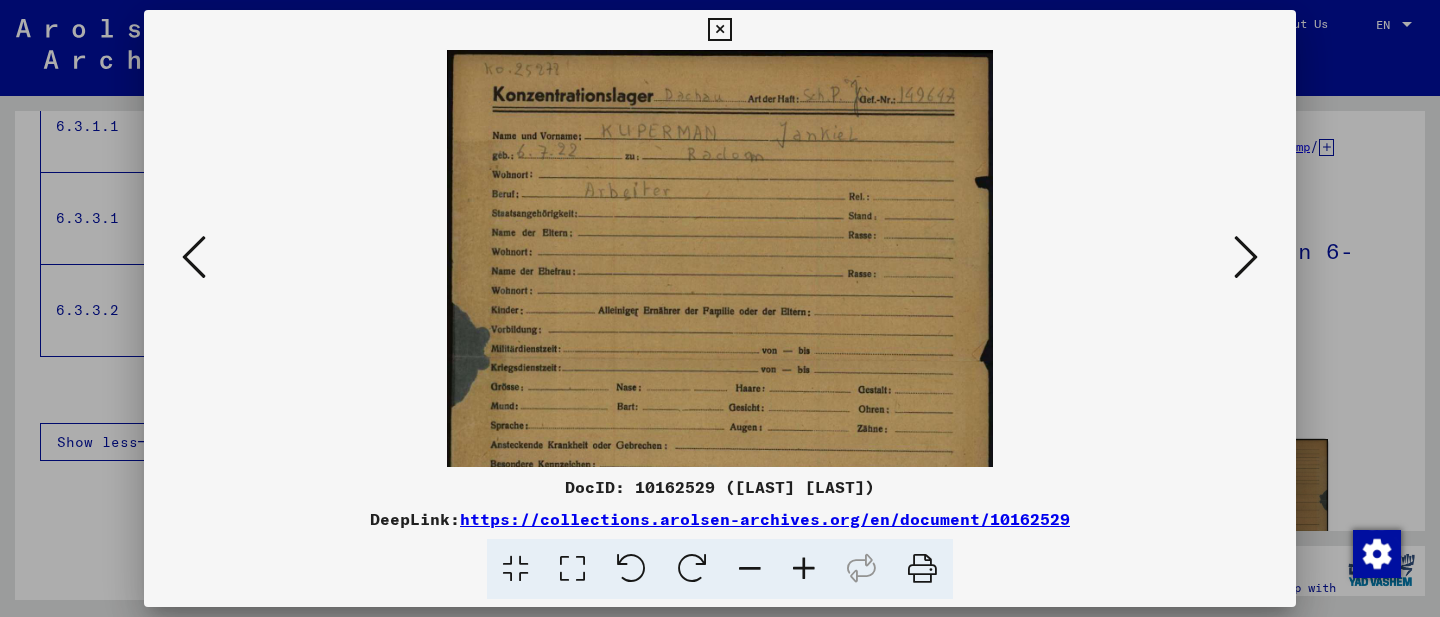click at bounding box center (804, 569) 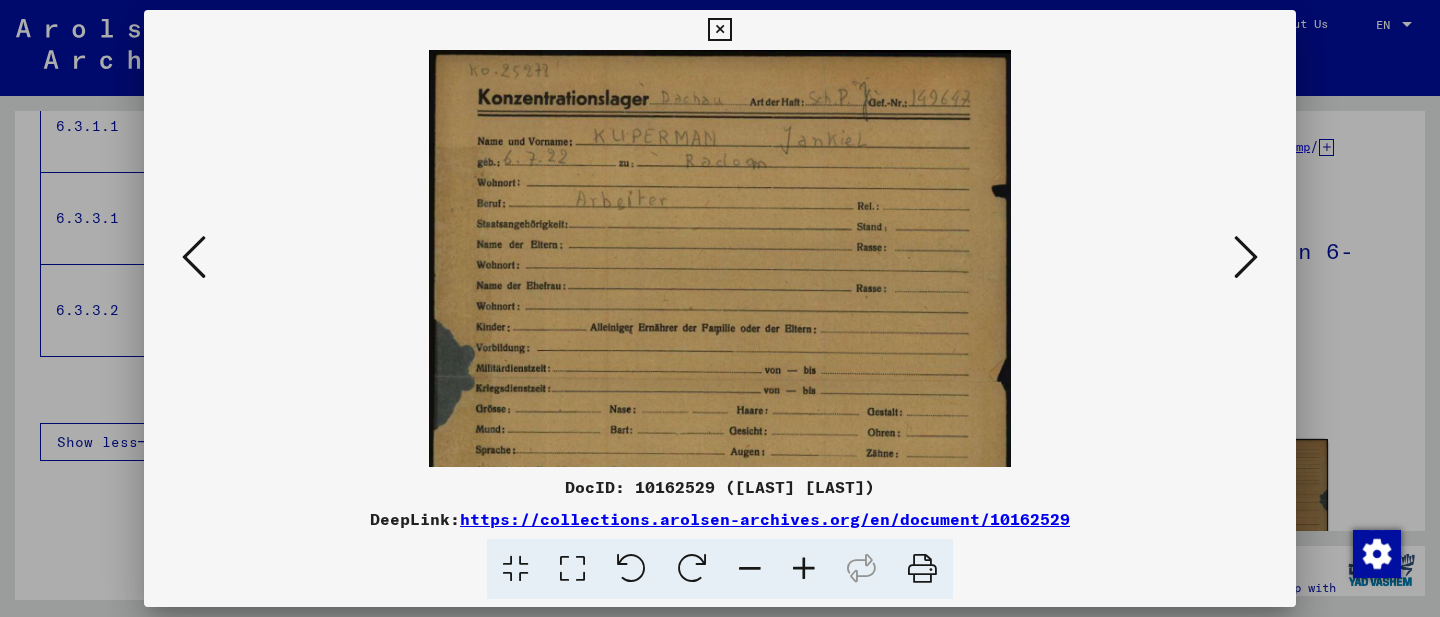 click at bounding box center (1246, 257) 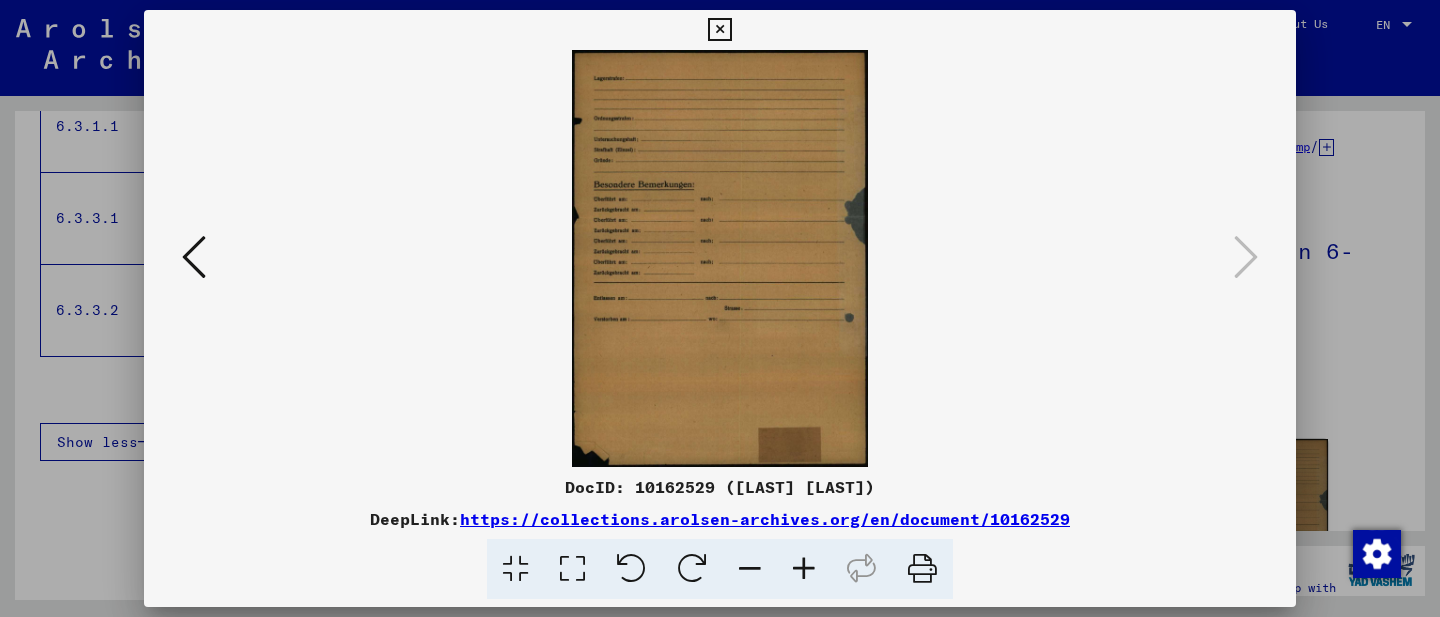 click at bounding box center [720, 308] 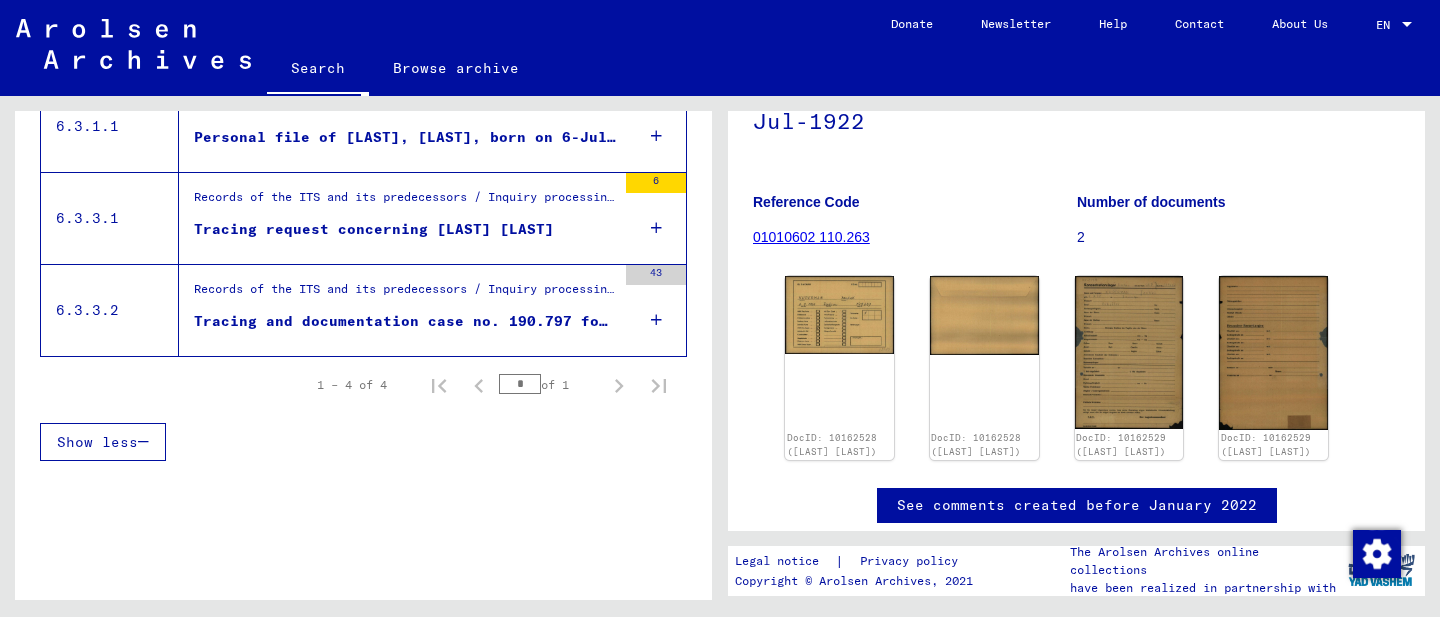 scroll, scrollTop: 158, scrollLeft: 0, axis: vertical 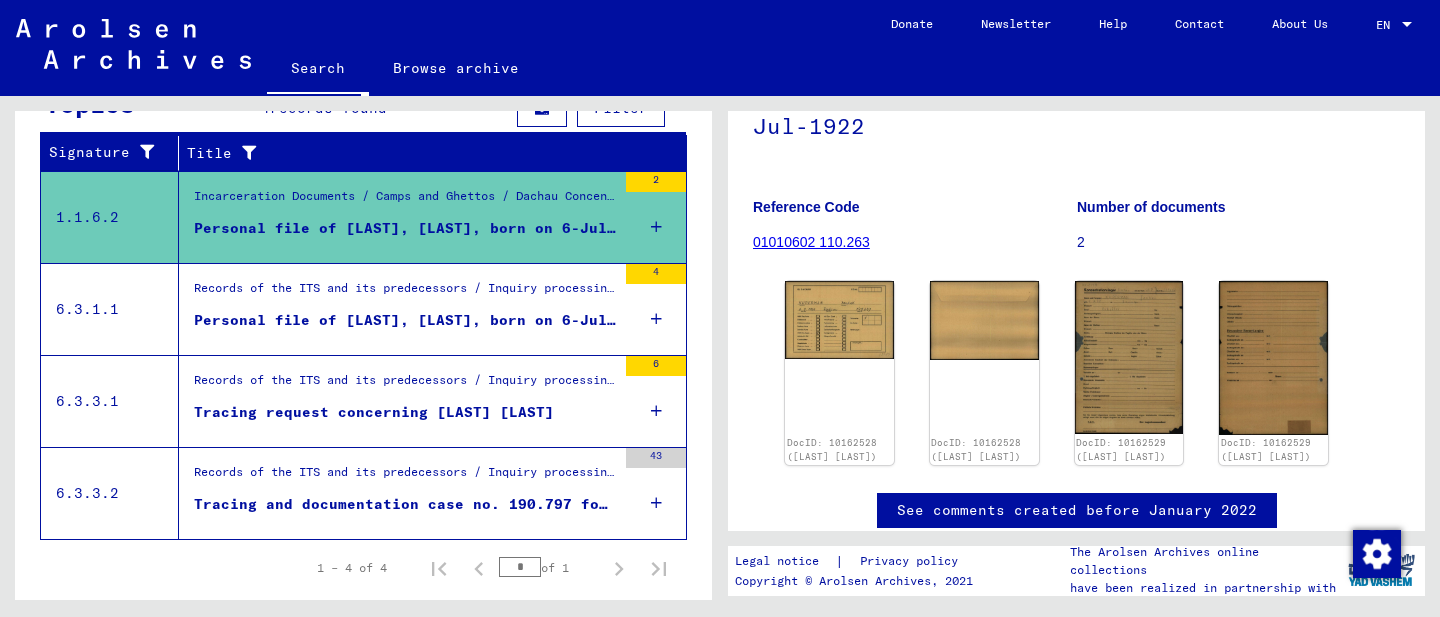 click on "Personal file of [LAST], [LAST], born on 6-Jul-1922" at bounding box center [405, 320] 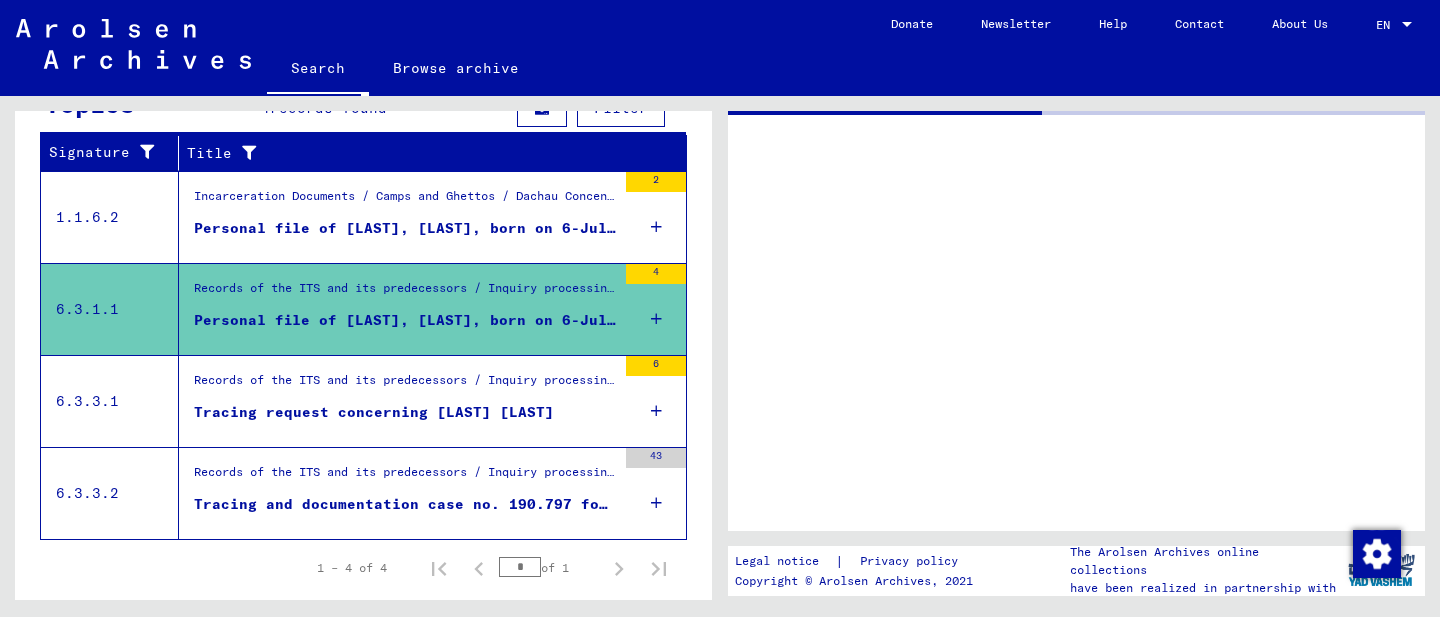 scroll, scrollTop: 0, scrollLeft: 0, axis: both 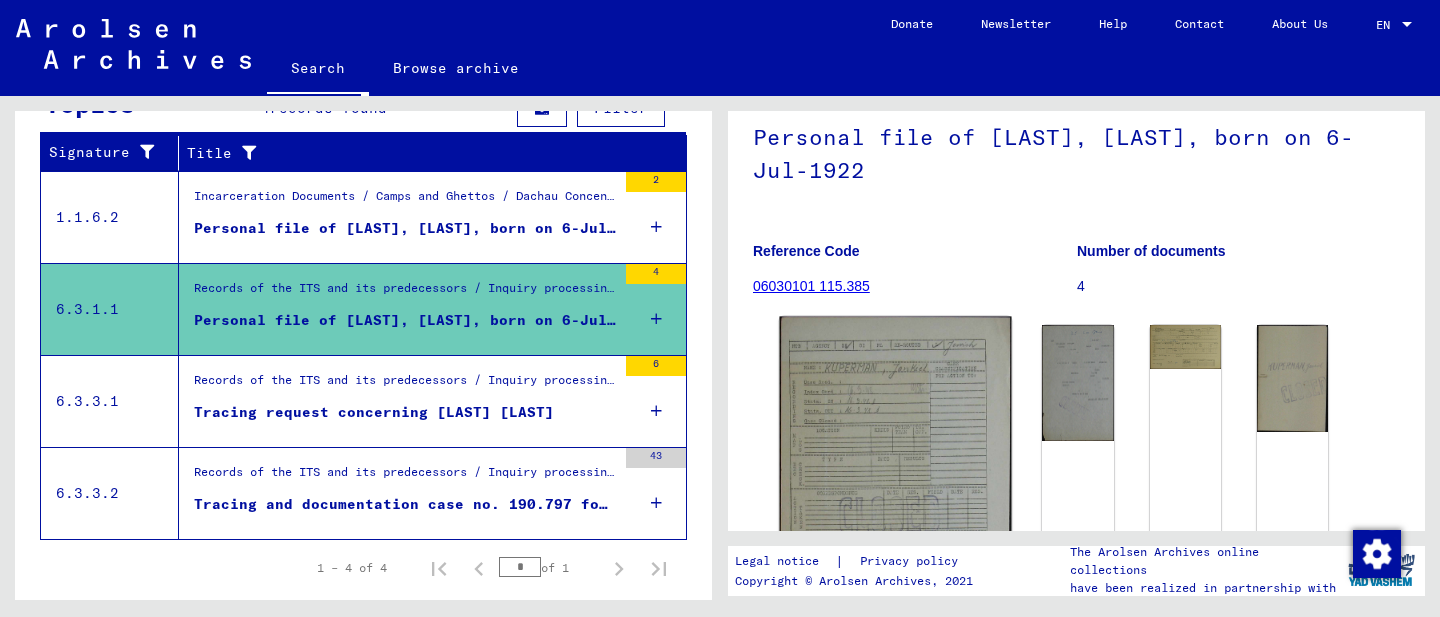 click 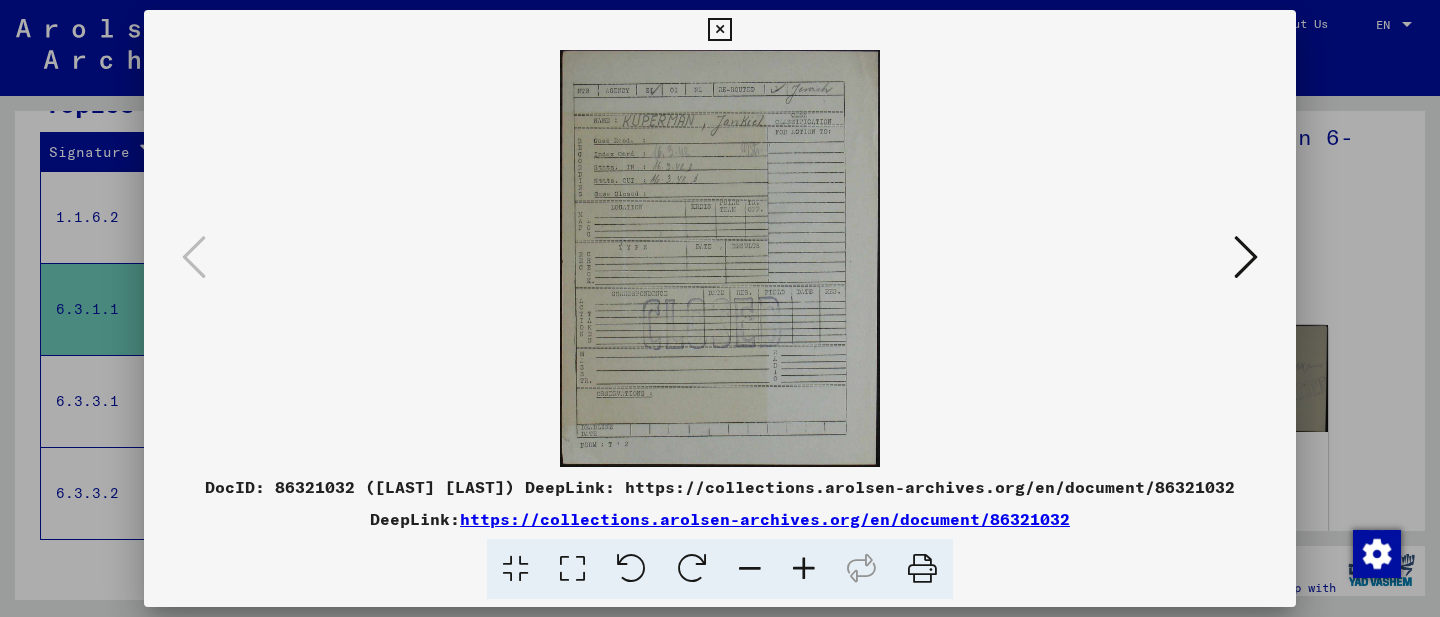 click at bounding box center [1246, 257] 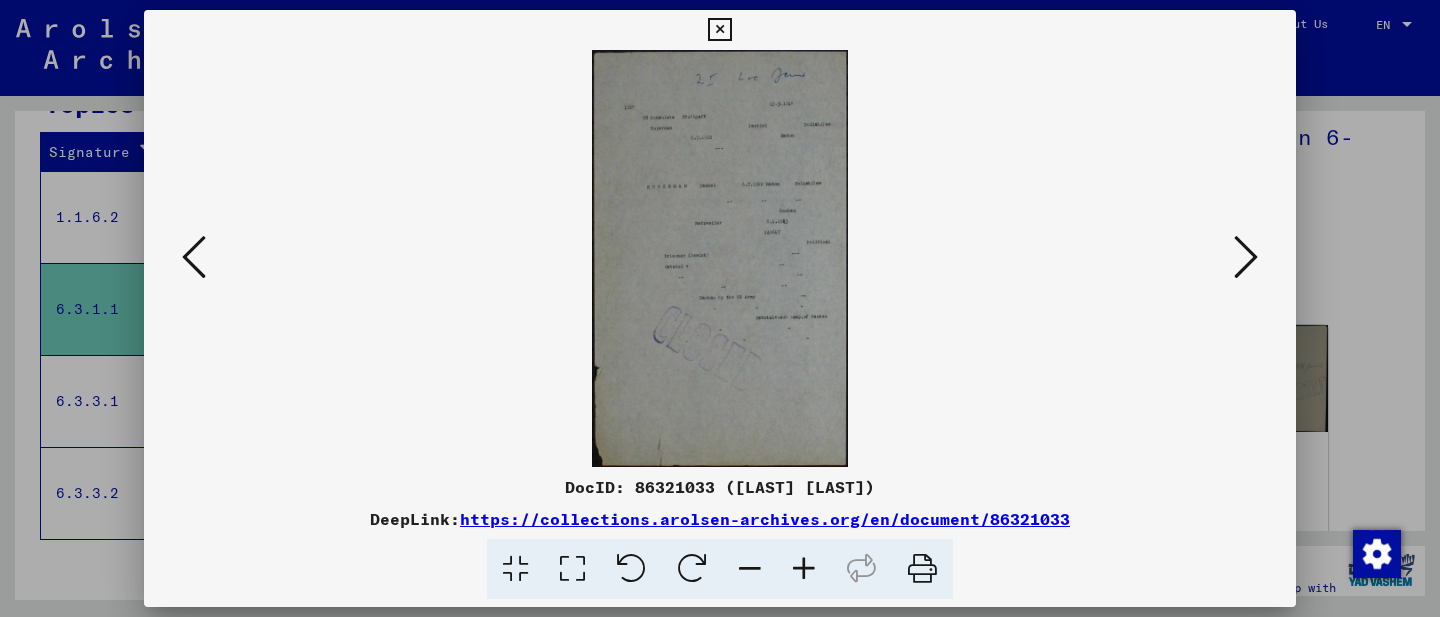 click at bounding box center [804, 569] 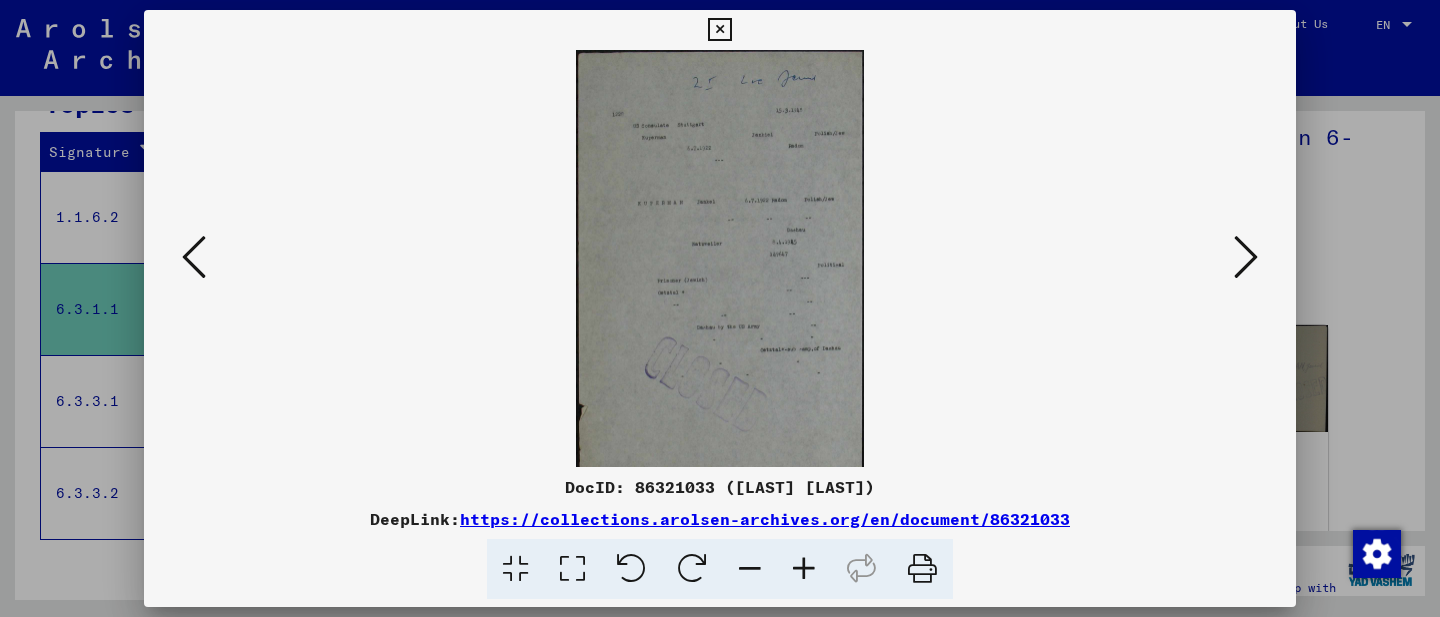 click at bounding box center [804, 569] 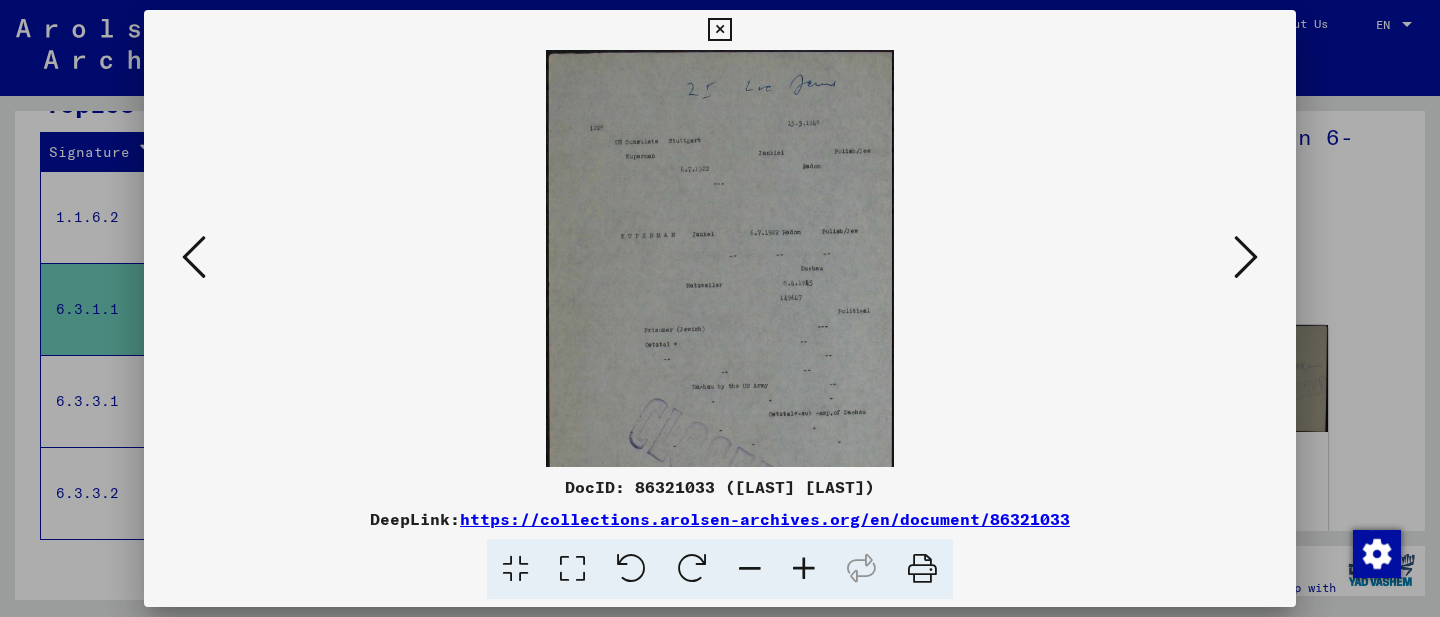 click at bounding box center (804, 569) 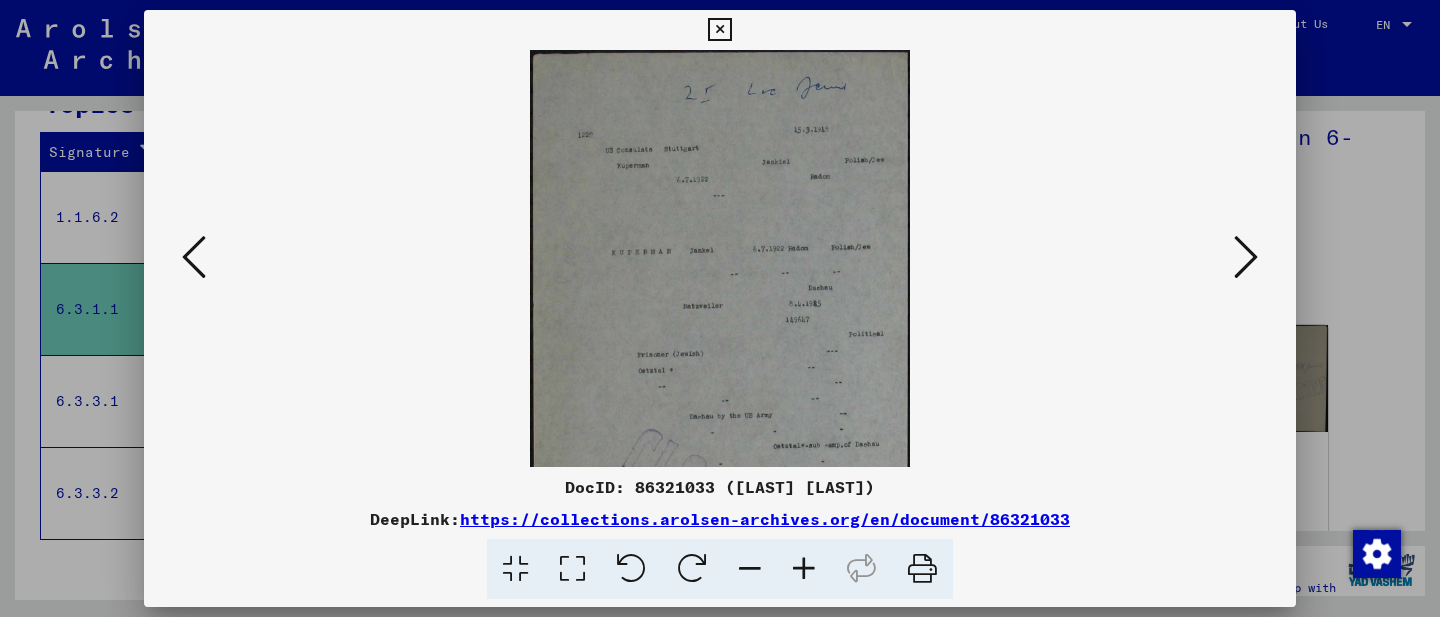 click at bounding box center [804, 569] 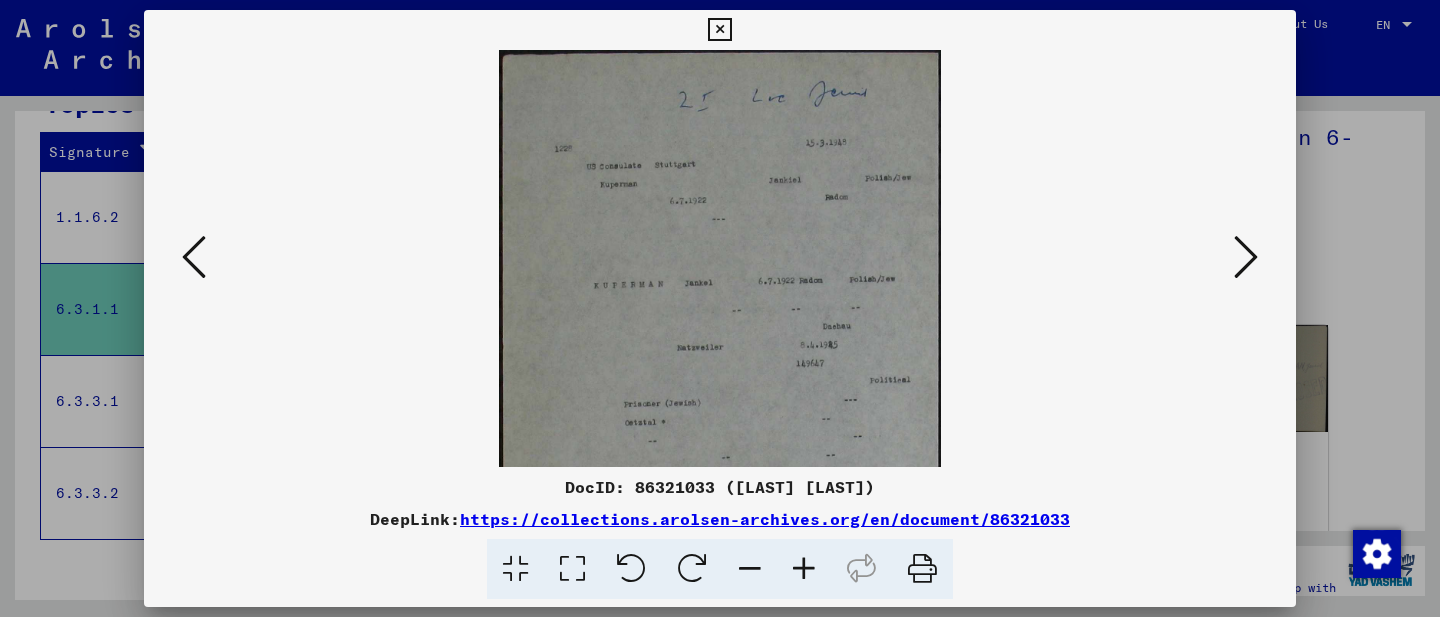 click at bounding box center (804, 569) 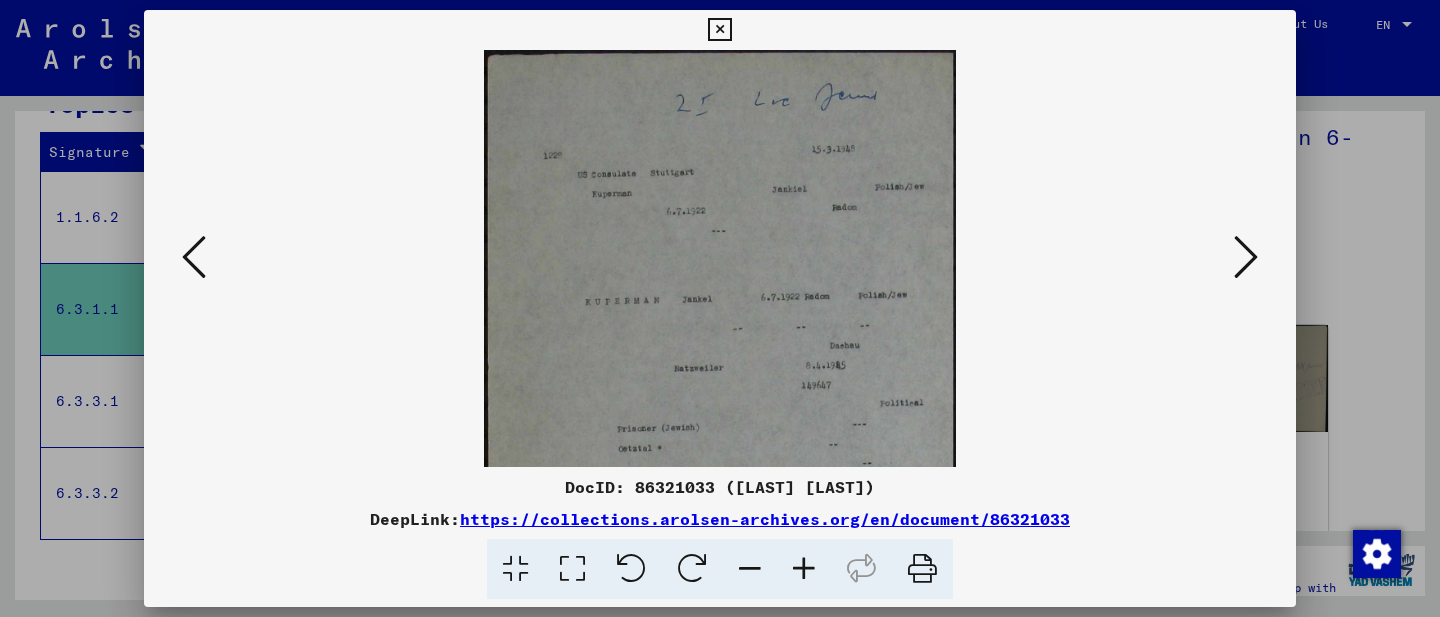 click at bounding box center (804, 569) 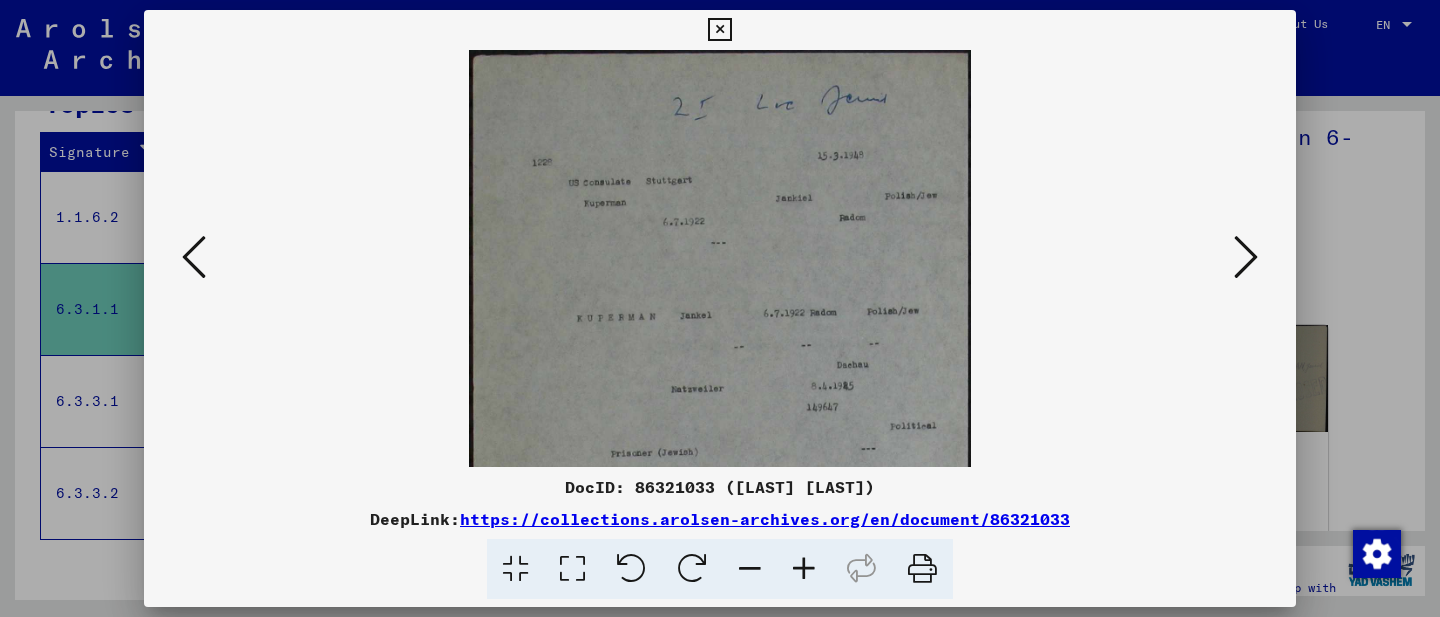 click at bounding box center (804, 569) 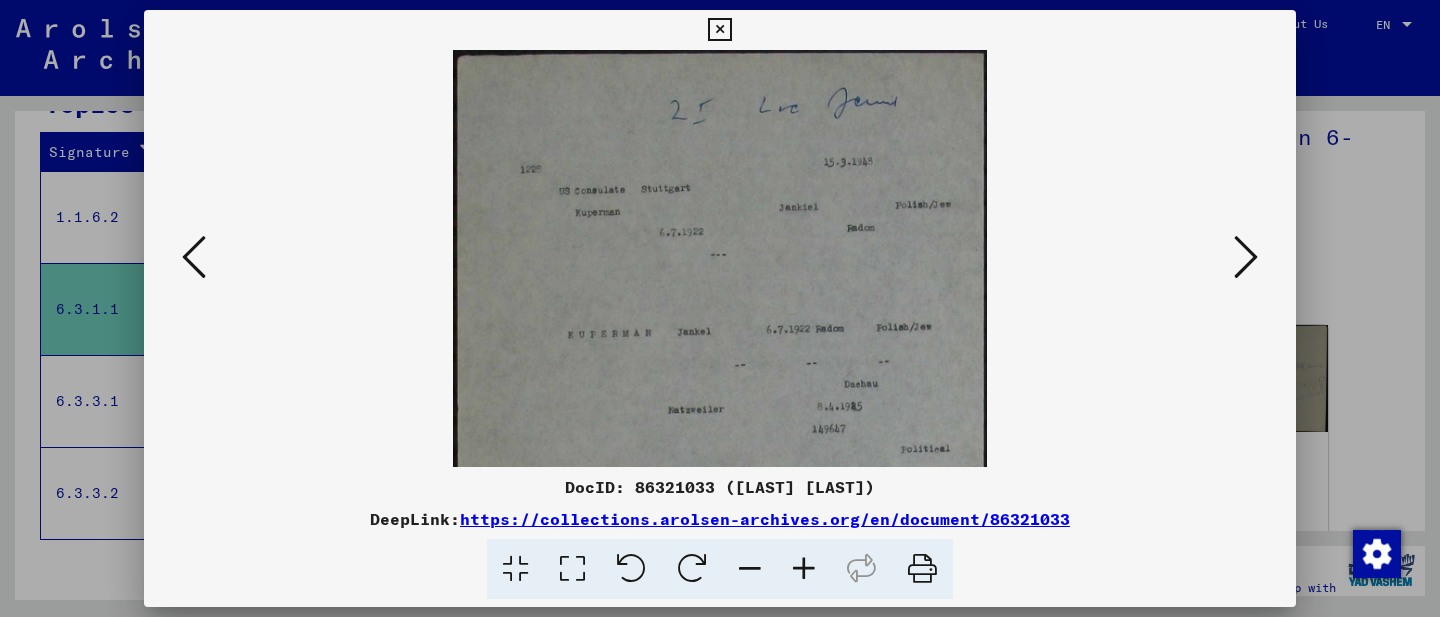 click at bounding box center (804, 569) 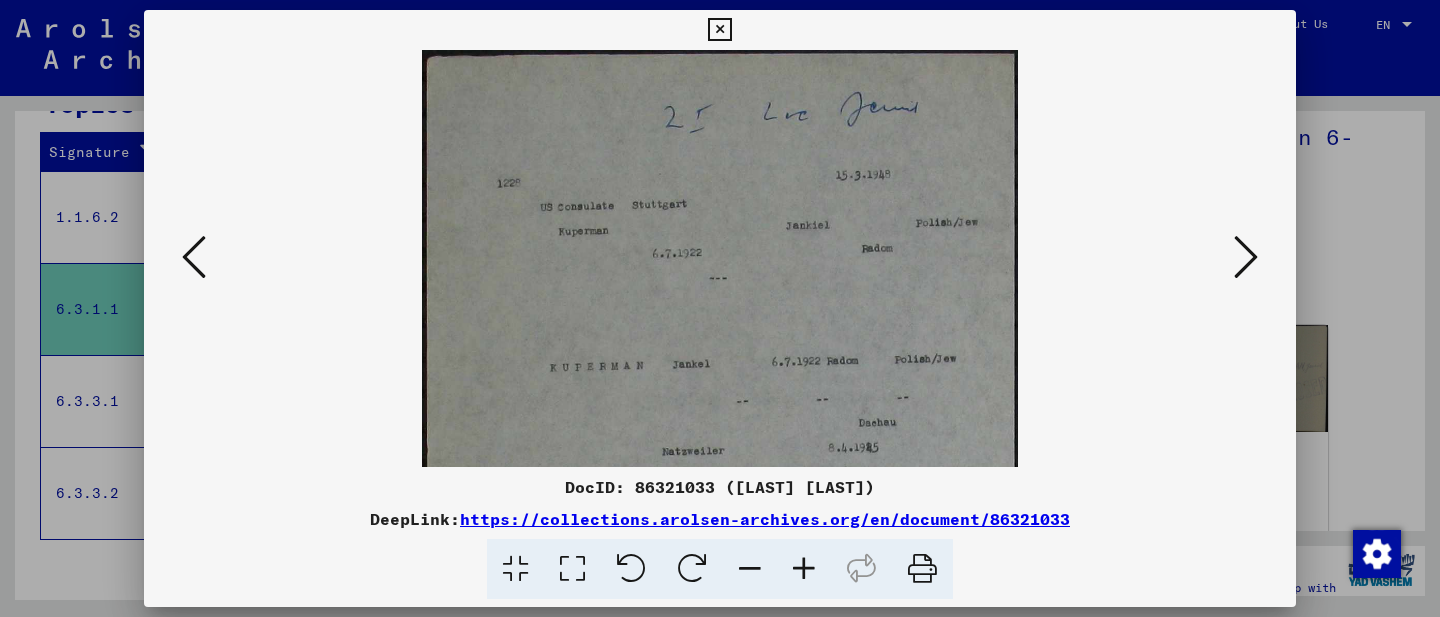 click at bounding box center (804, 569) 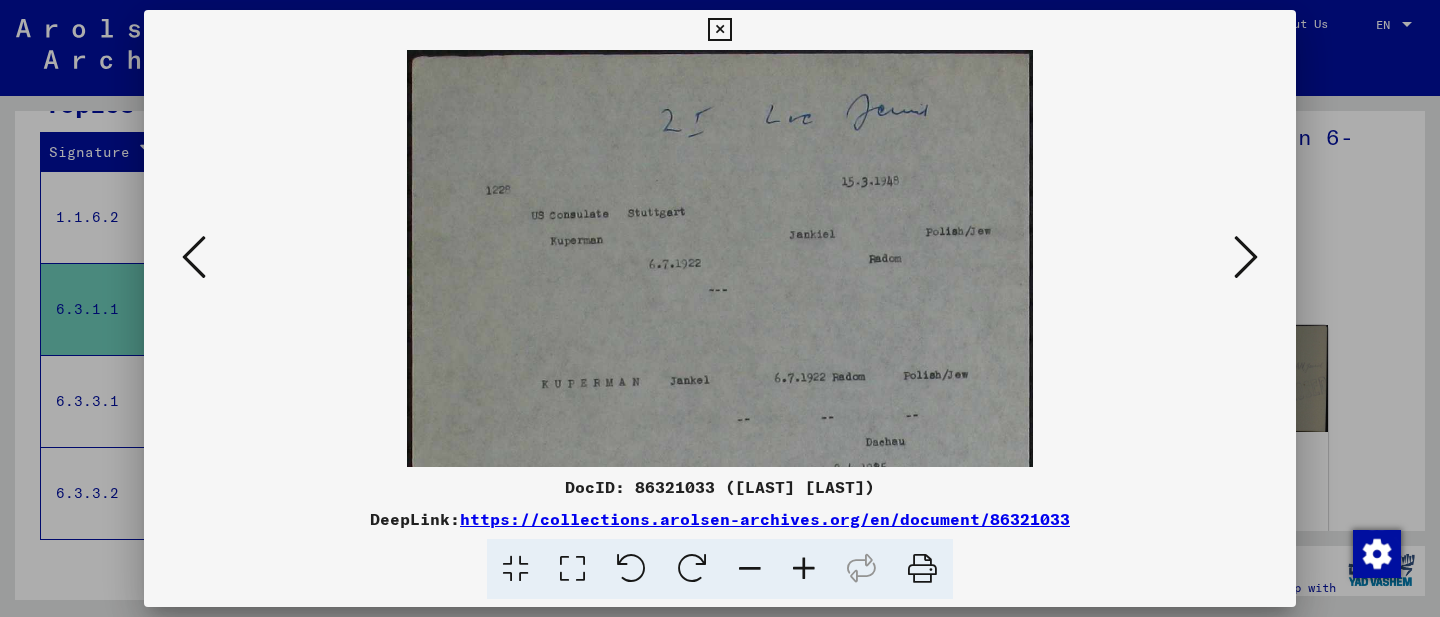 click at bounding box center (804, 569) 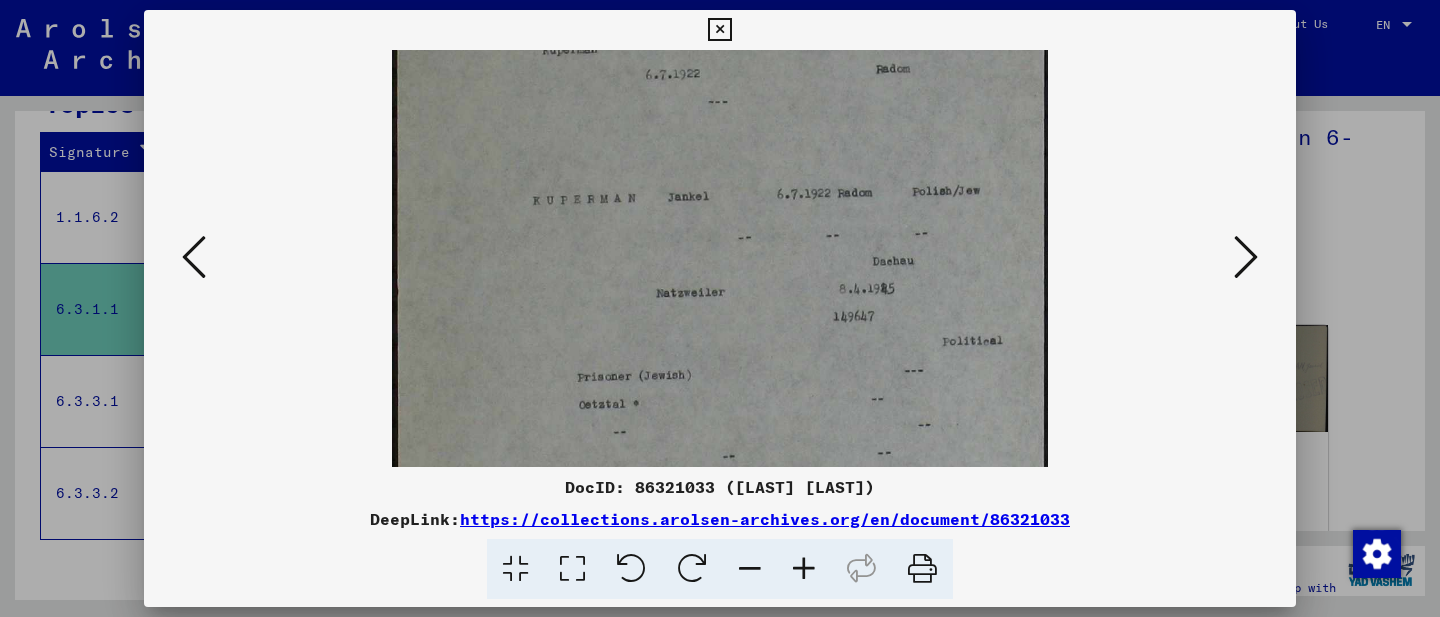 drag, startPoint x: 820, startPoint y: 345, endPoint x: 816, endPoint y: 140, distance: 205.03902 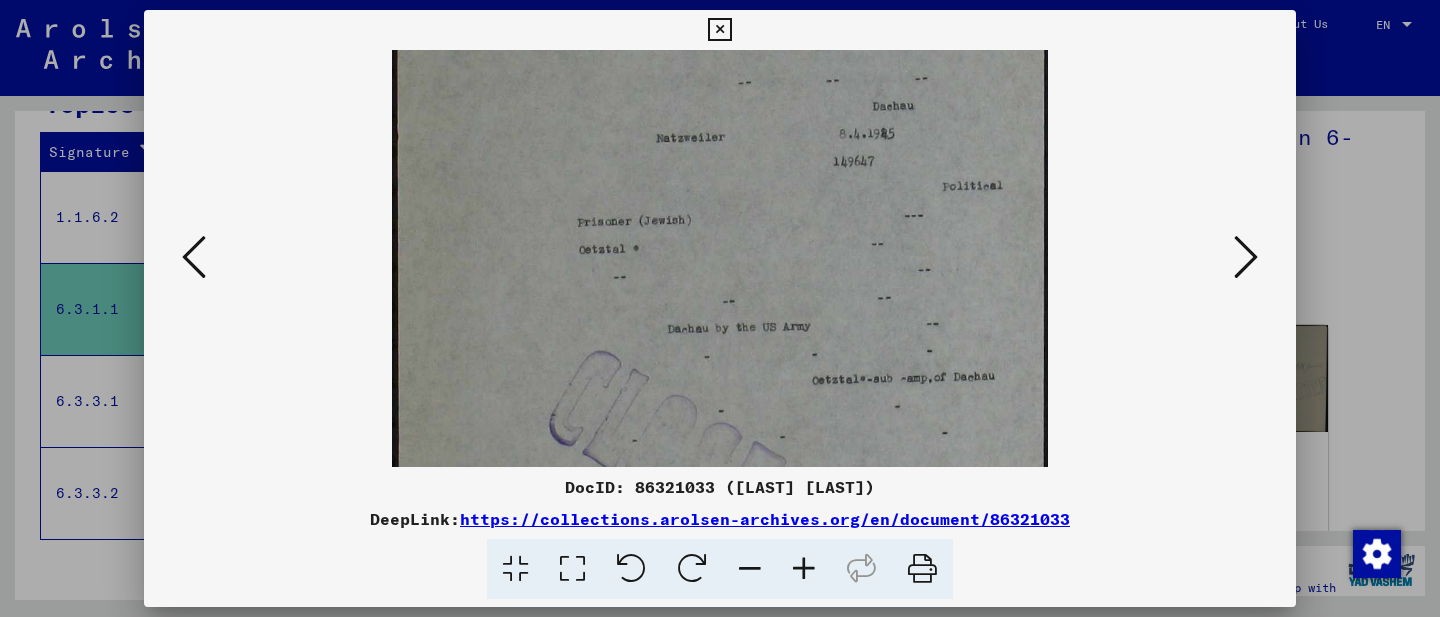 drag, startPoint x: 858, startPoint y: 242, endPoint x: 864, endPoint y: 89, distance: 153.1176 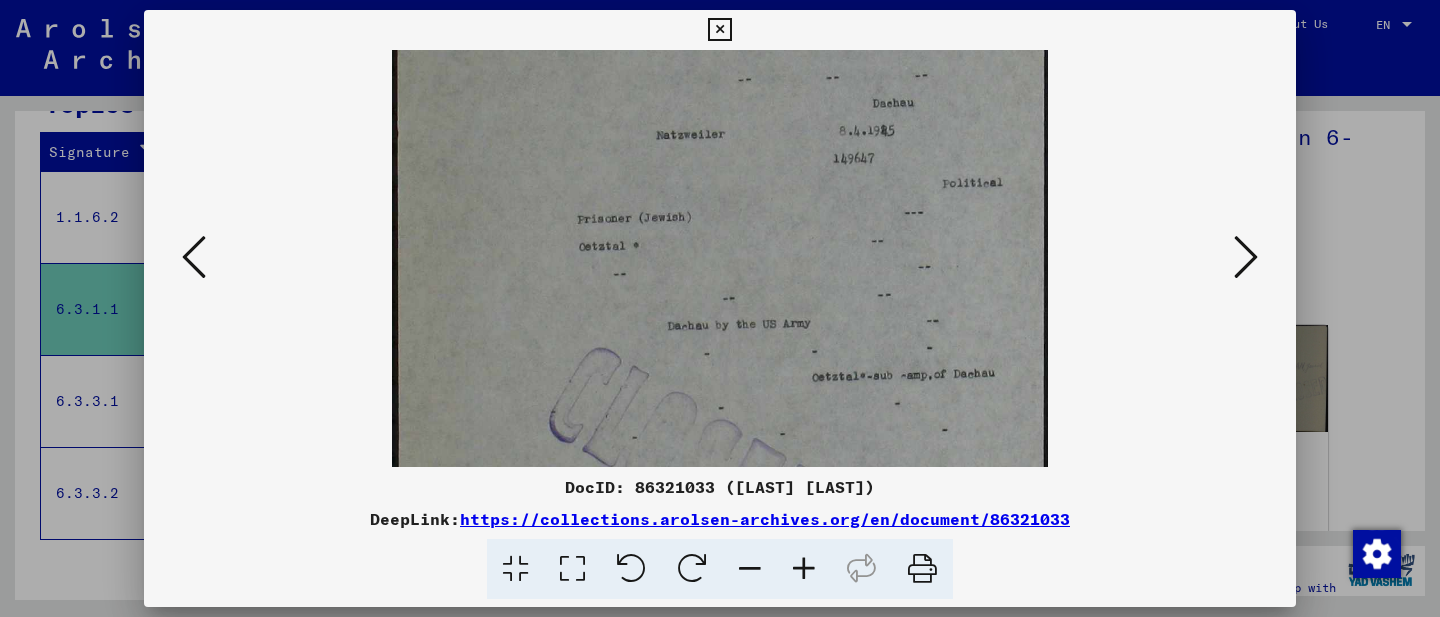 click at bounding box center [1246, 257] 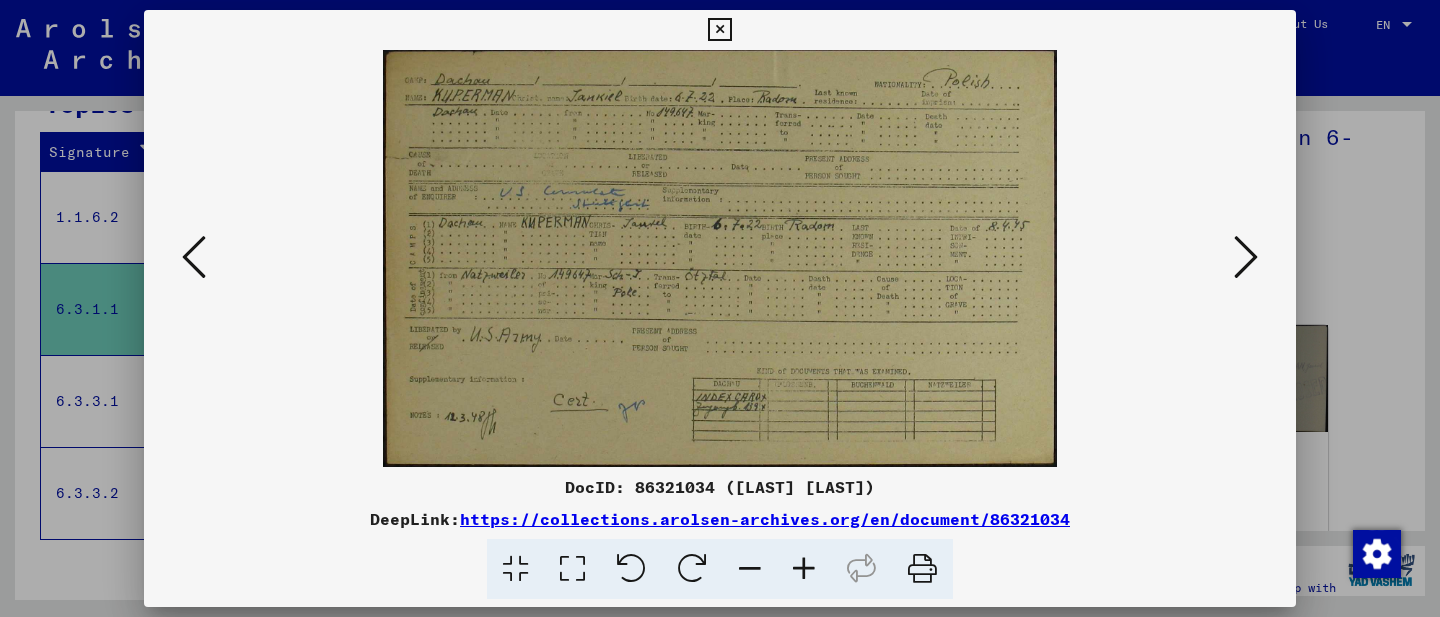 scroll, scrollTop: 0, scrollLeft: 0, axis: both 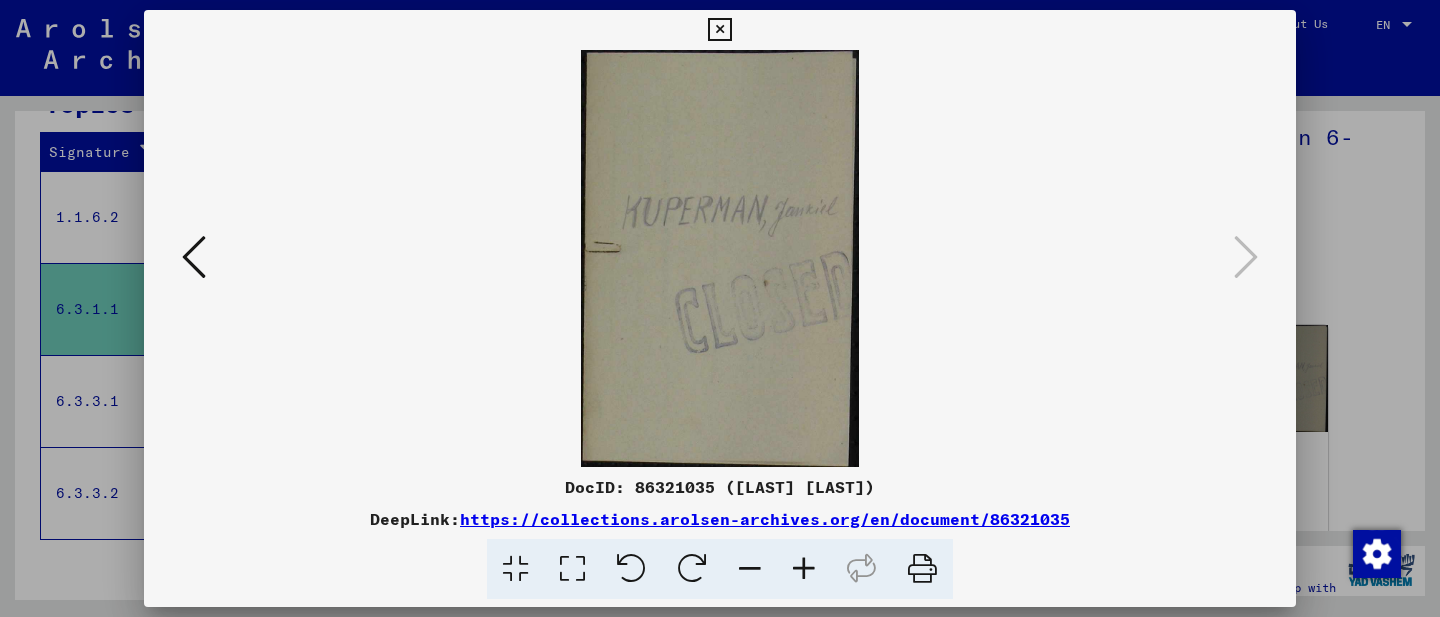 click at bounding box center (720, 308) 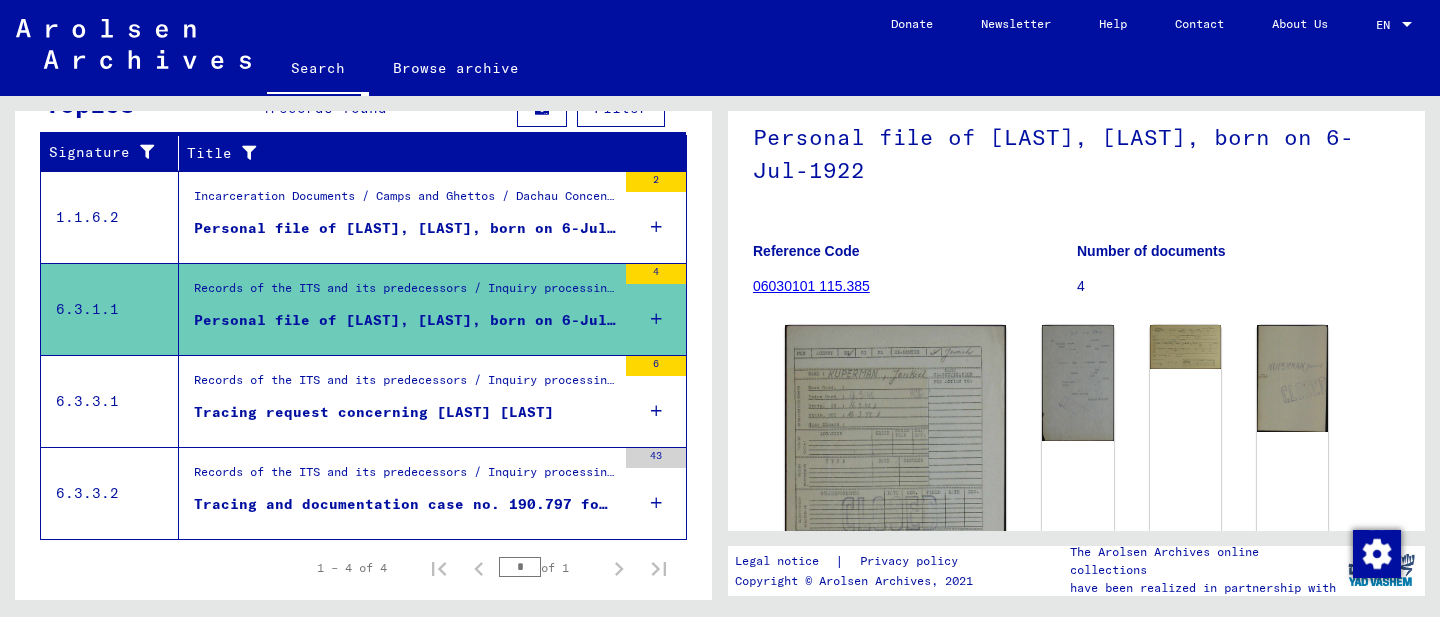 click on "Tracing request concerning [LAST] [LAST]" at bounding box center [374, 412] 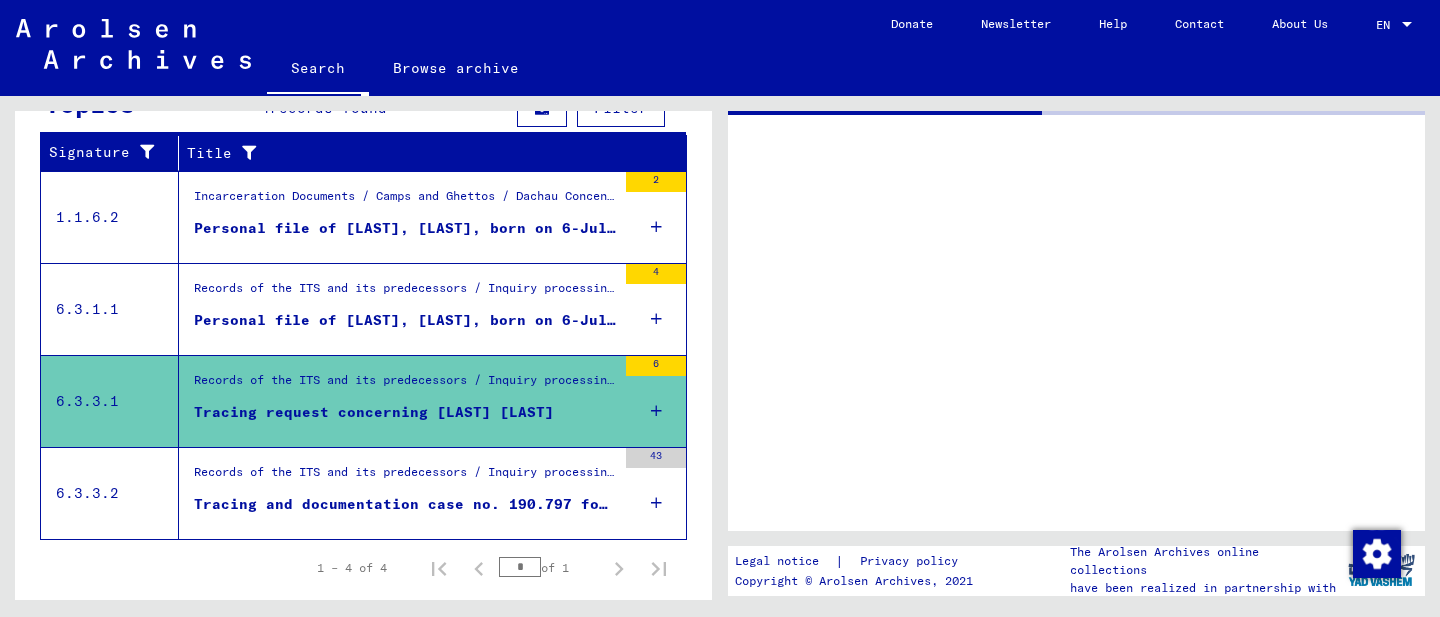 scroll, scrollTop: 0, scrollLeft: 0, axis: both 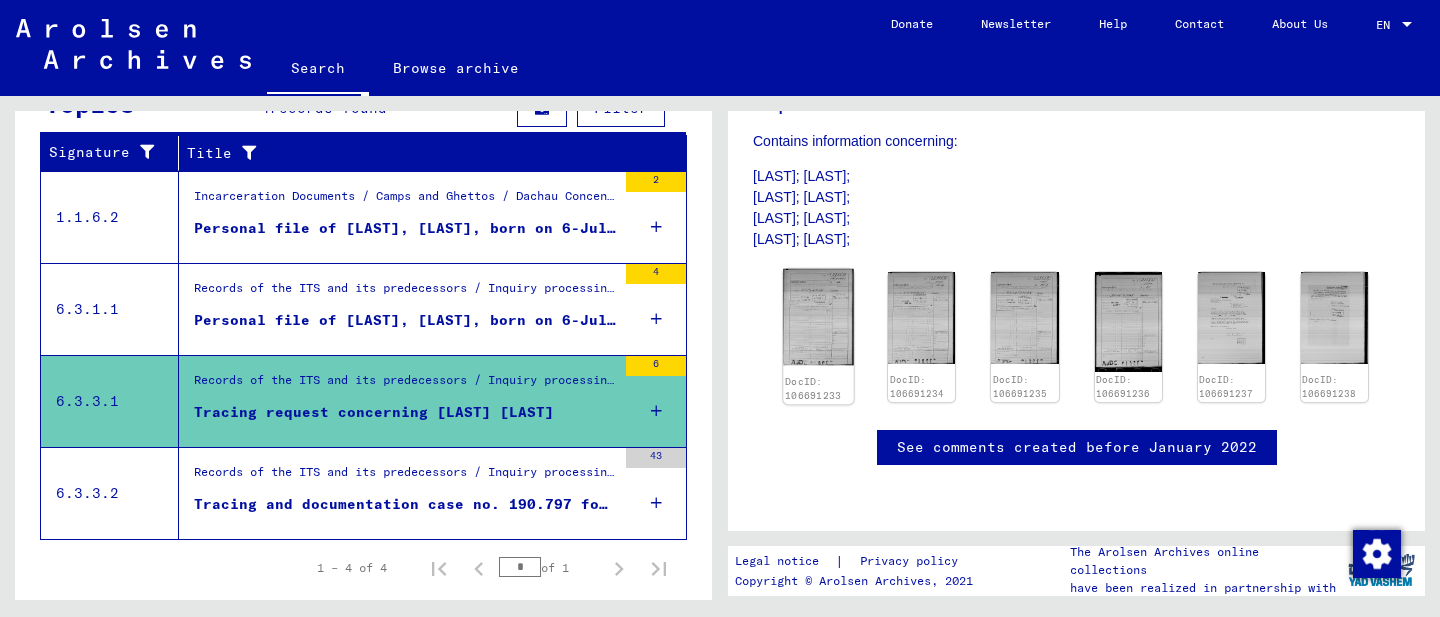 click 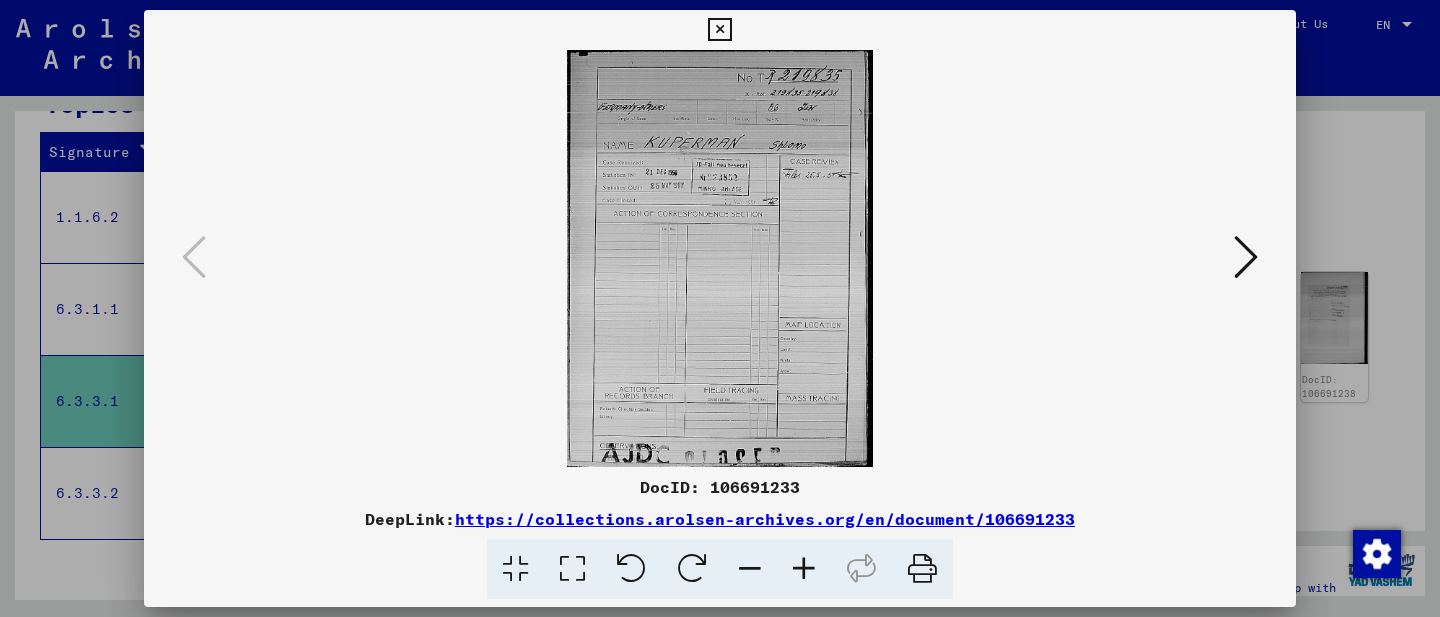 click at bounding box center (1246, 257) 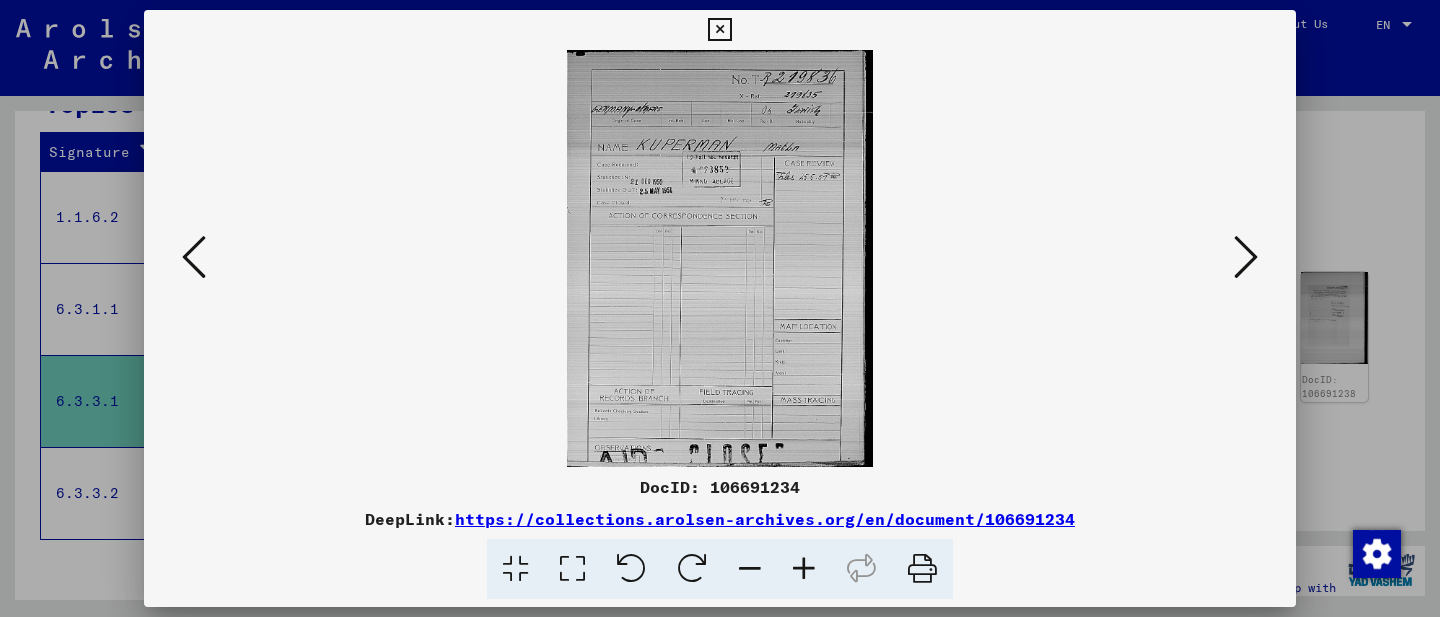 click at bounding box center [1246, 257] 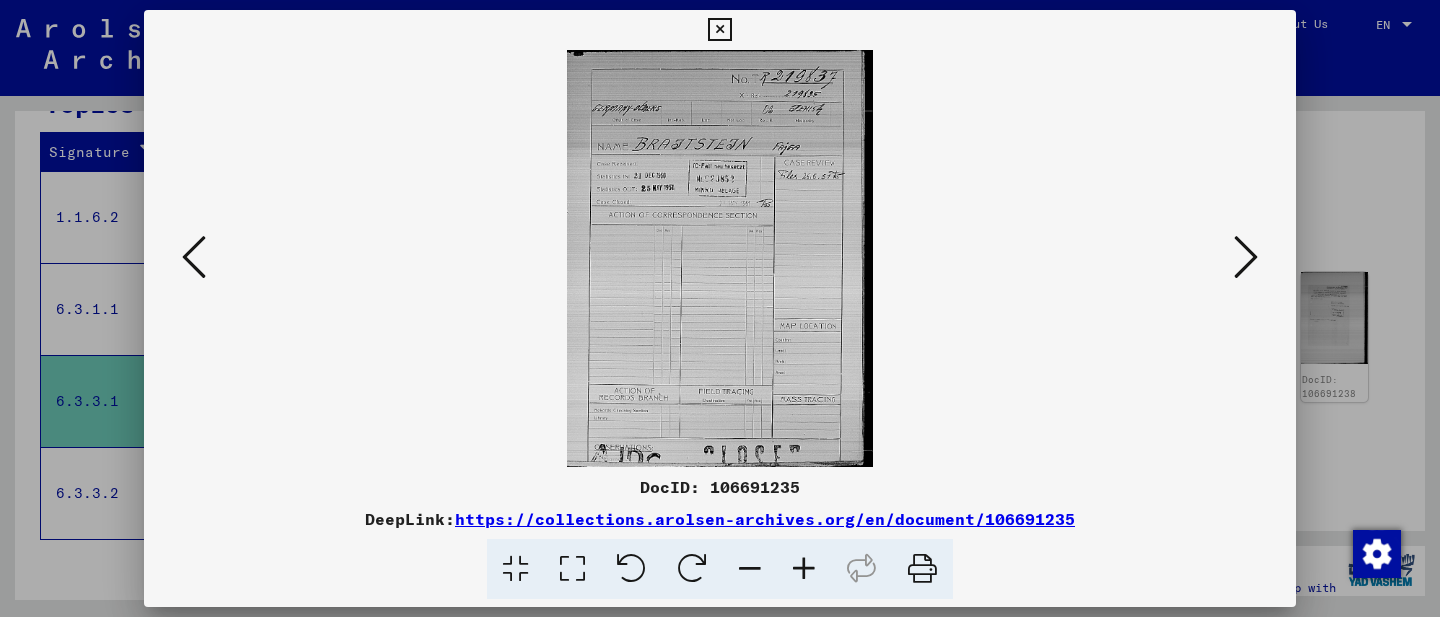 click at bounding box center [1246, 257] 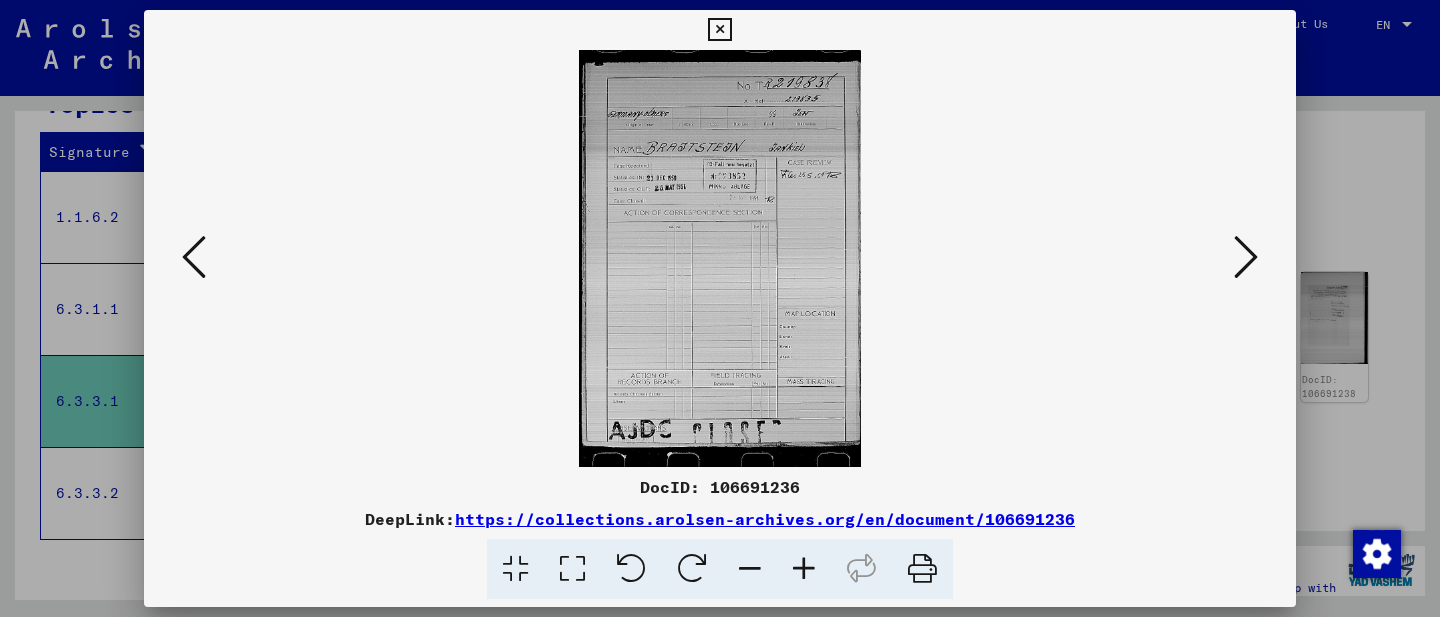 click at bounding box center (720, 308) 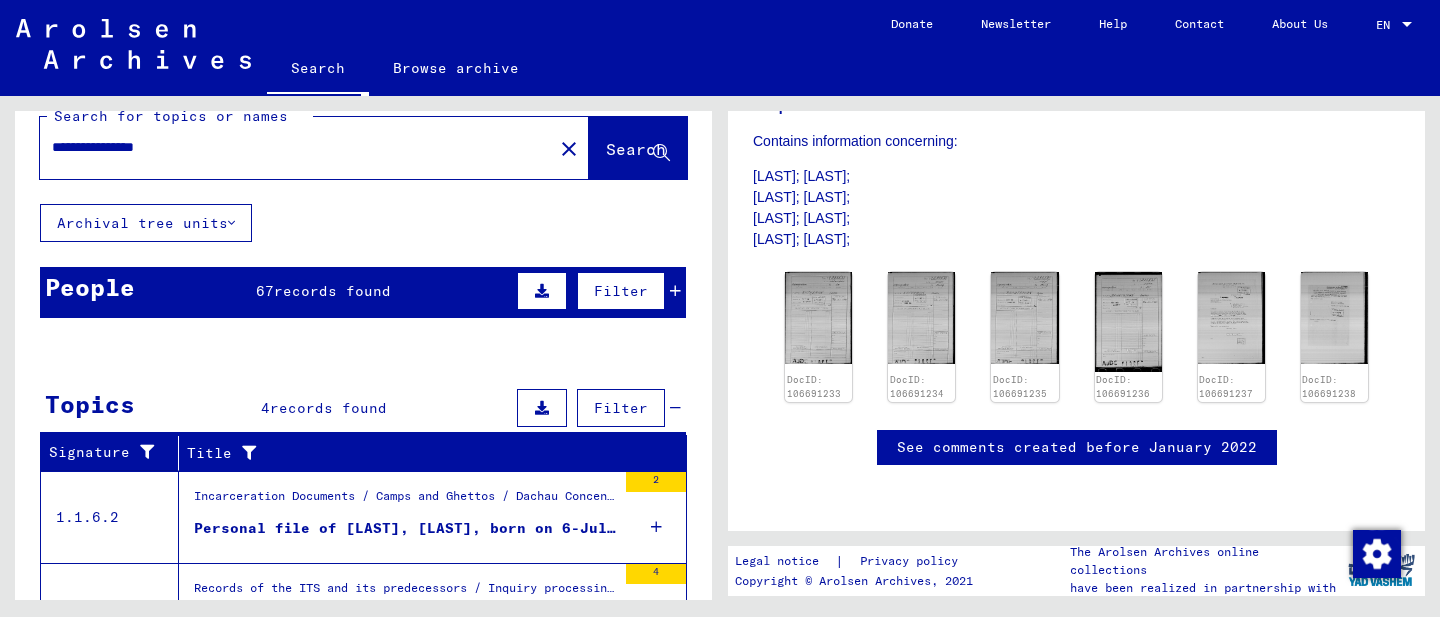 scroll, scrollTop: 0, scrollLeft: 0, axis: both 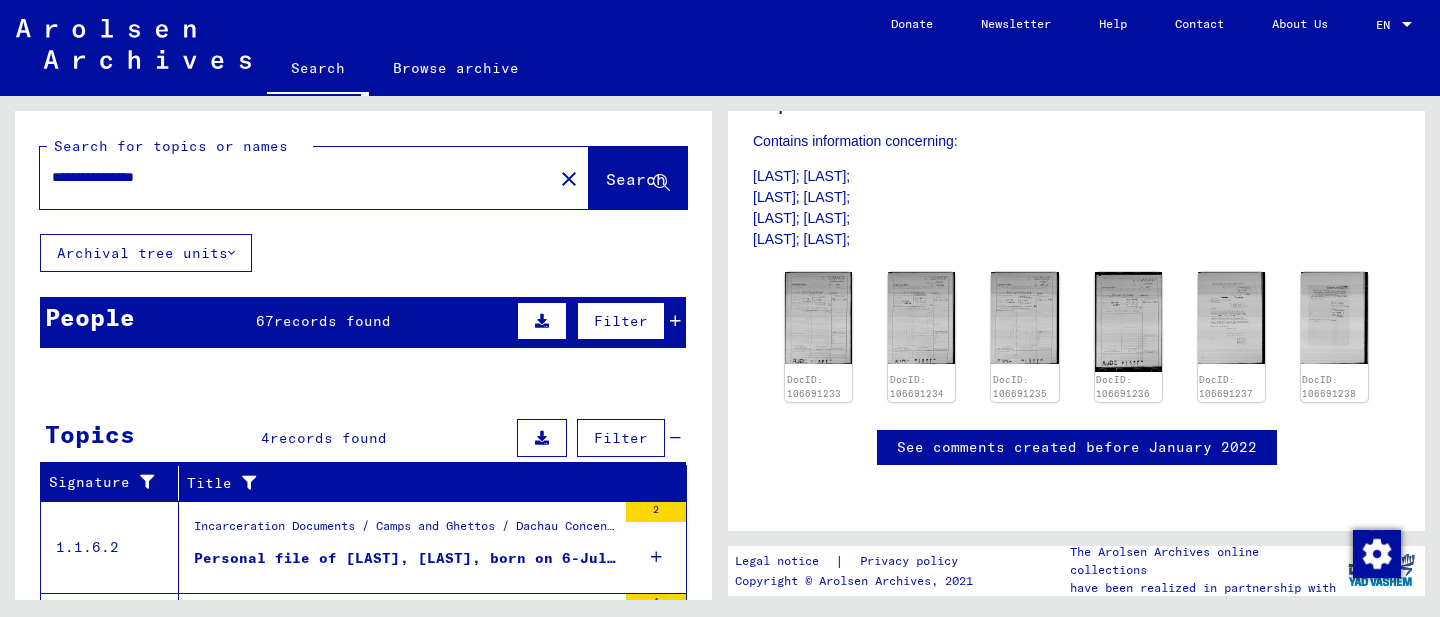 drag, startPoint x: 113, startPoint y: 173, endPoint x: 16, endPoint y: 178, distance: 97.128784 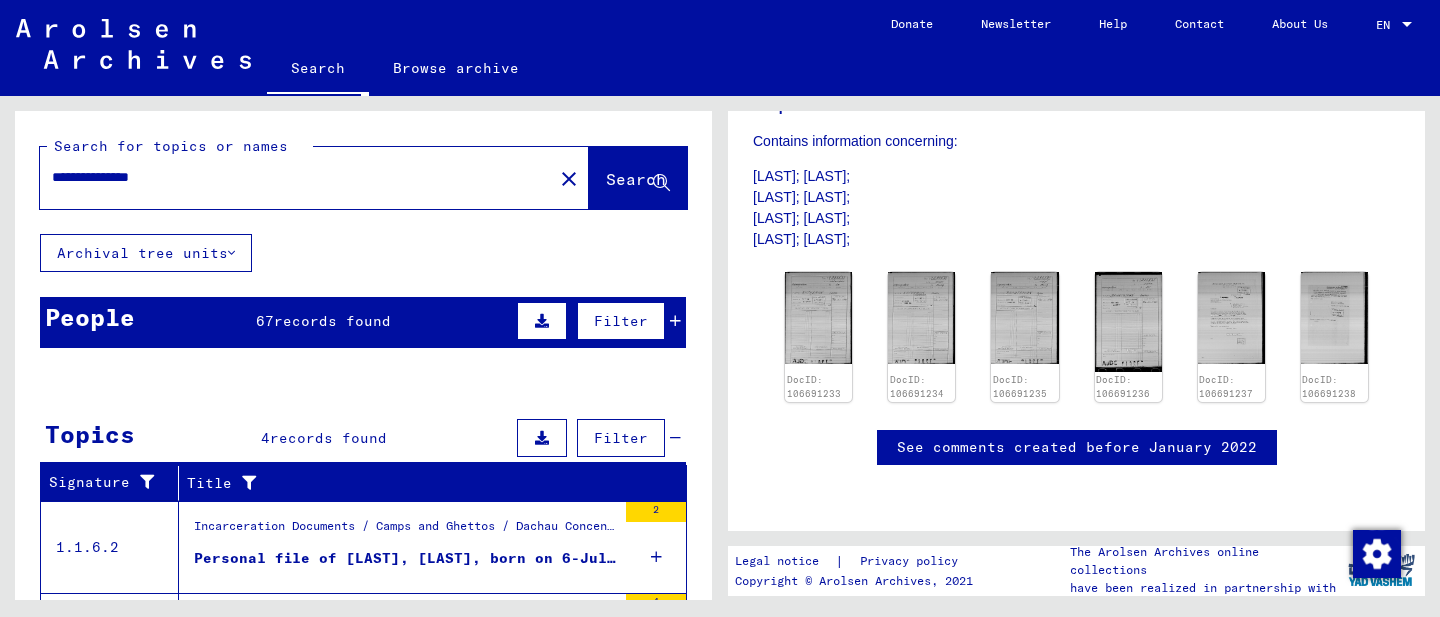 type on "**********" 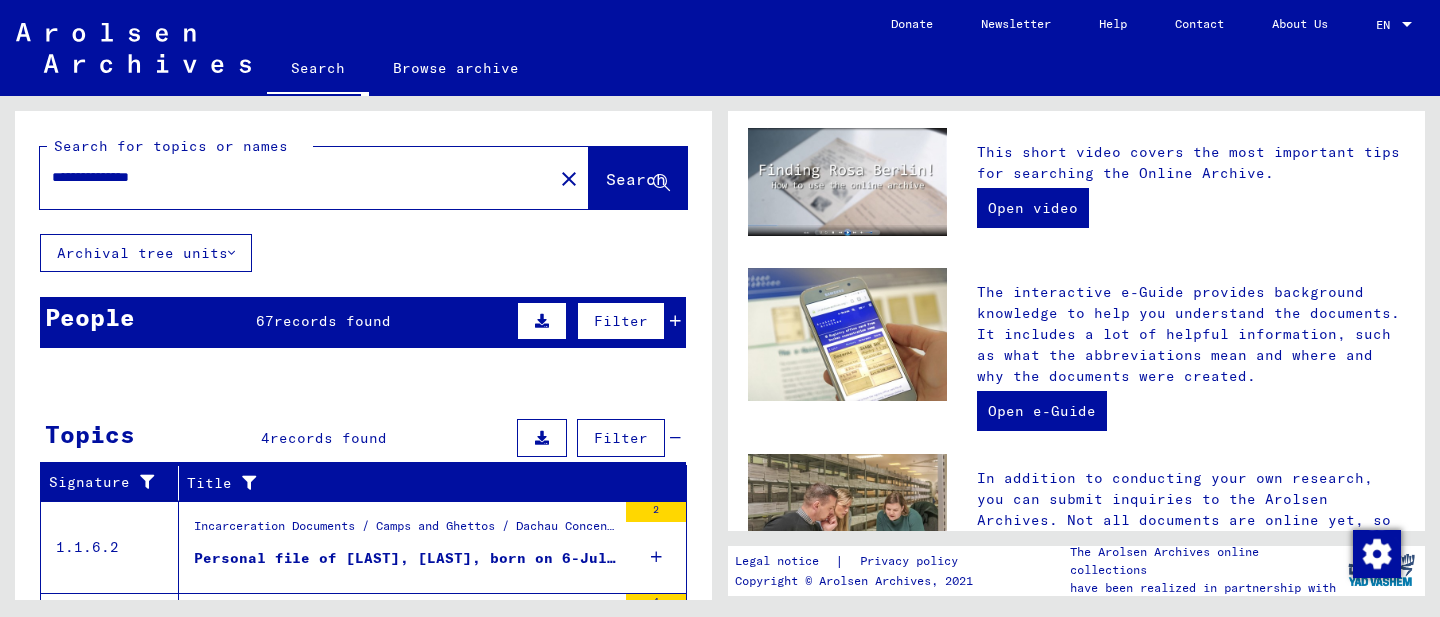 scroll, scrollTop: 0, scrollLeft: 0, axis: both 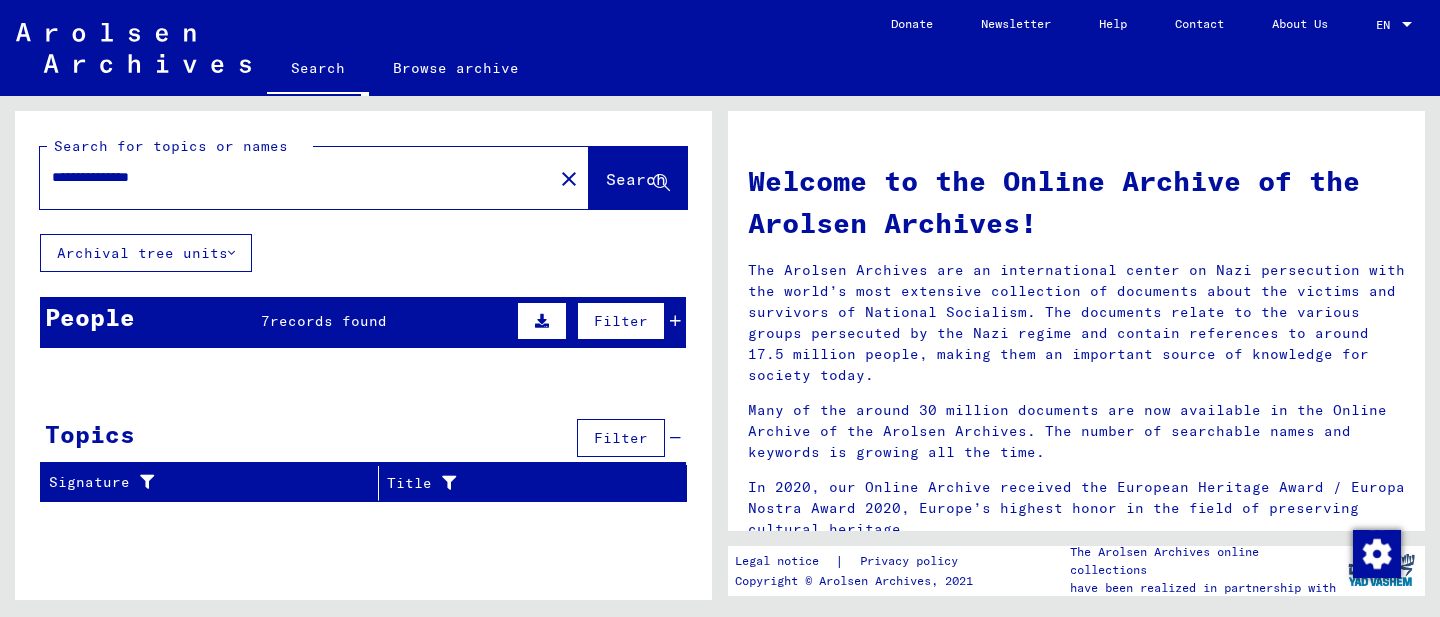 click at bounding box center [675, 321] 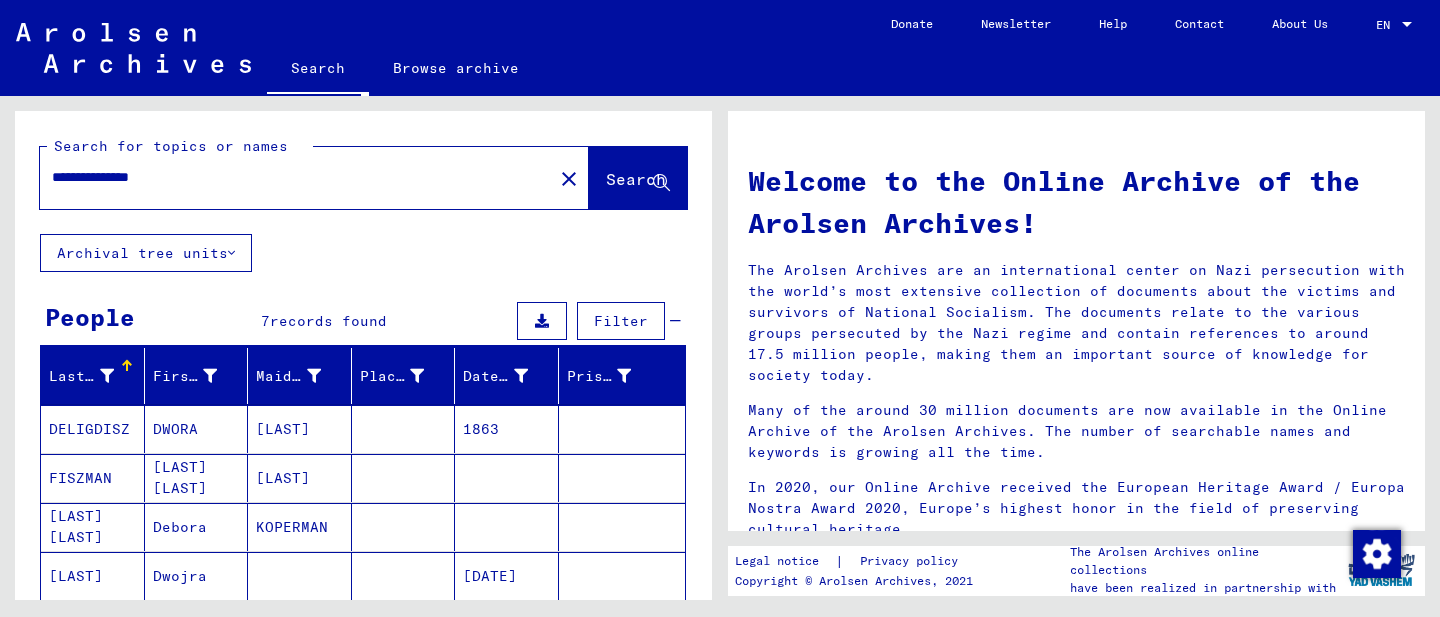 click at bounding box center [404, 527] 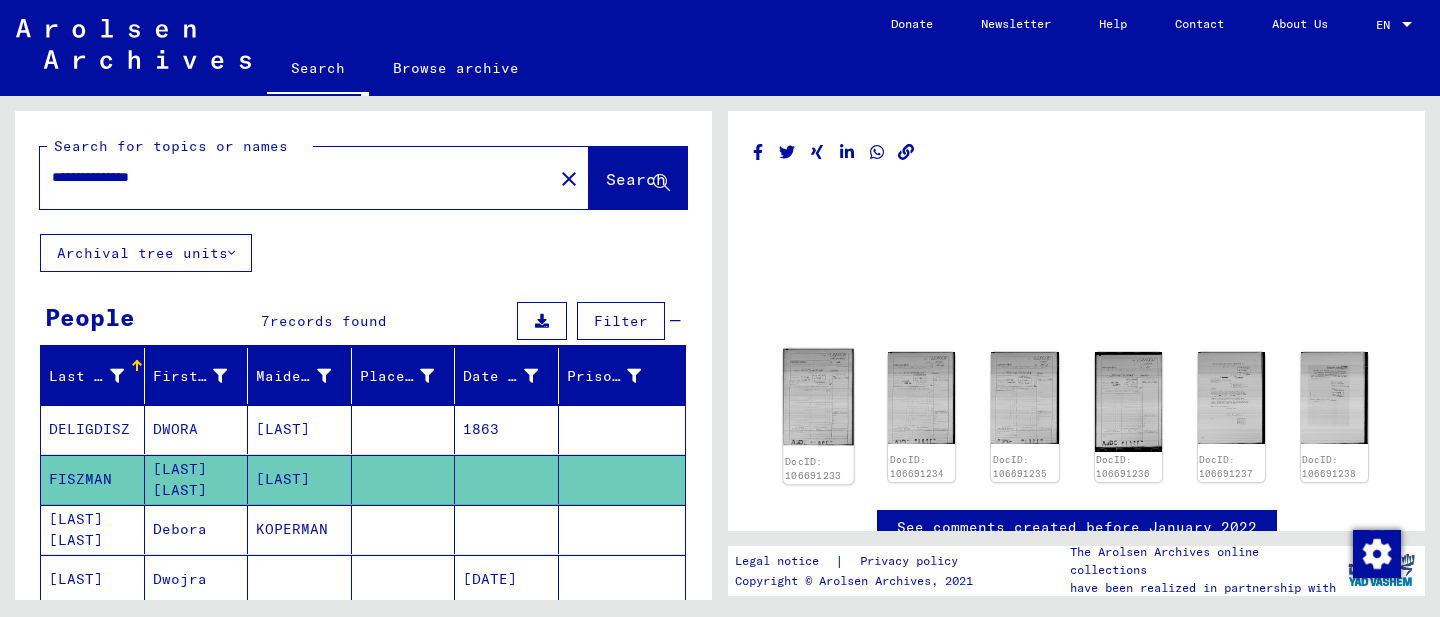 click 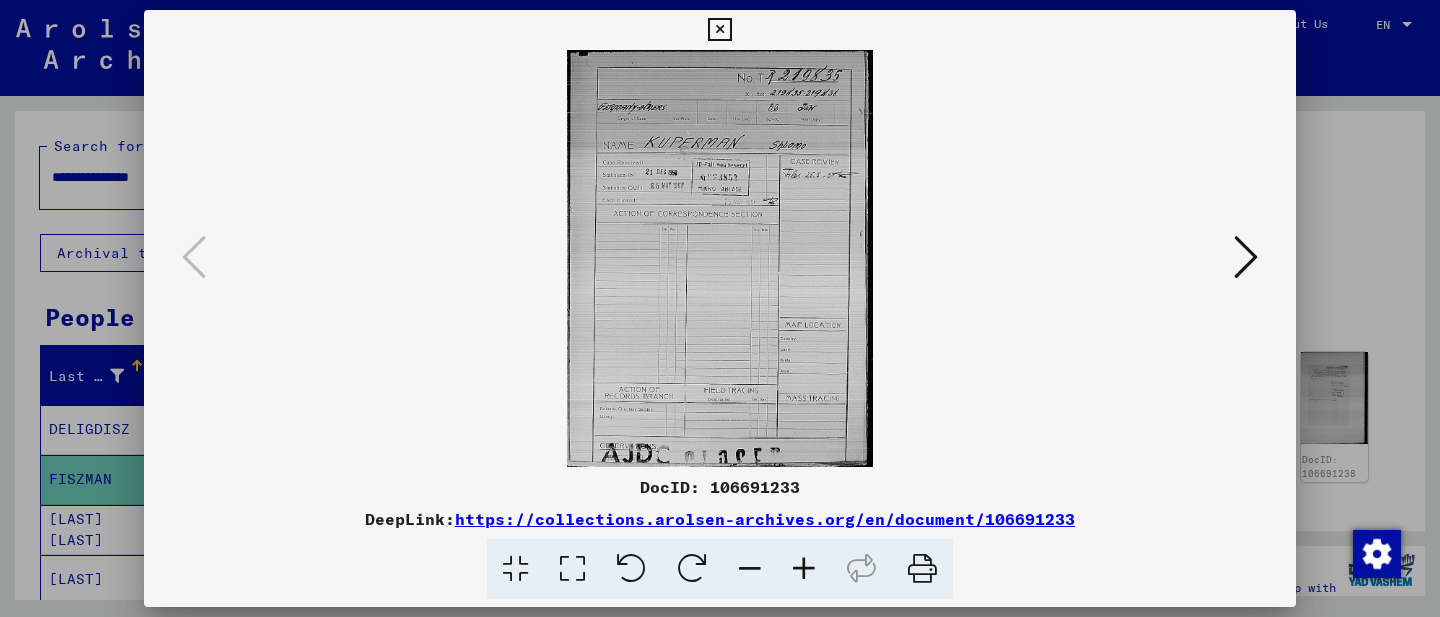 scroll, scrollTop: 0, scrollLeft: 0, axis: both 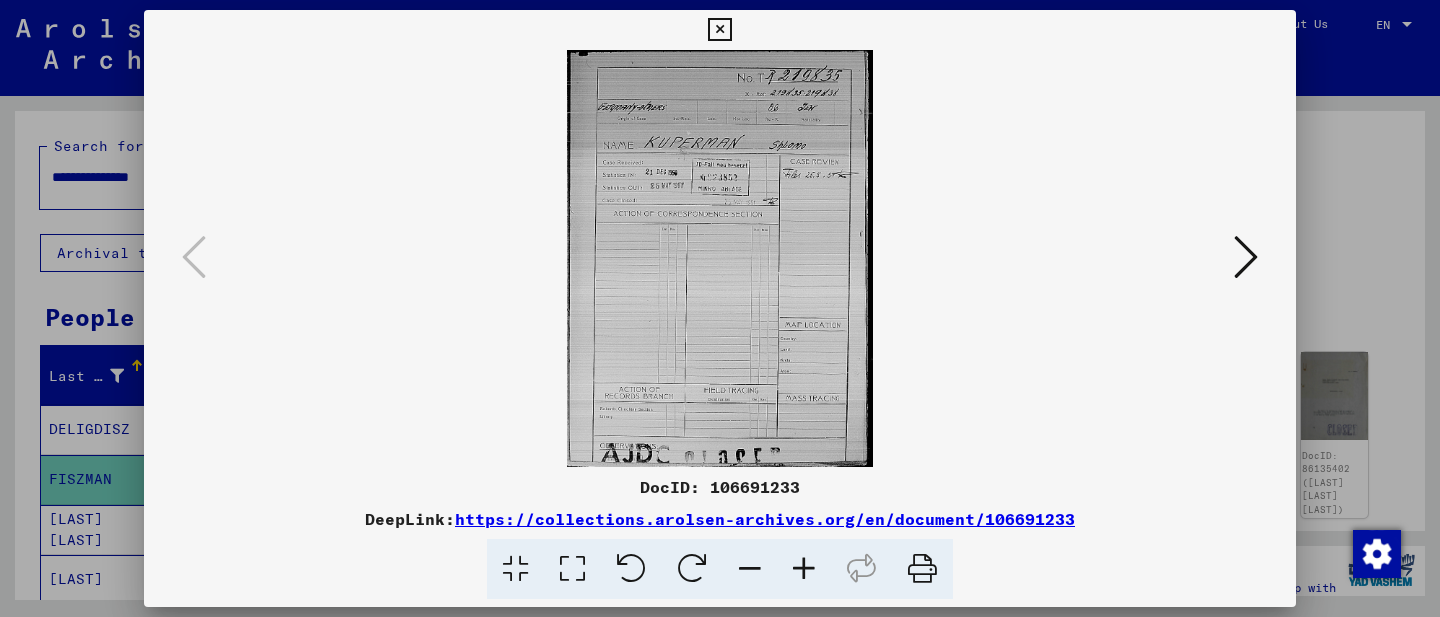 click at bounding box center [720, 308] 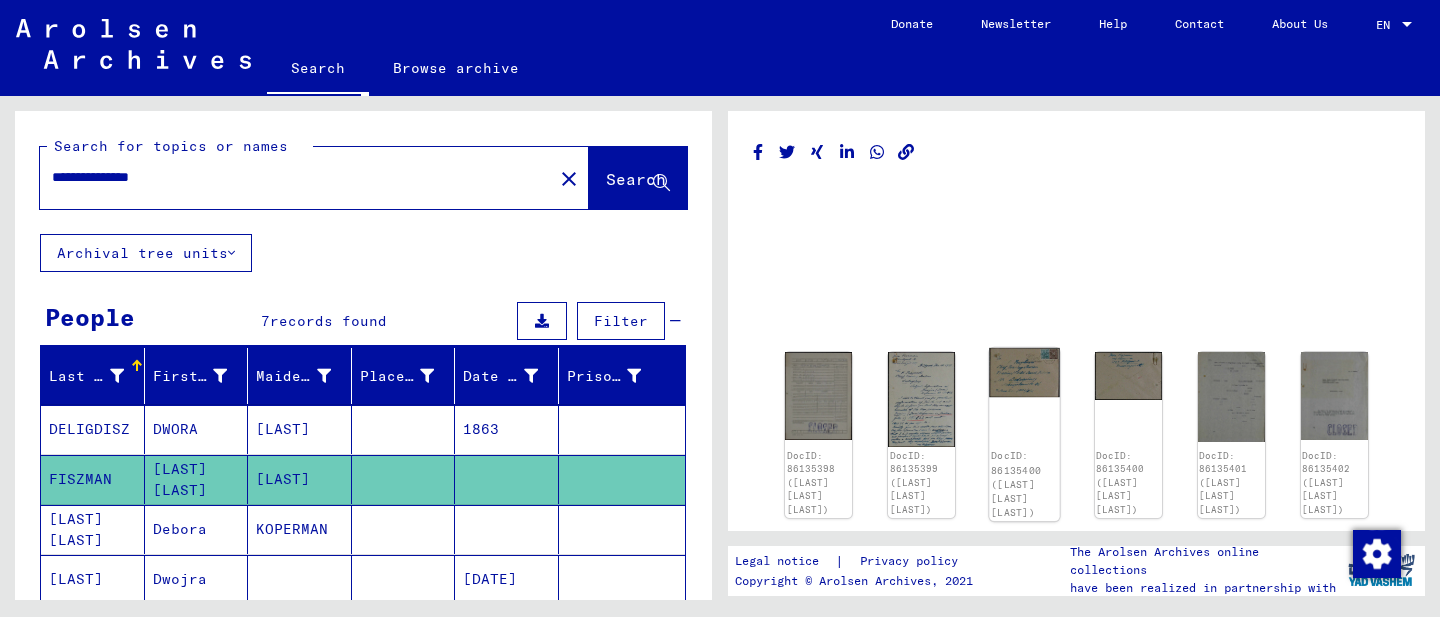 click 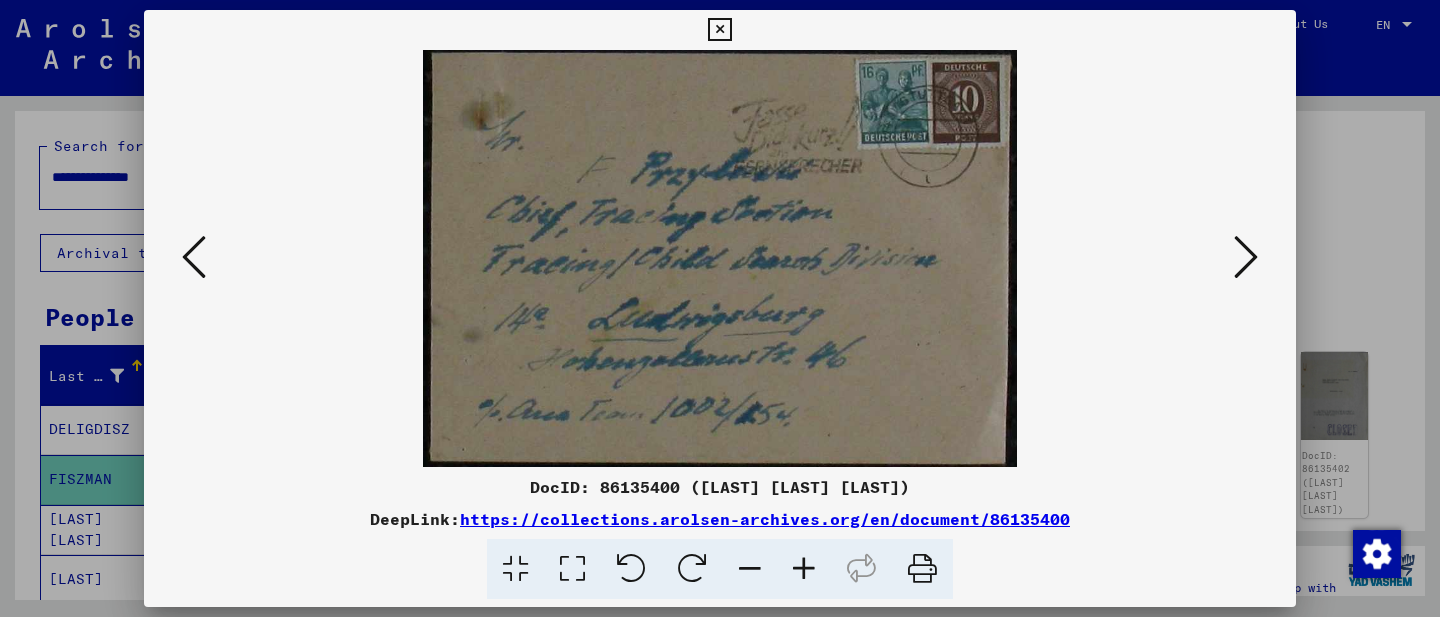 click at bounding box center [720, 308] 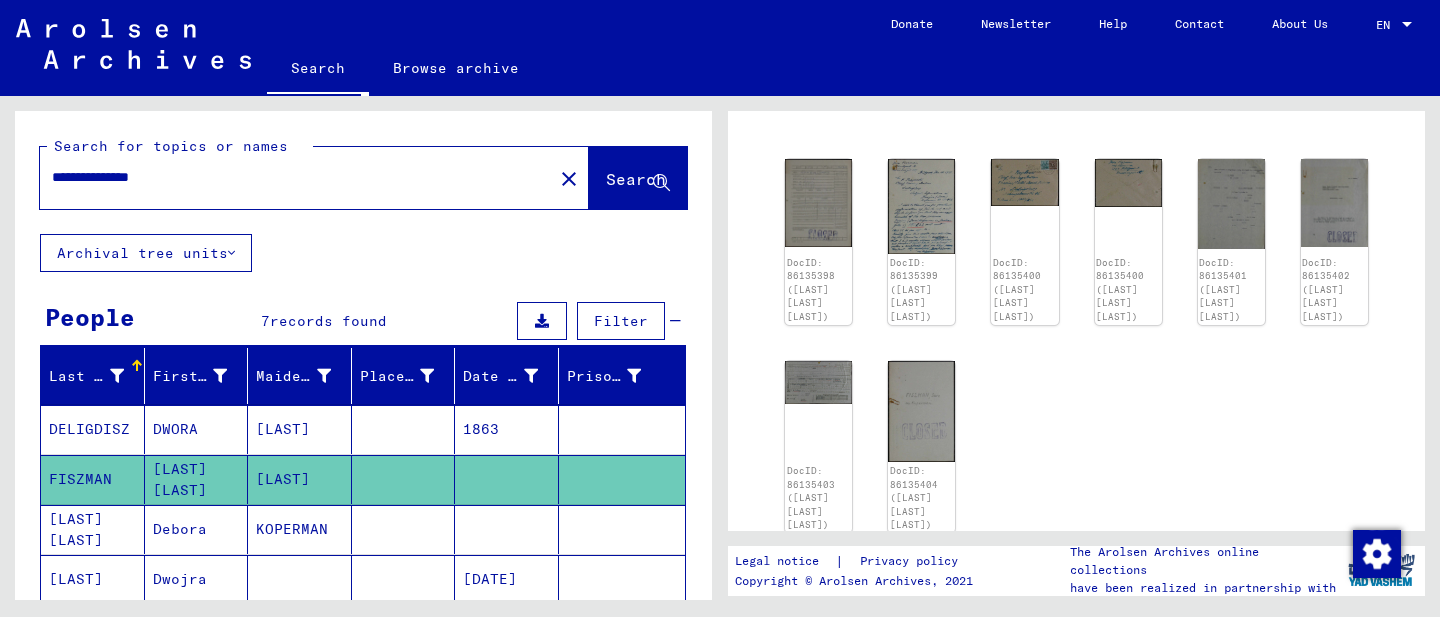 scroll, scrollTop: 208, scrollLeft: 0, axis: vertical 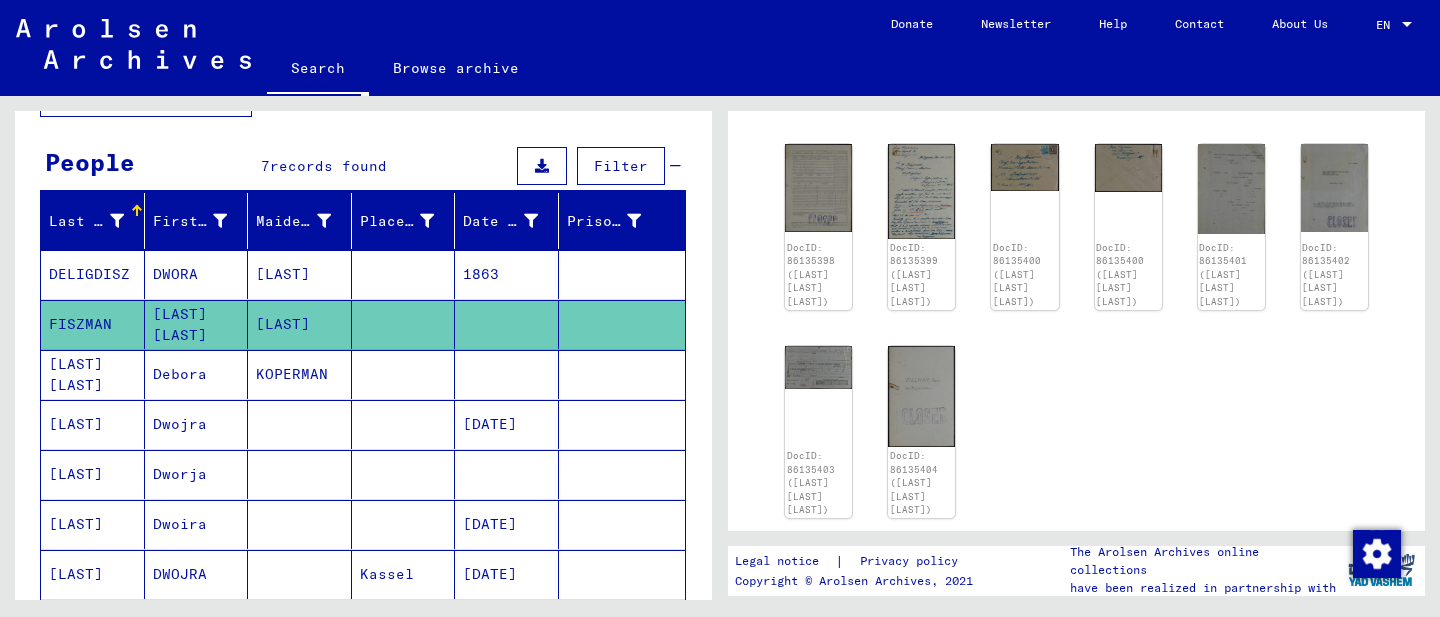 click at bounding box center [507, 524] 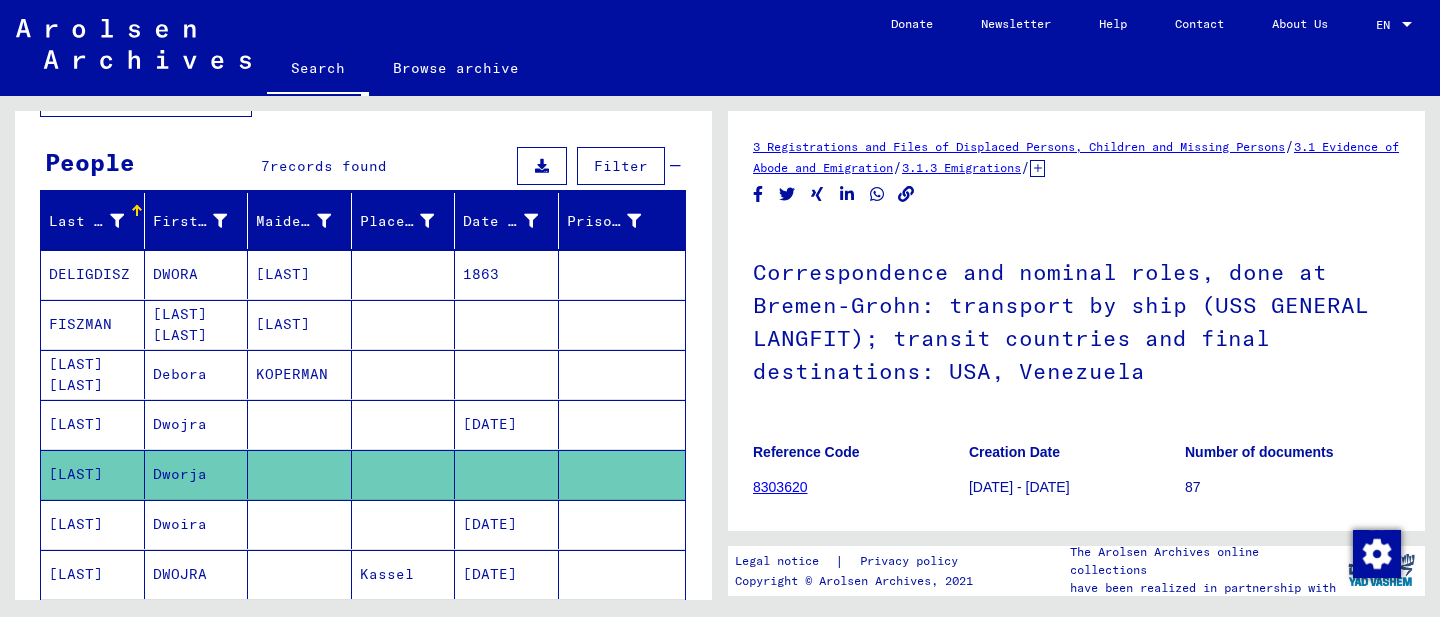 scroll, scrollTop: 0, scrollLeft: 0, axis: both 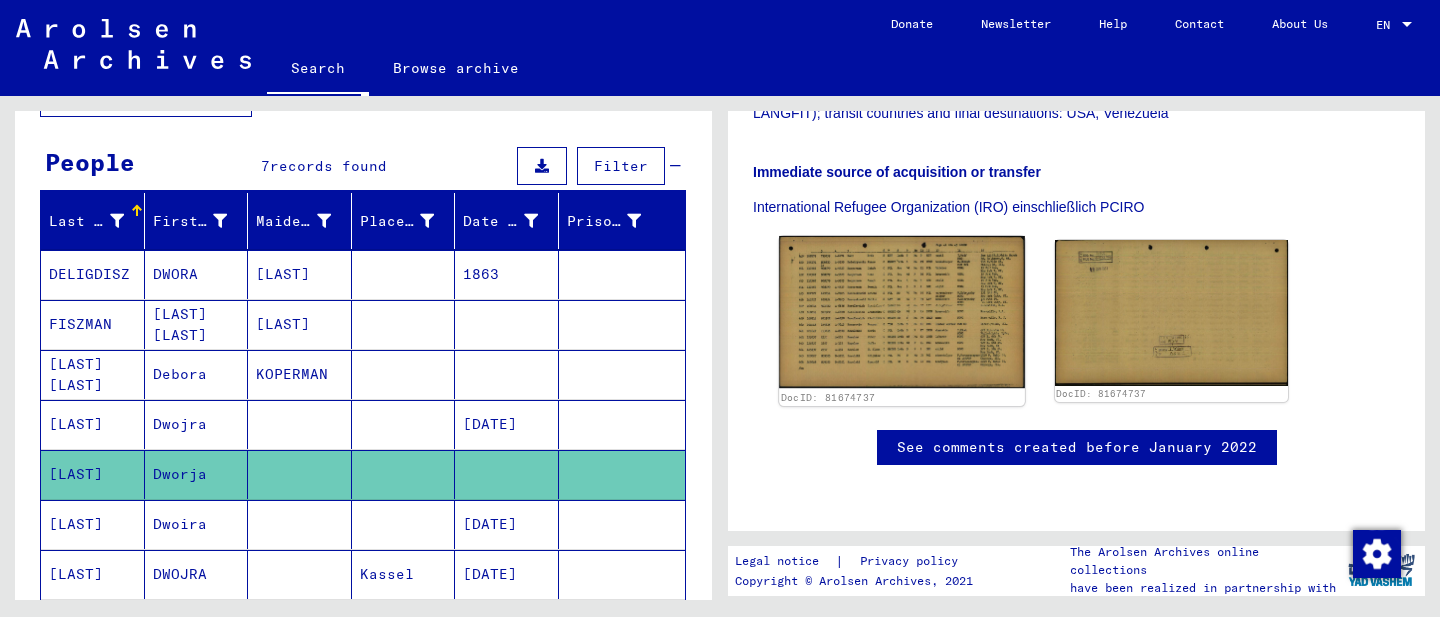 click 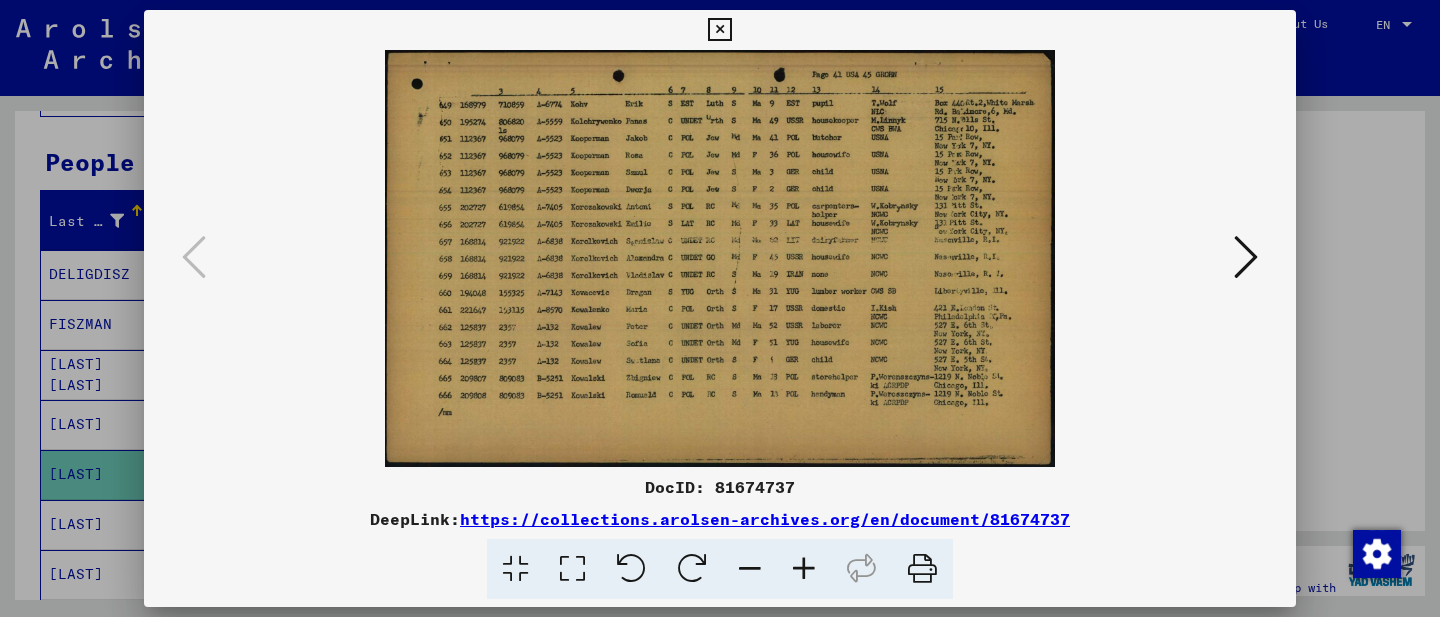 click at bounding box center [804, 569] 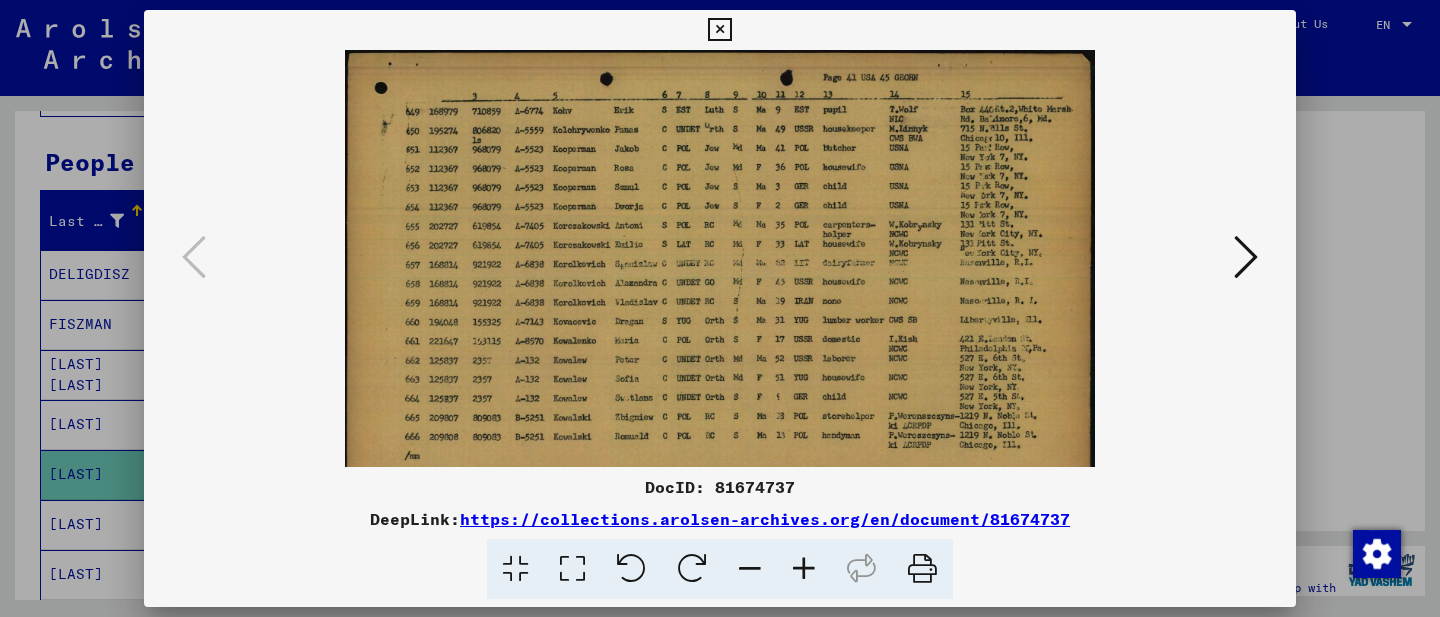 click at bounding box center [804, 569] 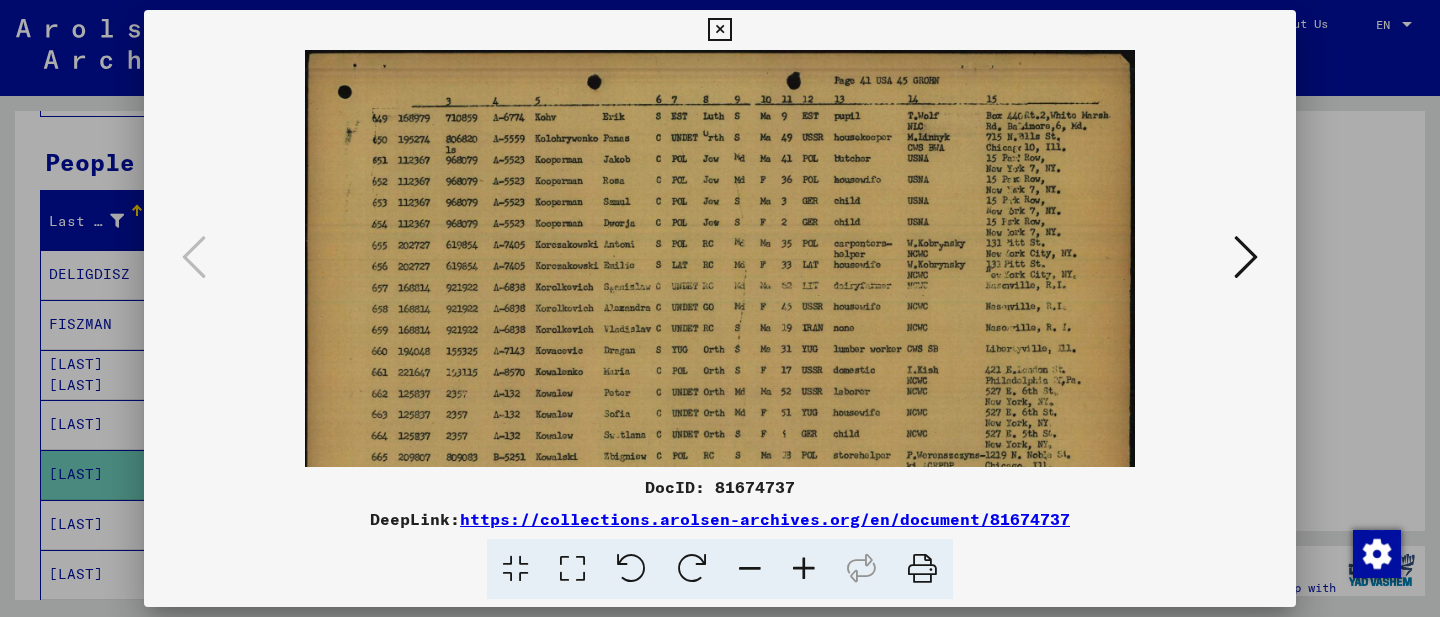 click at bounding box center [804, 569] 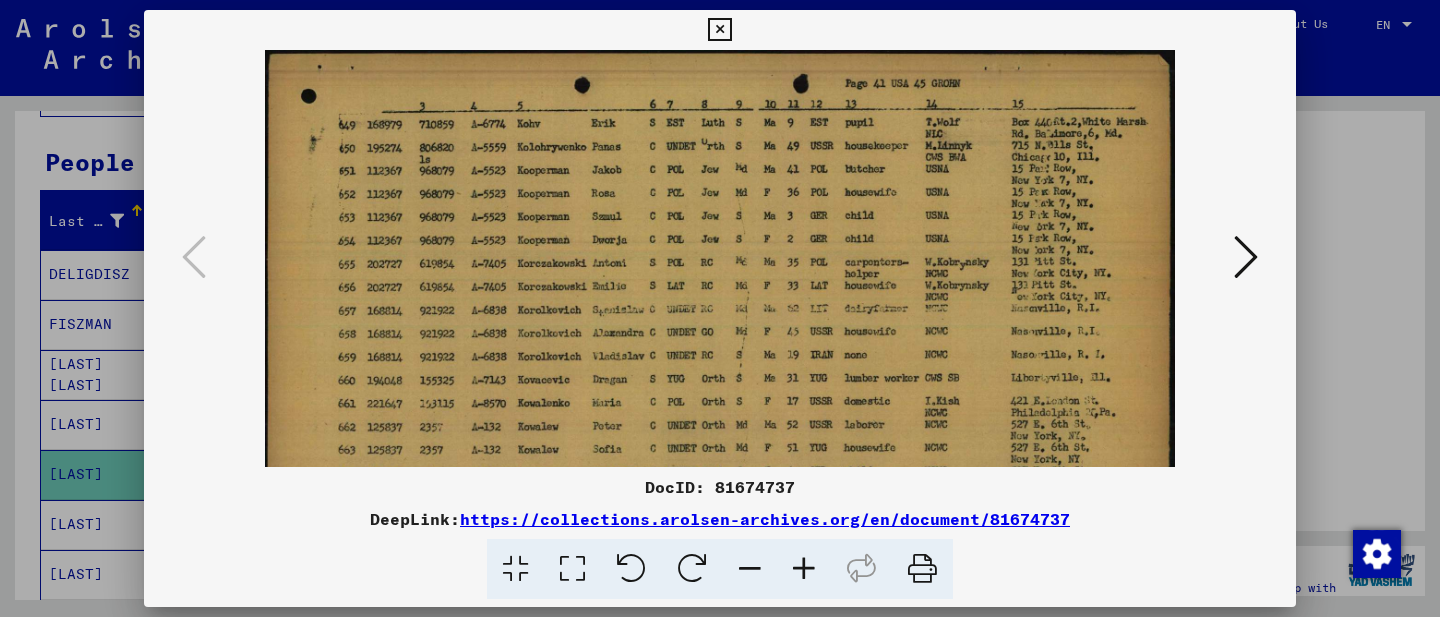 click at bounding box center [720, 308] 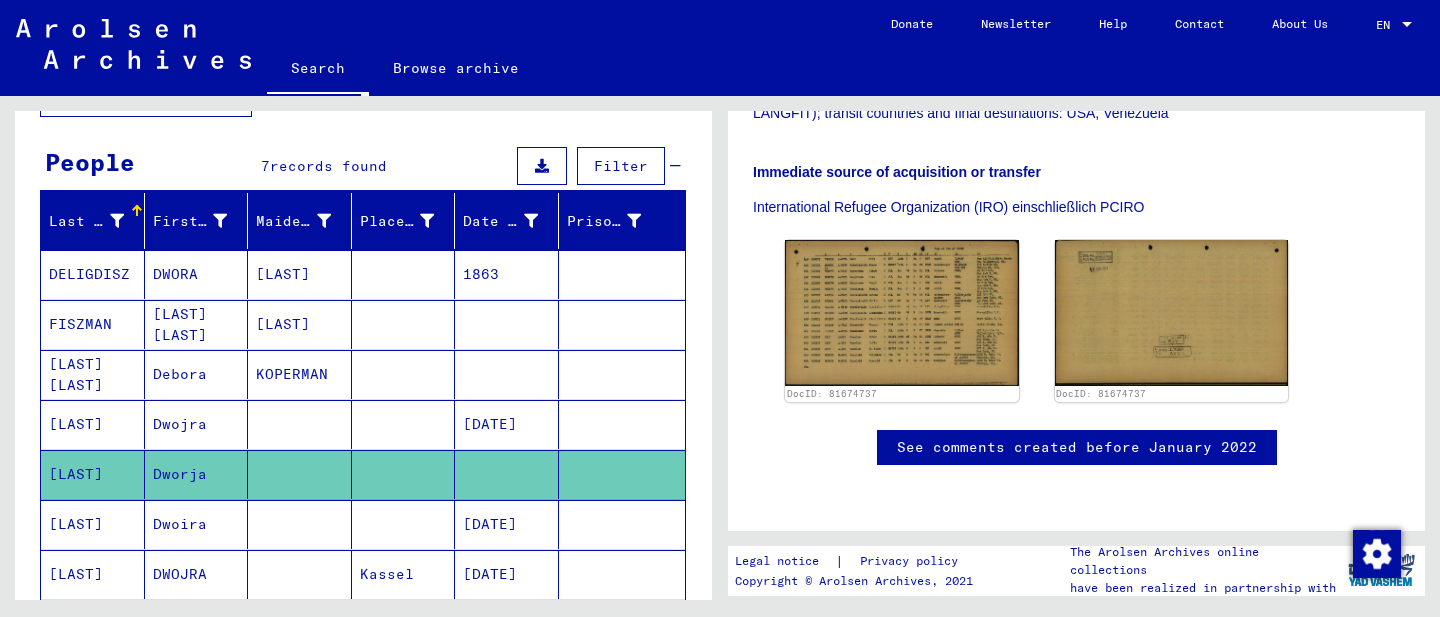 scroll, scrollTop: 409, scrollLeft: 0, axis: vertical 